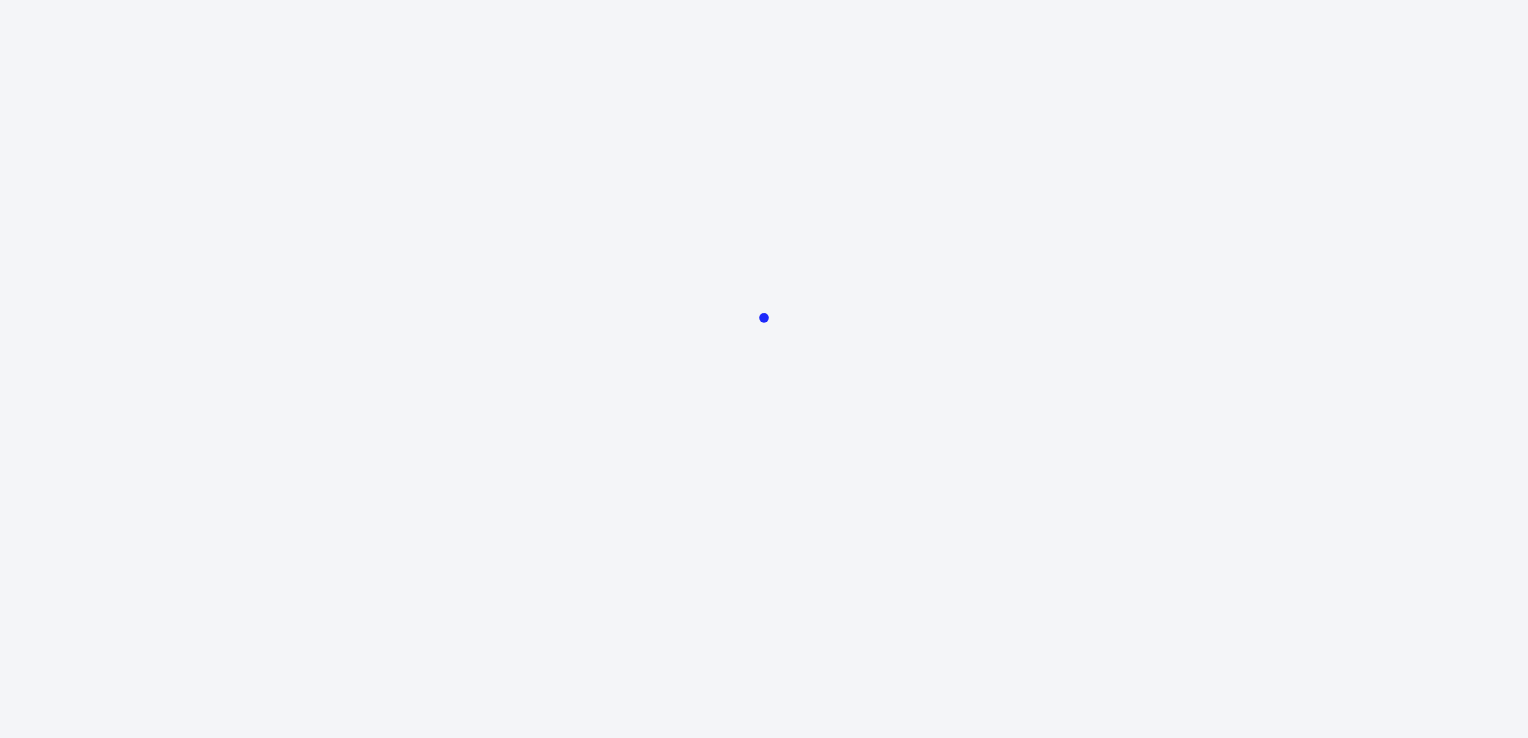 scroll, scrollTop: 0, scrollLeft: 0, axis: both 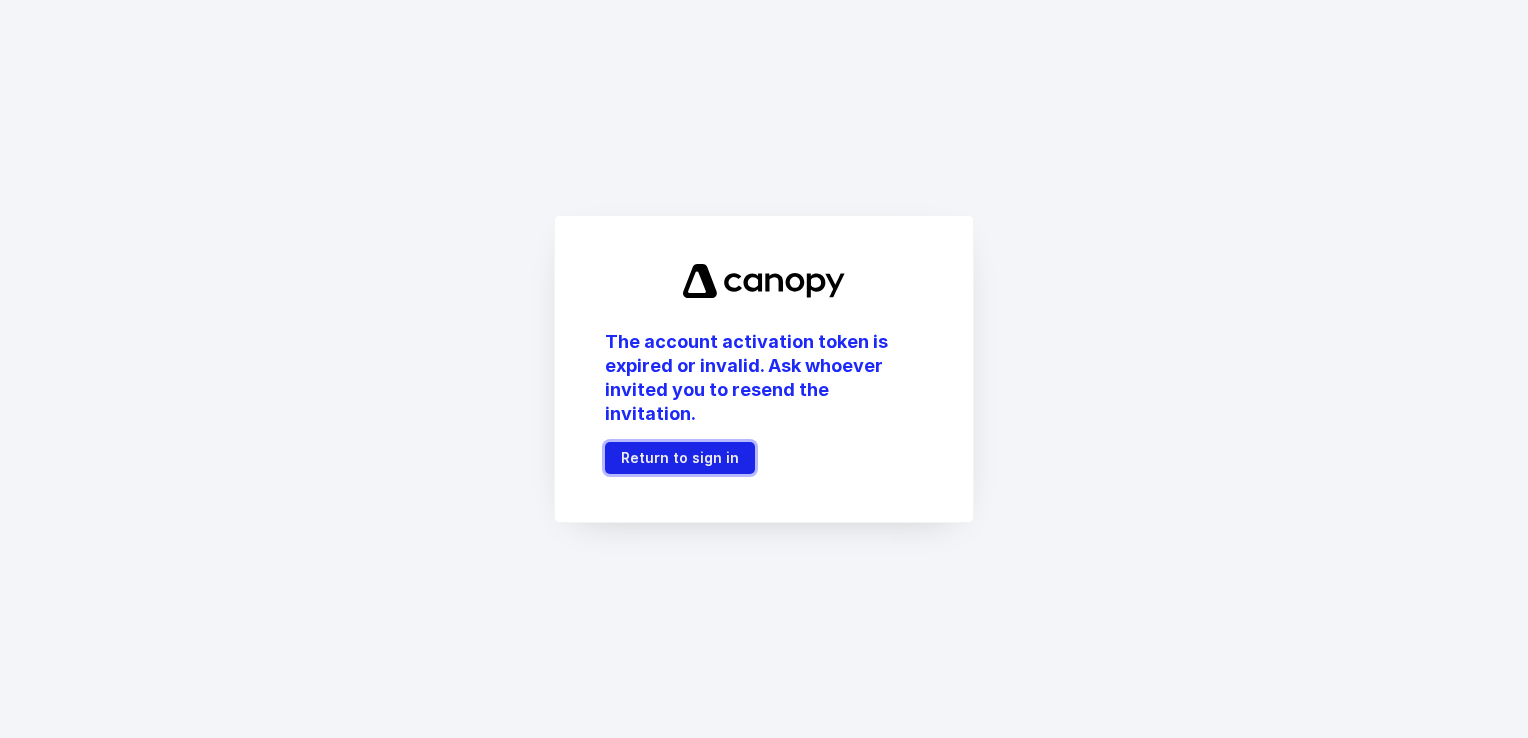 click on "Return to sign in" at bounding box center (680, 458) 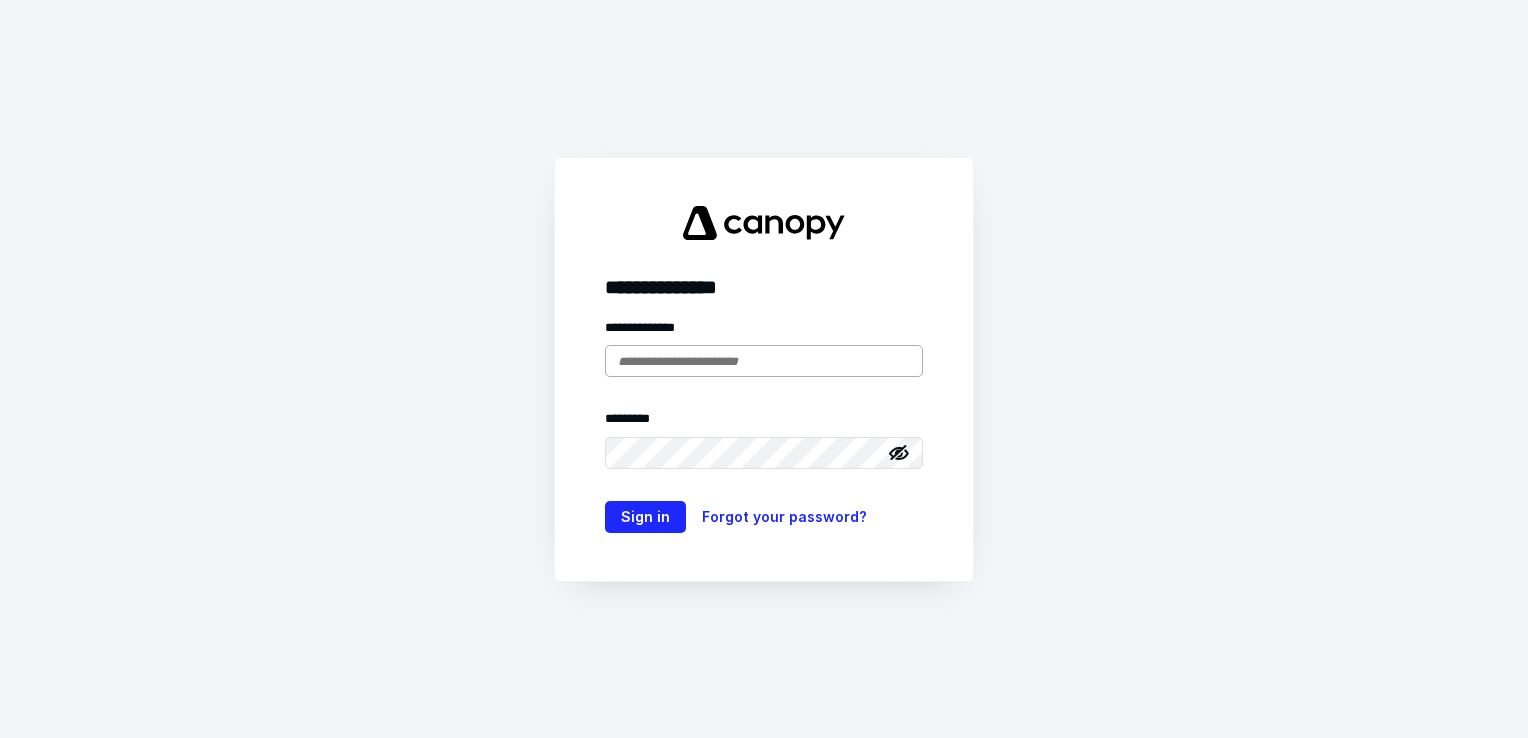type on "**********" 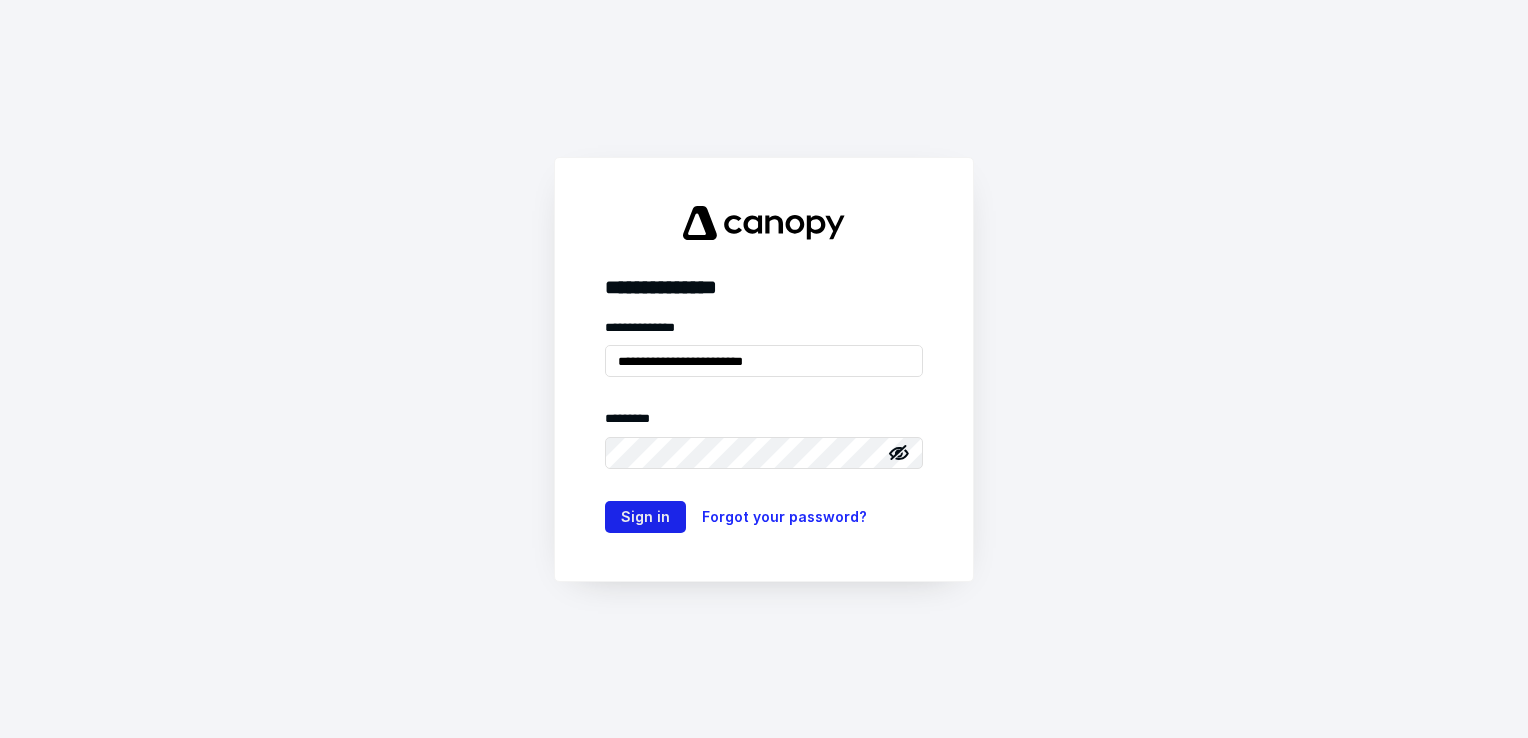 click on "Sign in" at bounding box center [645, 517] 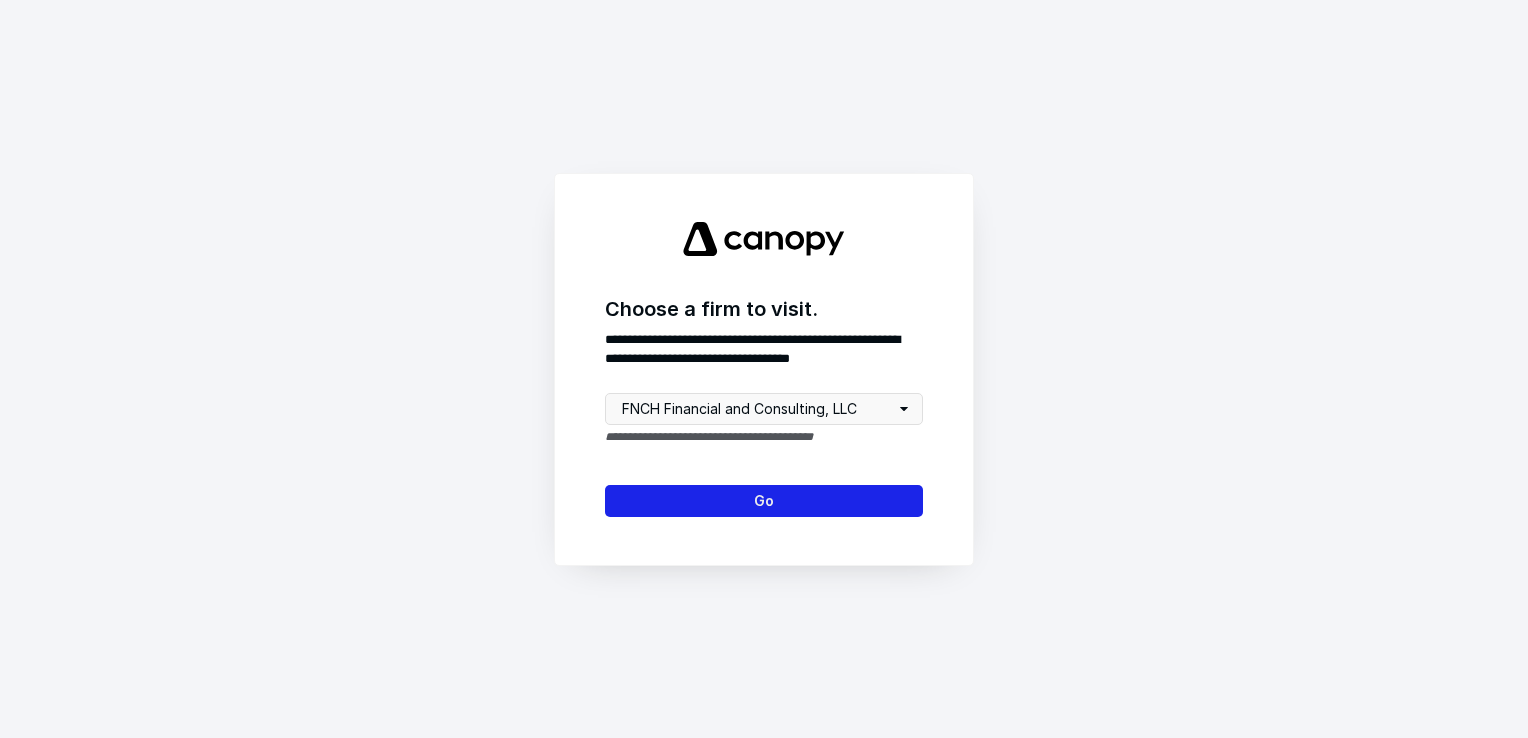 click on "Go" at bounding box center (764, 501) 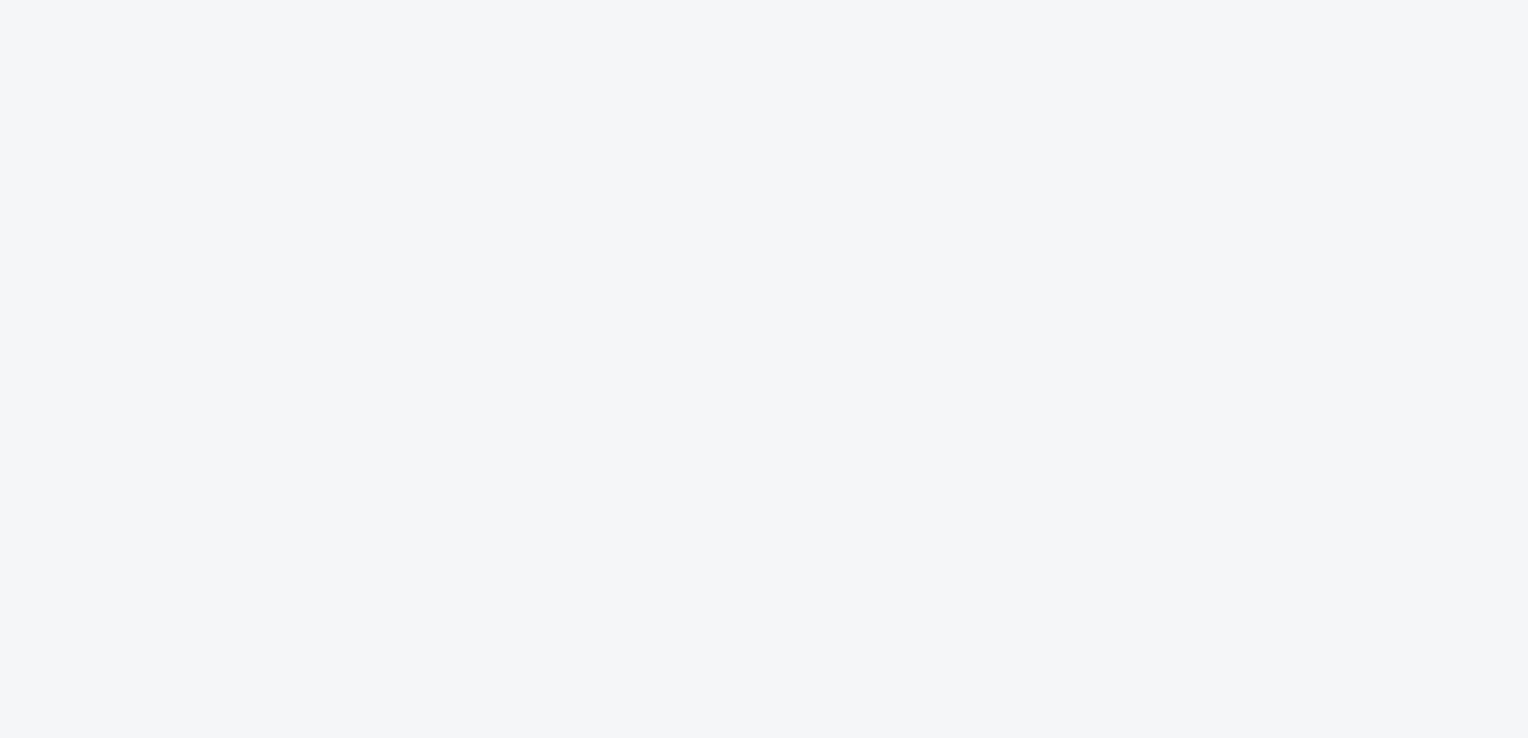 scroll, scrollTop: 0, scrollLeft: 0, axis: both 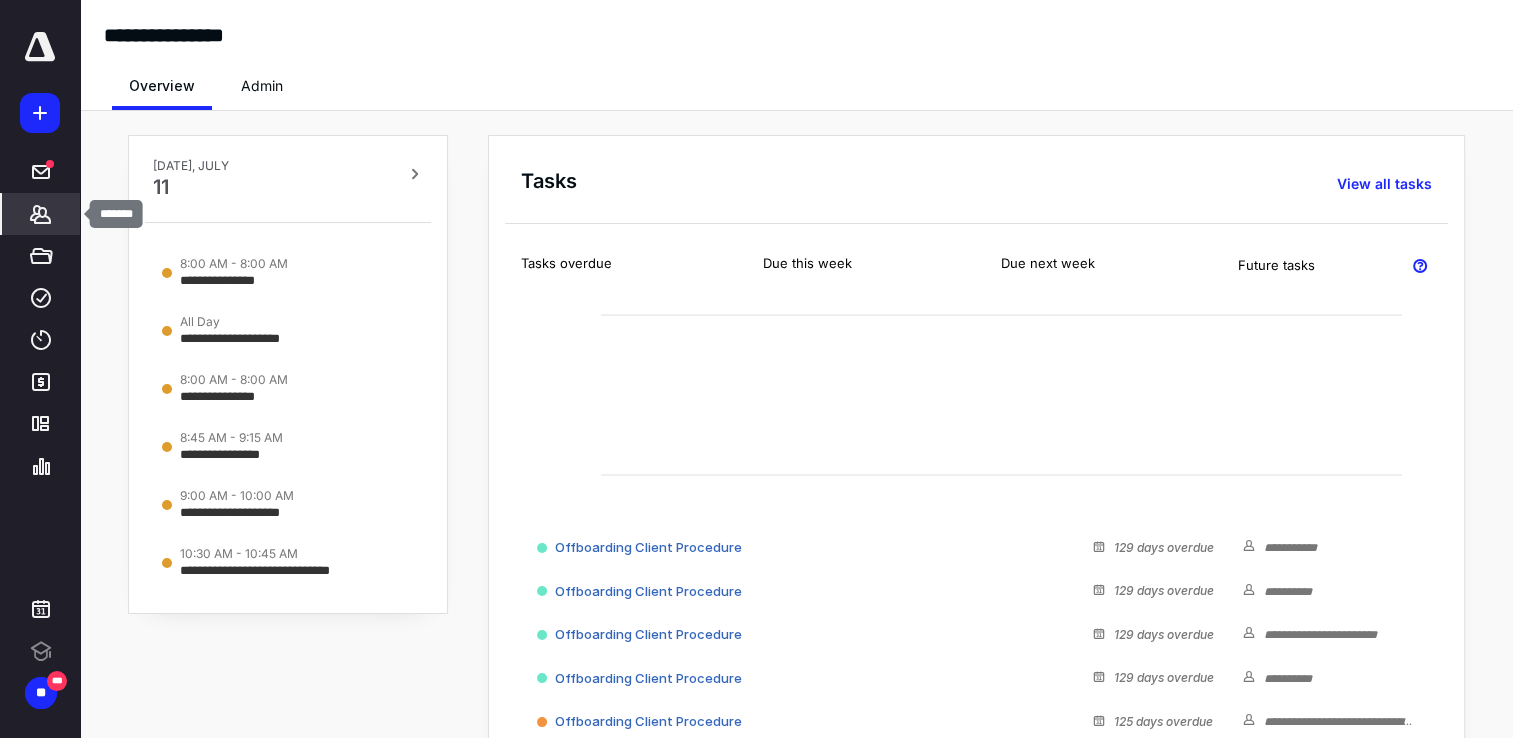 click on "*******" at bounding box center (41, 214) 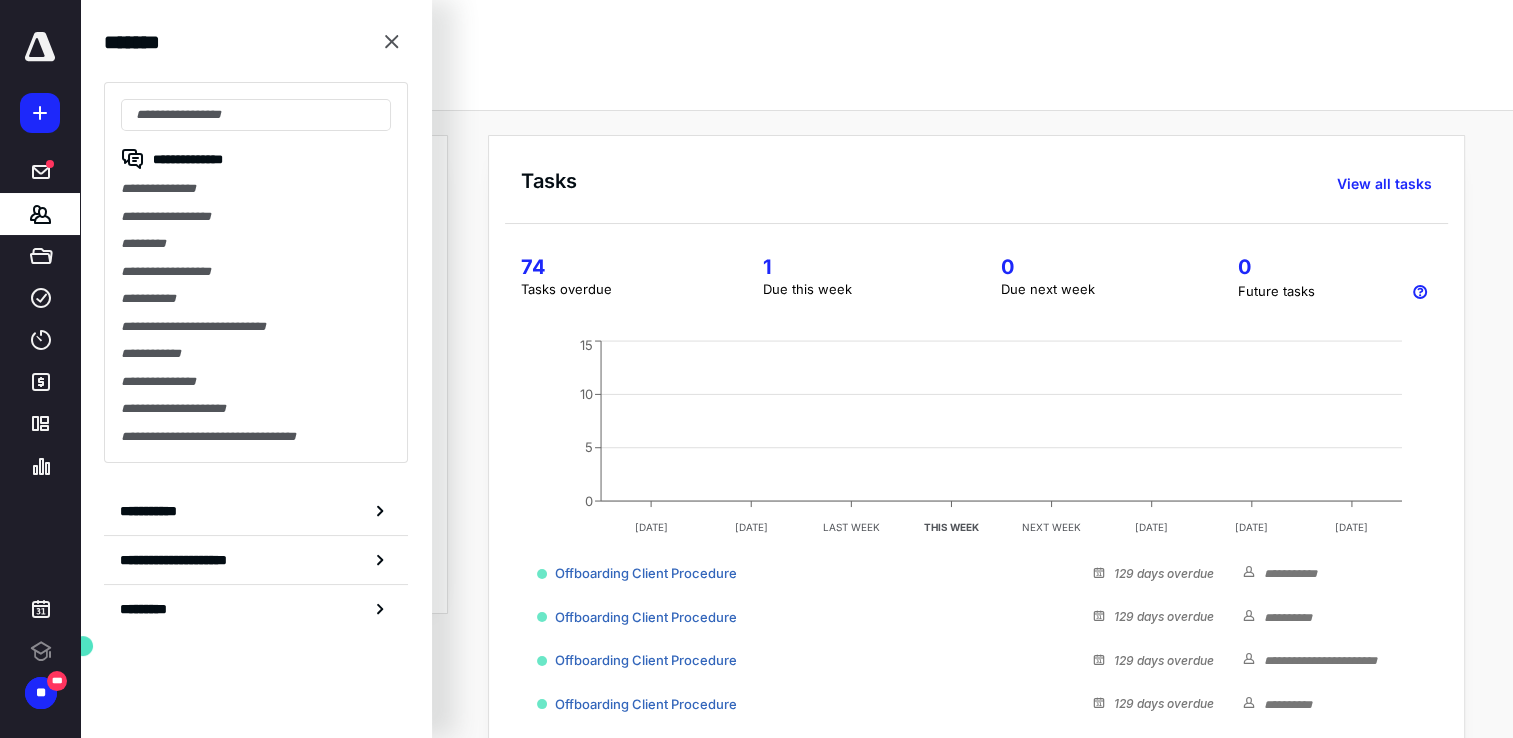 scroll, scrollTop: 0, scrollLeft: 0, axis: both 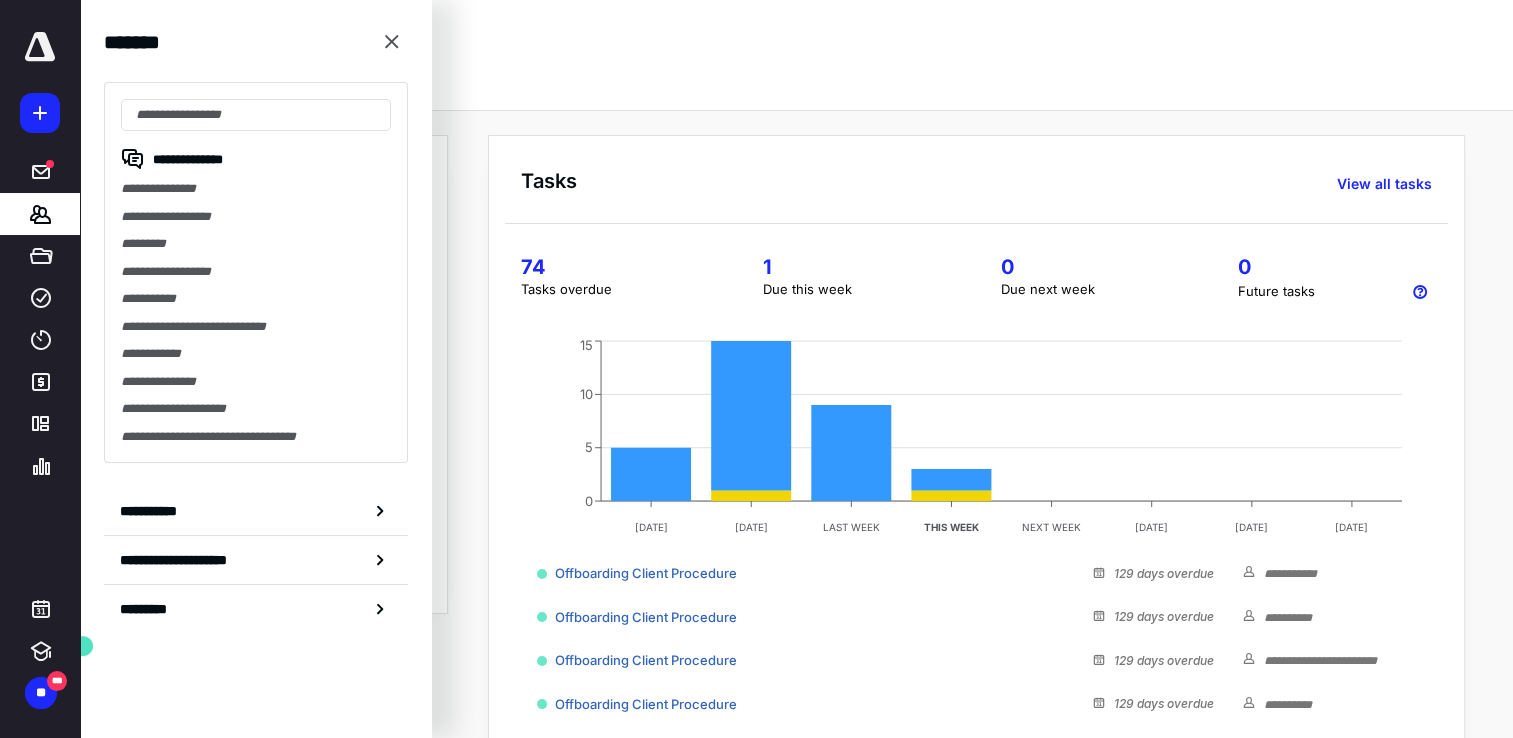 click on "**********" at bounding box center (256, 189) 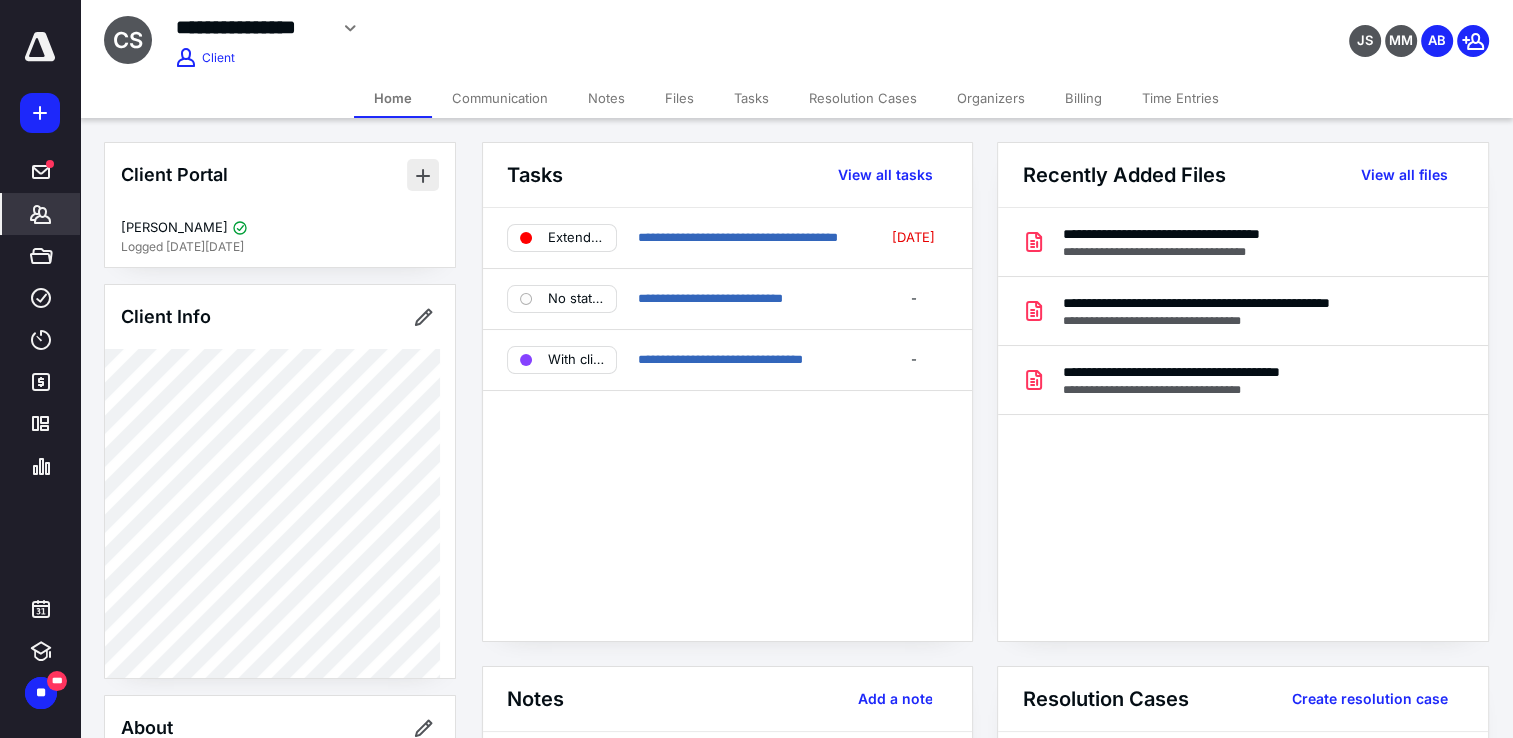 click at bounding box center (423, 175) 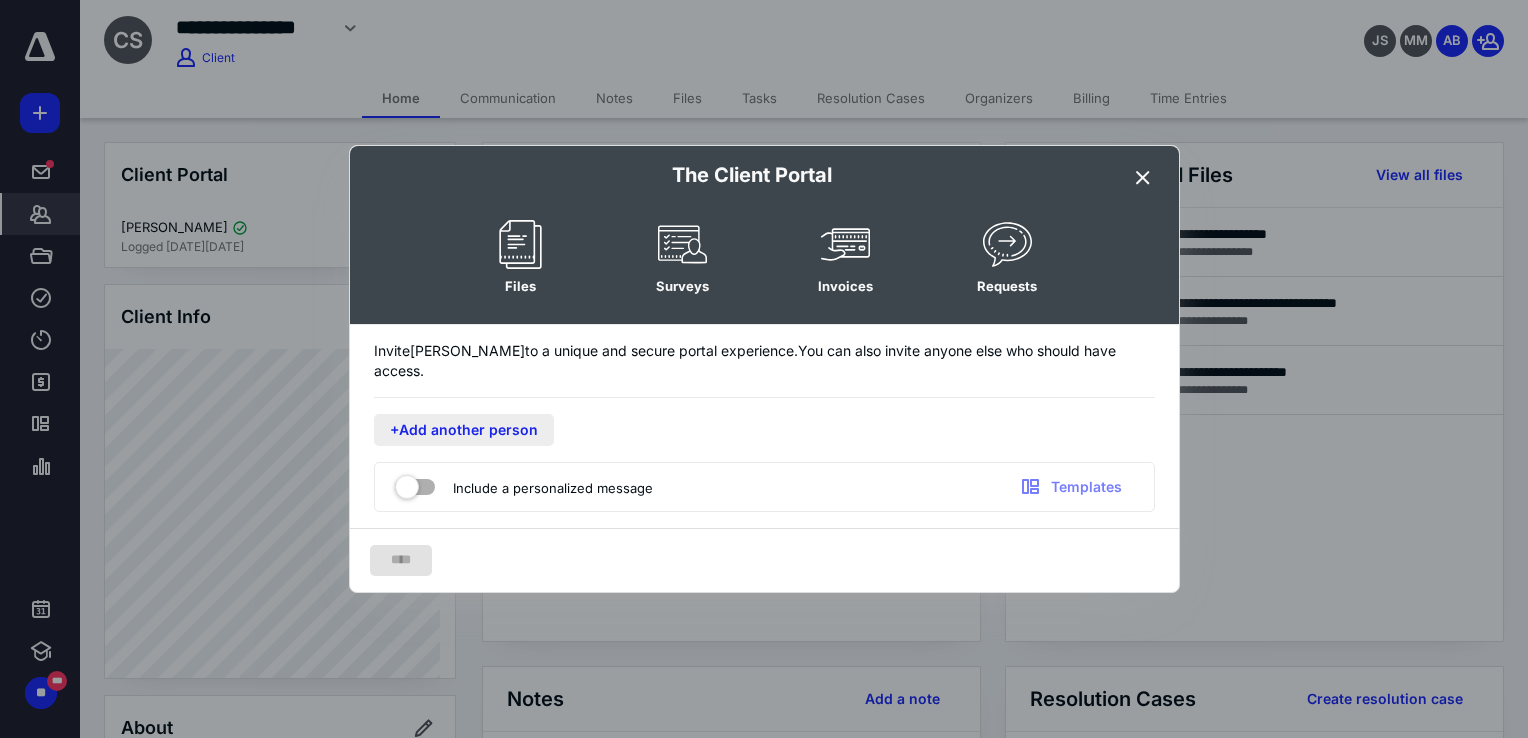 click on "+Add another person" at bounding box center [464, 430] 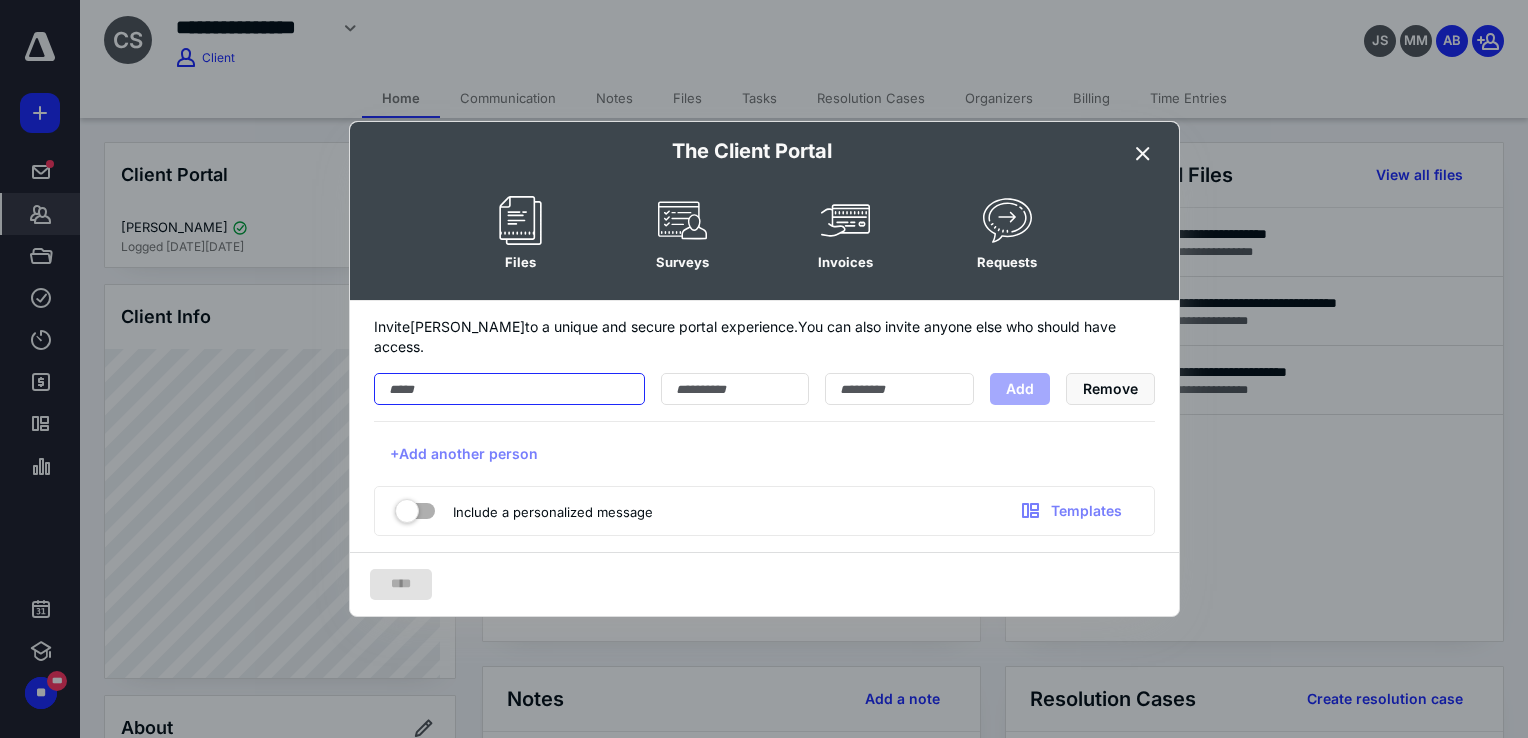 click at bounding box center [509, 389] 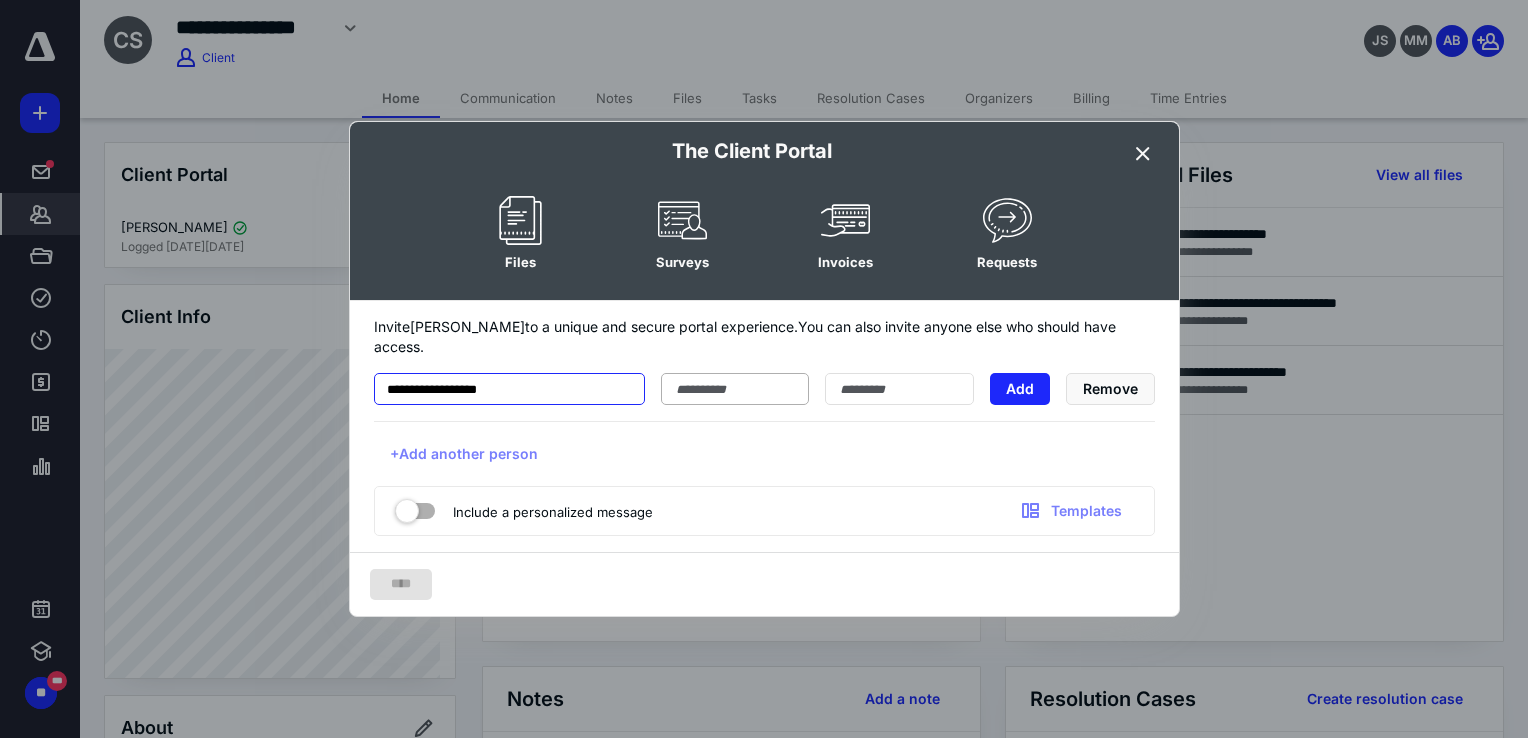 type on "**********" 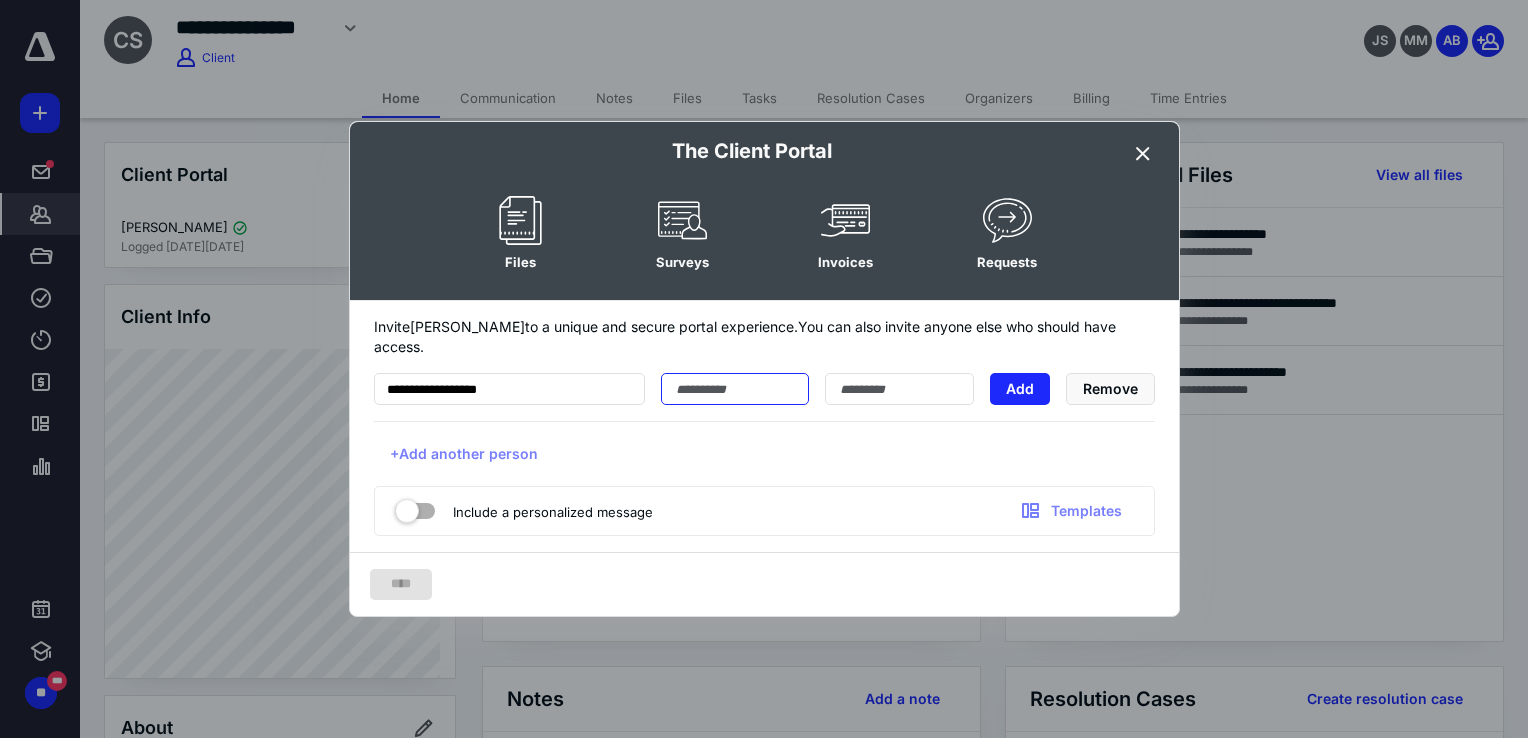 click at bounding box center (735, 389) 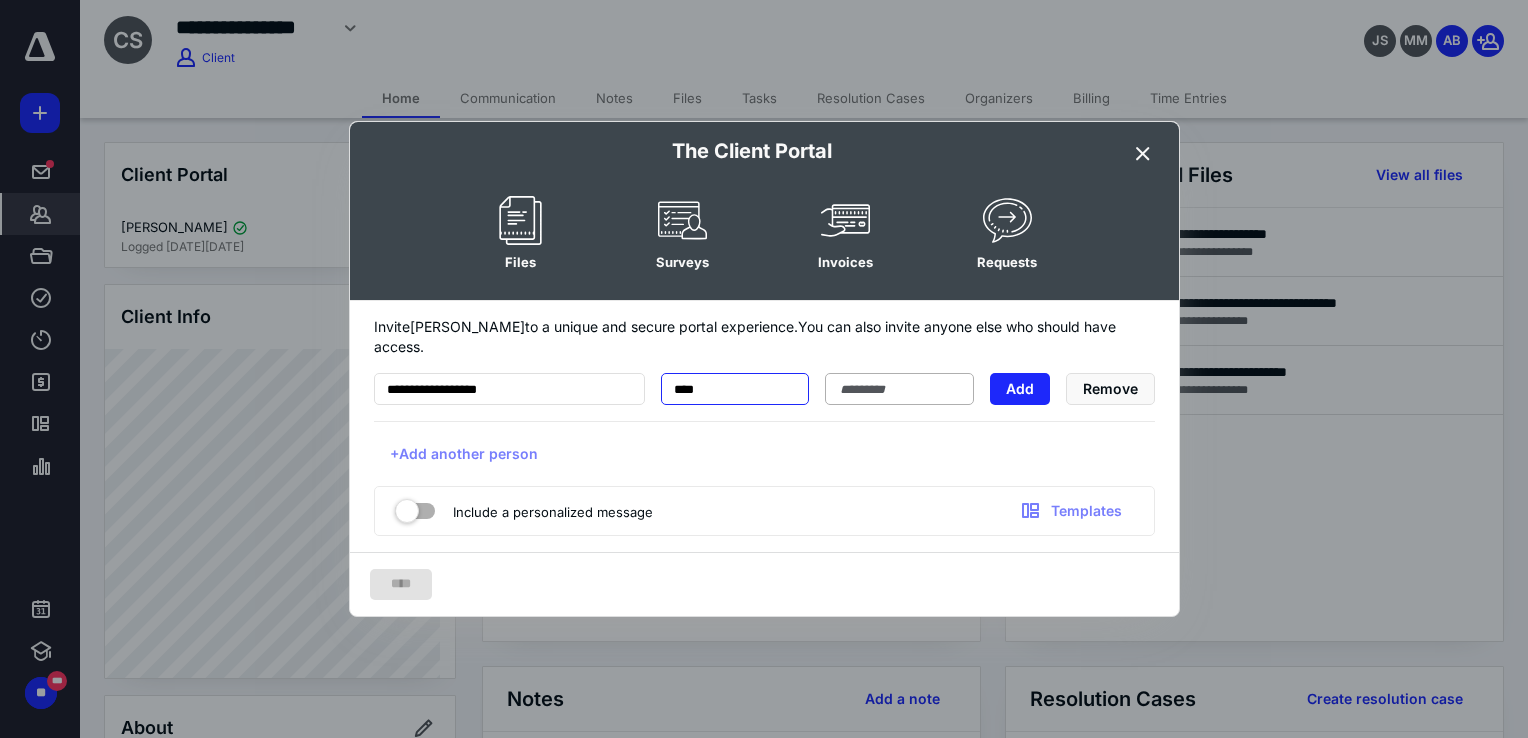 type on "****" 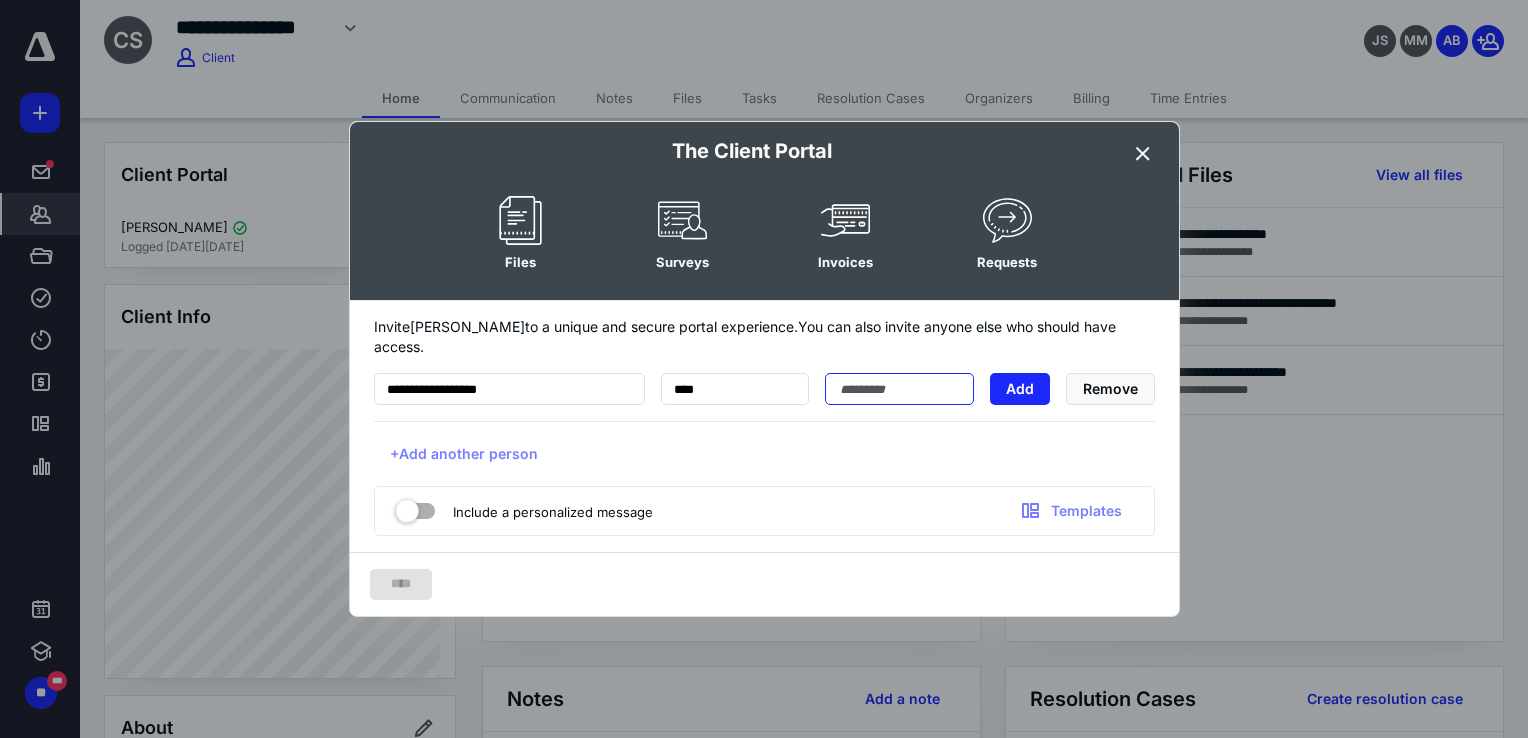 click at bounding box center [899, 389] 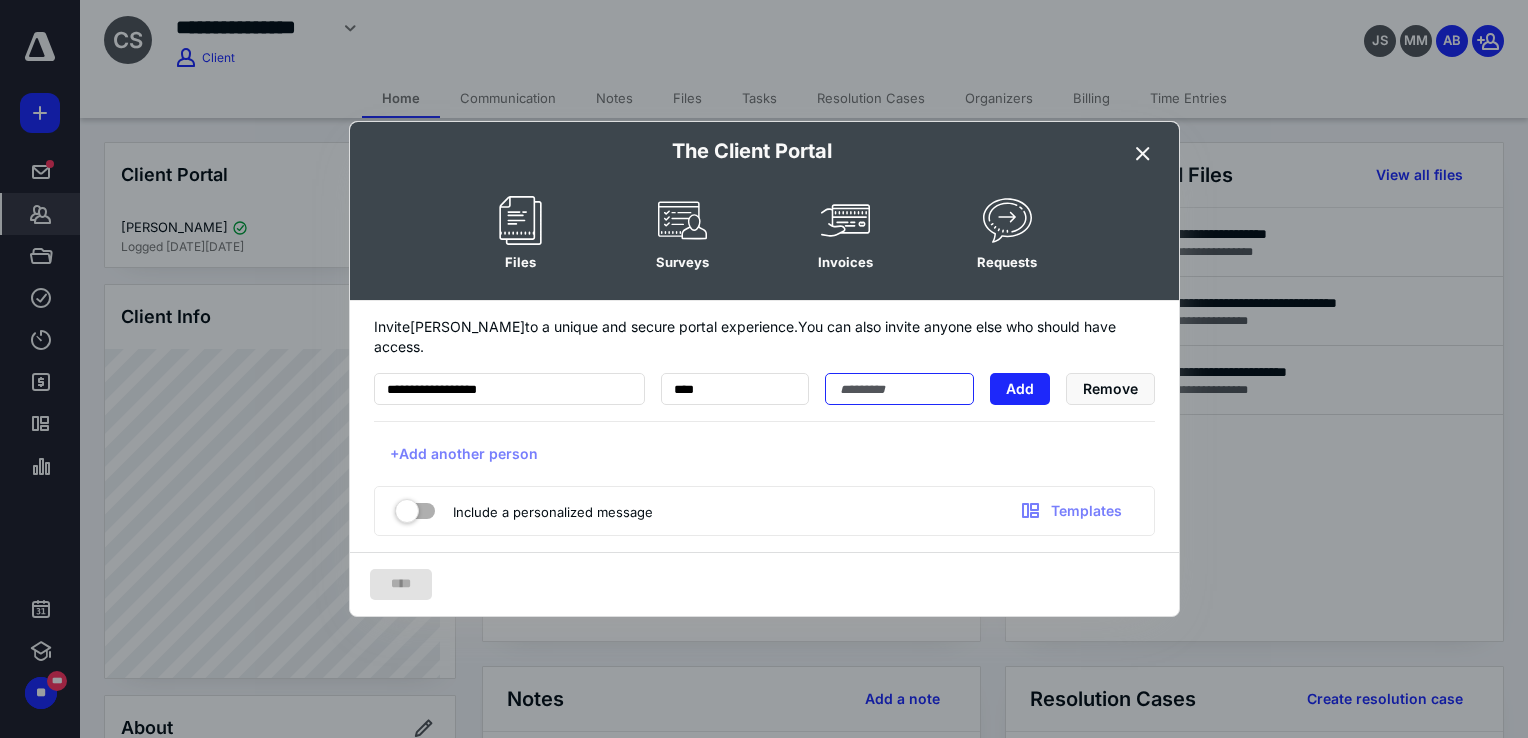click at bounding box center (899, 389) 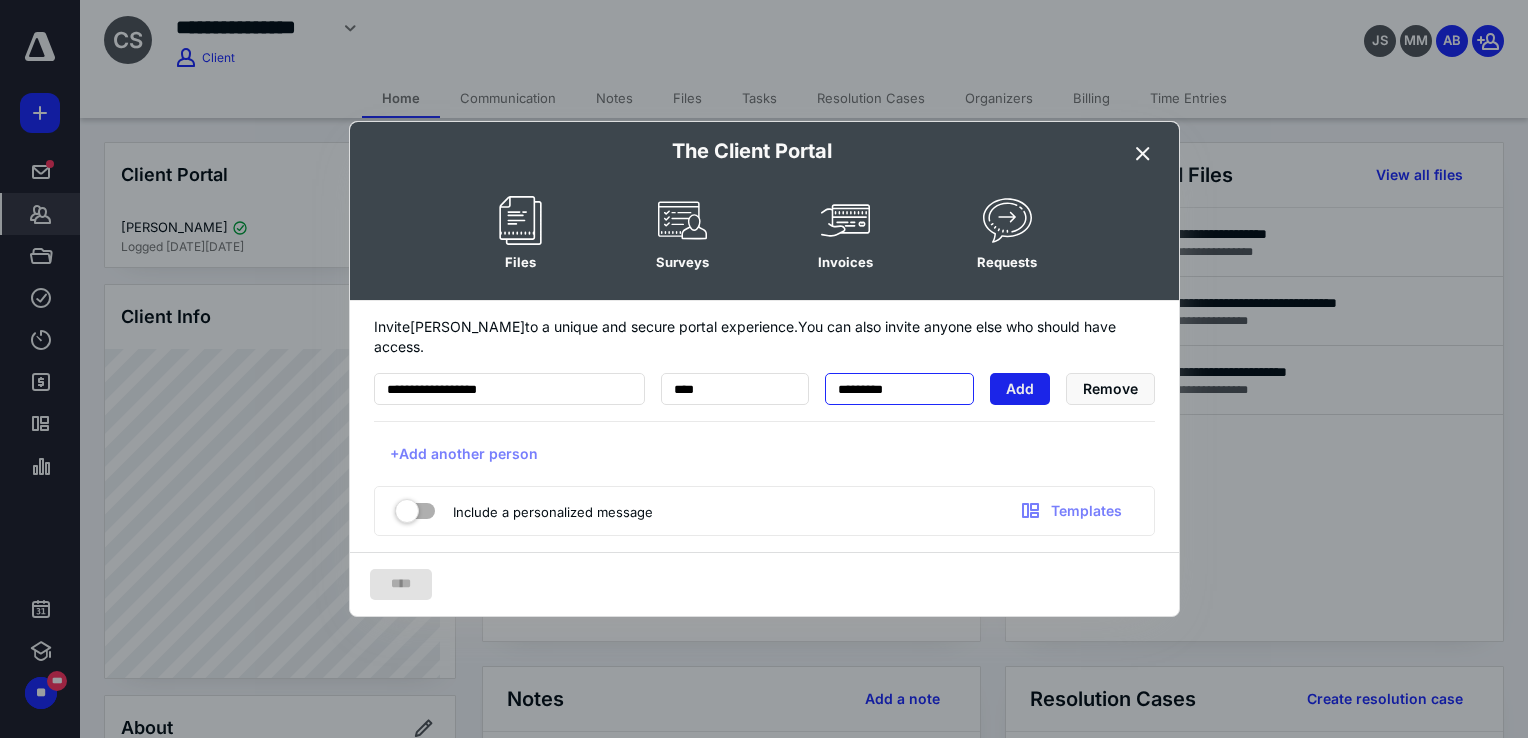 type on "*********" 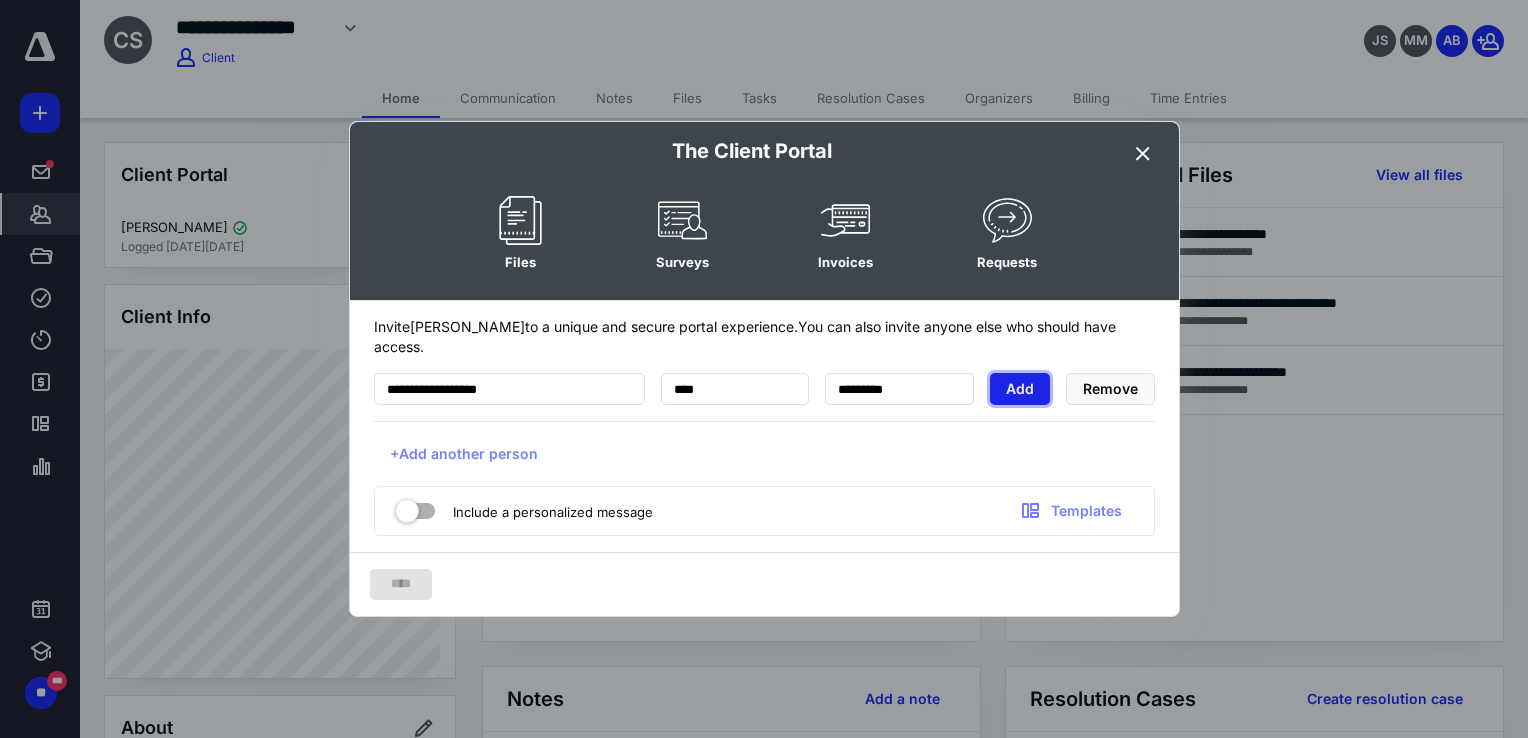 click on "Add" at bounding box center [1020, 389] 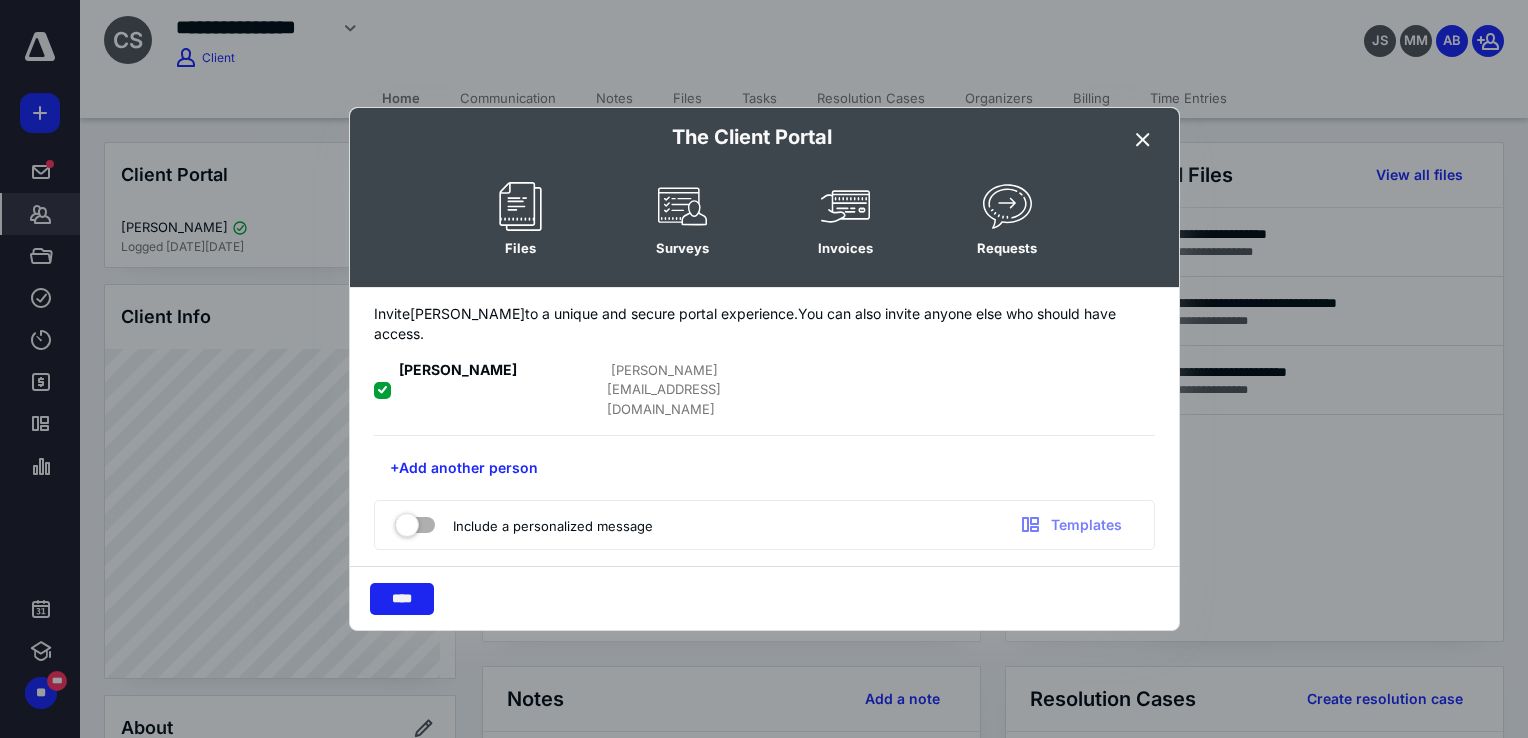 click on "****" at bounding box center [402, 599] 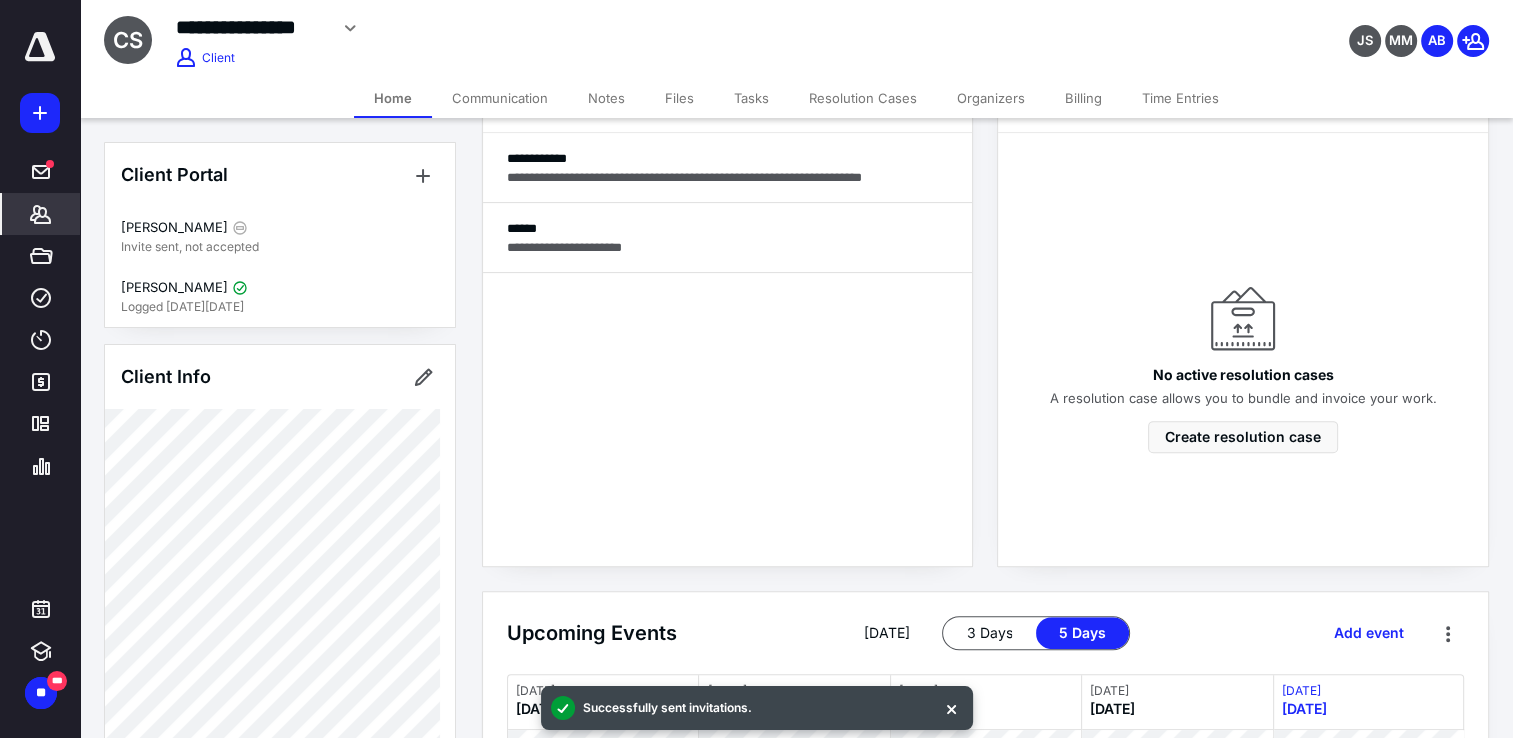 scroll, scrollTop: 733, scrollLeft: 0, axis: vertical 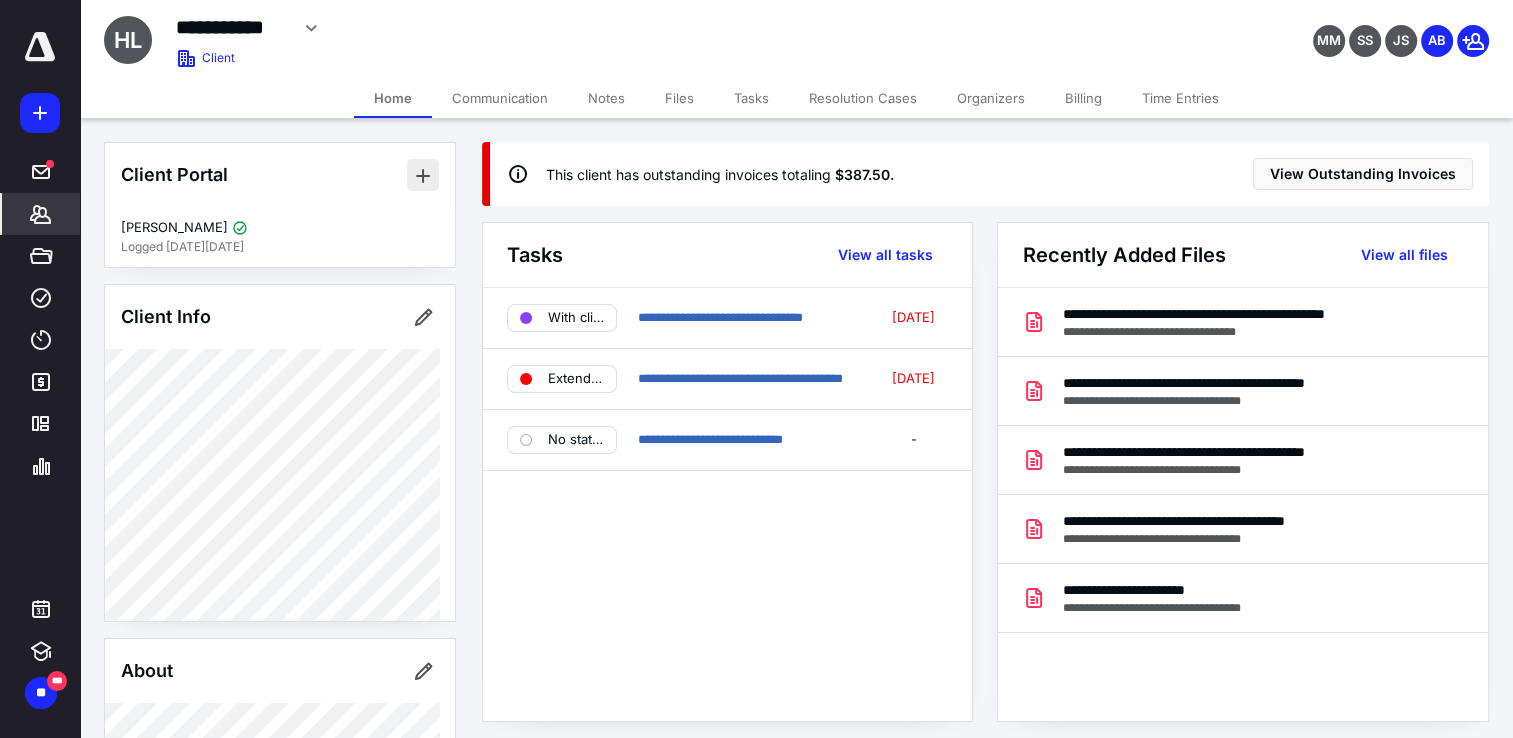 click at bounding box center [423, 175] 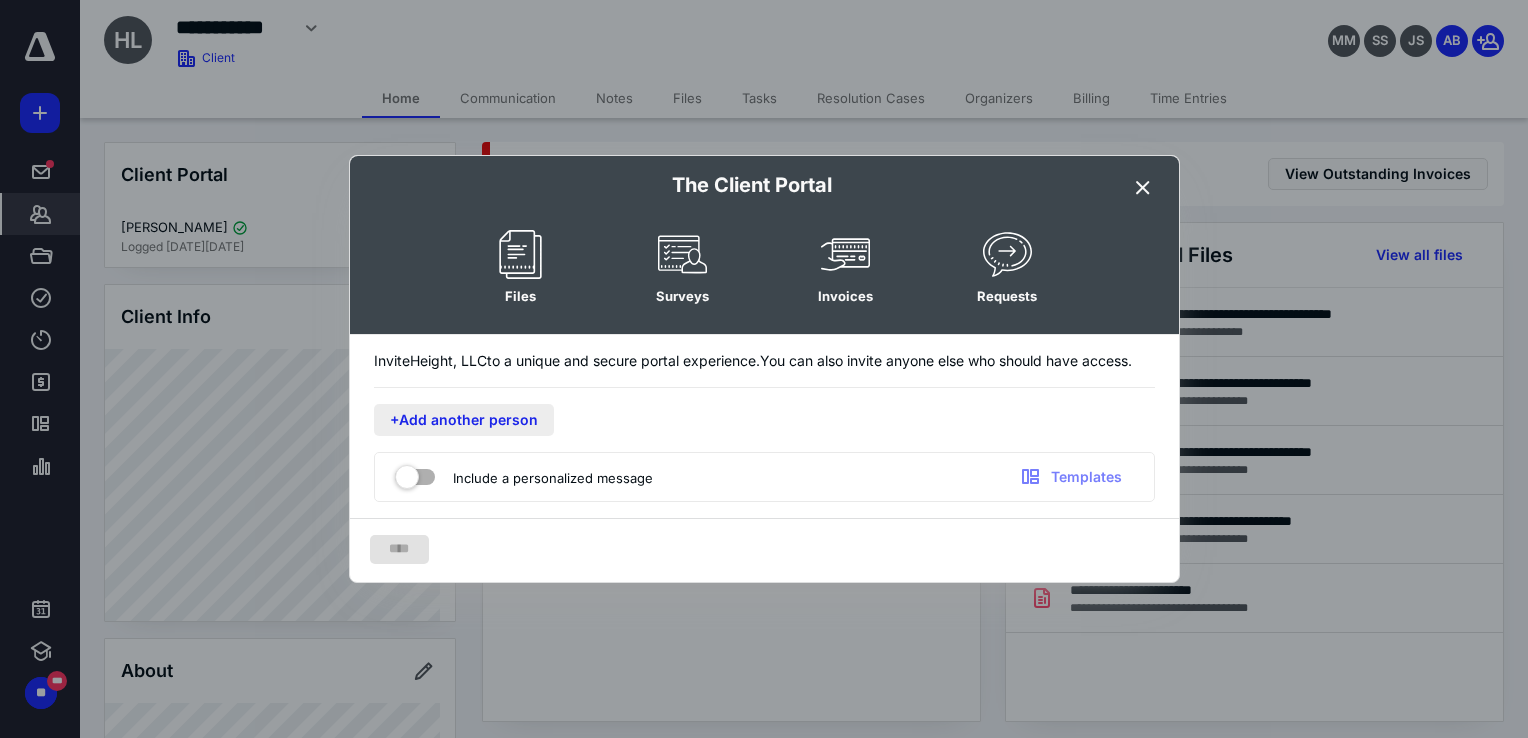 click on "+Add another person" at bounding box center [464, 420] 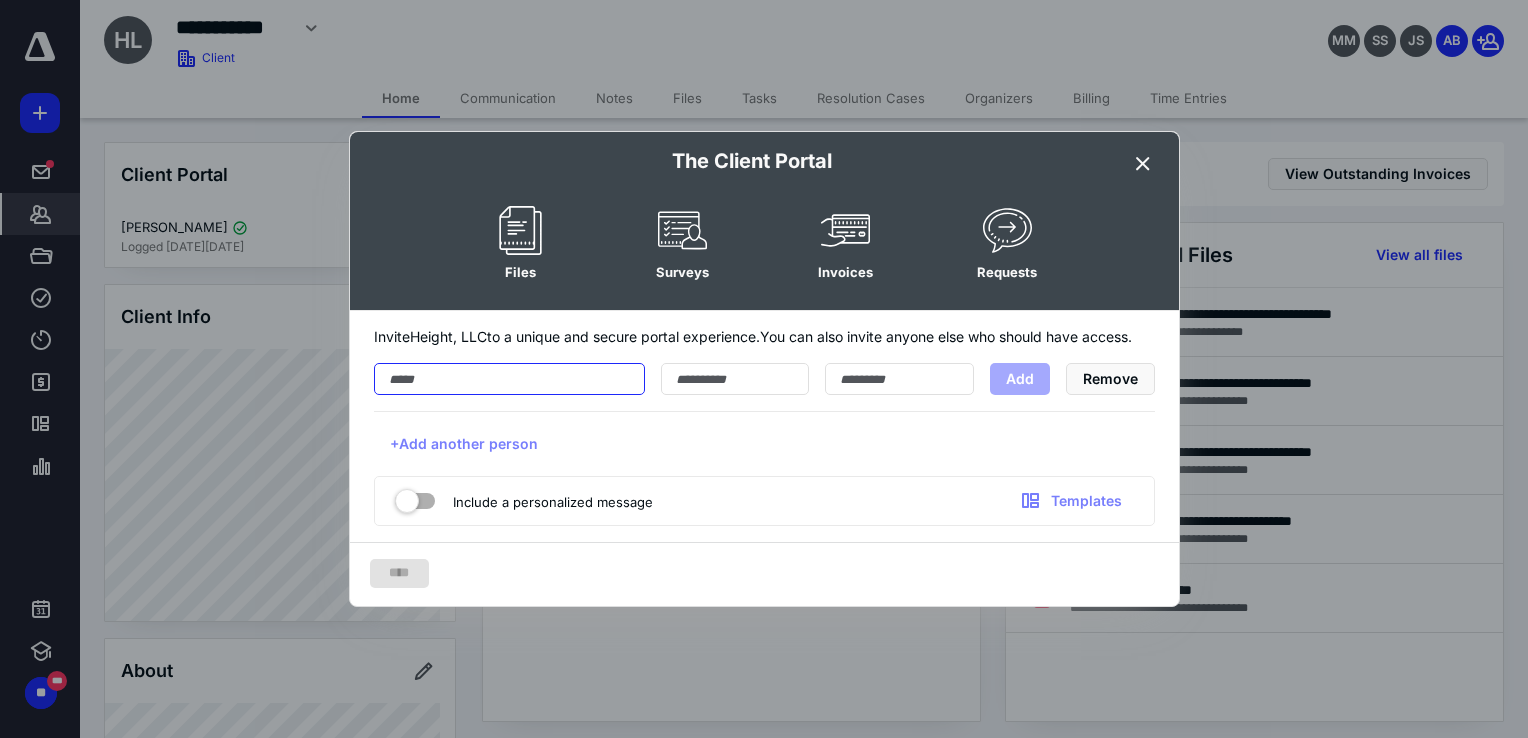 click at bounding box center [509, 379] 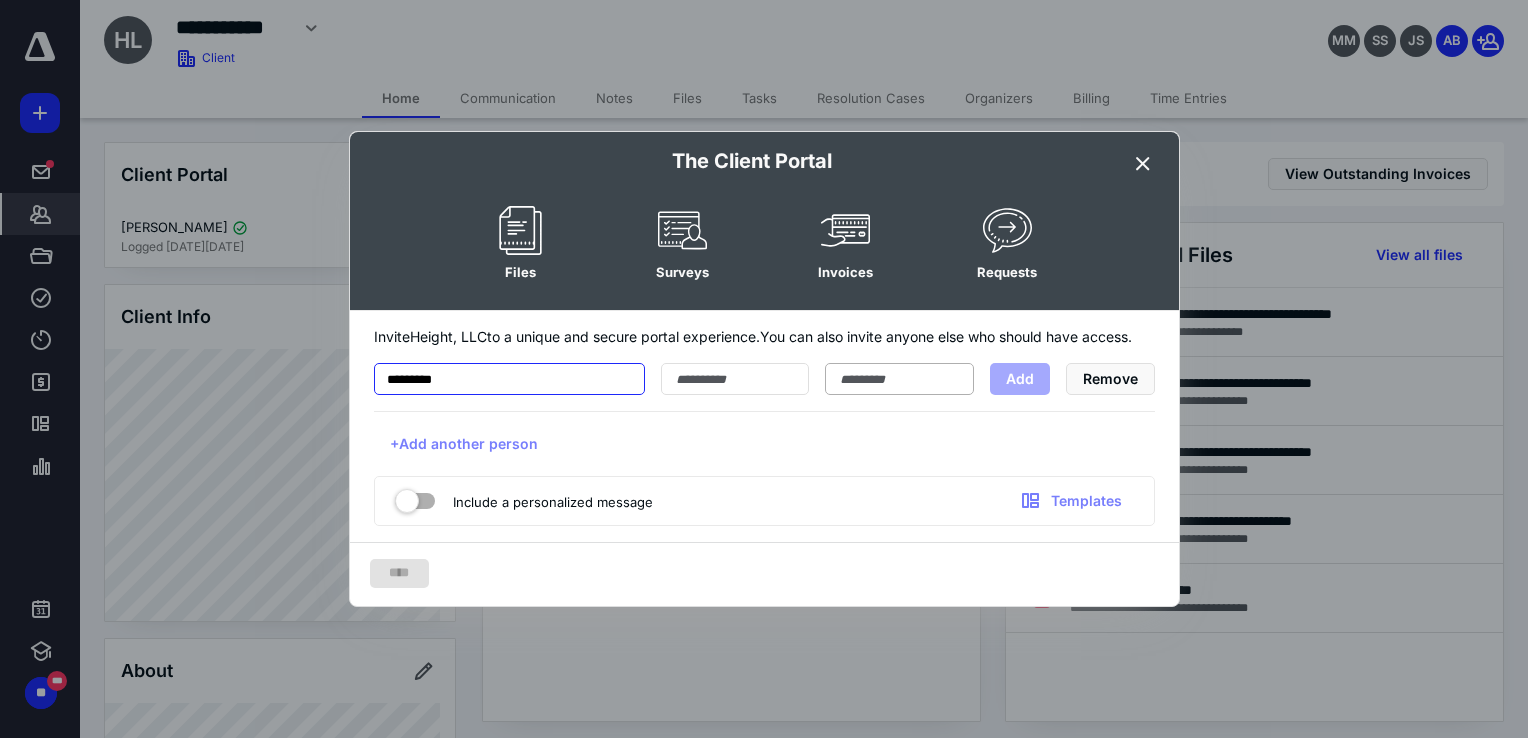 type on "*********" 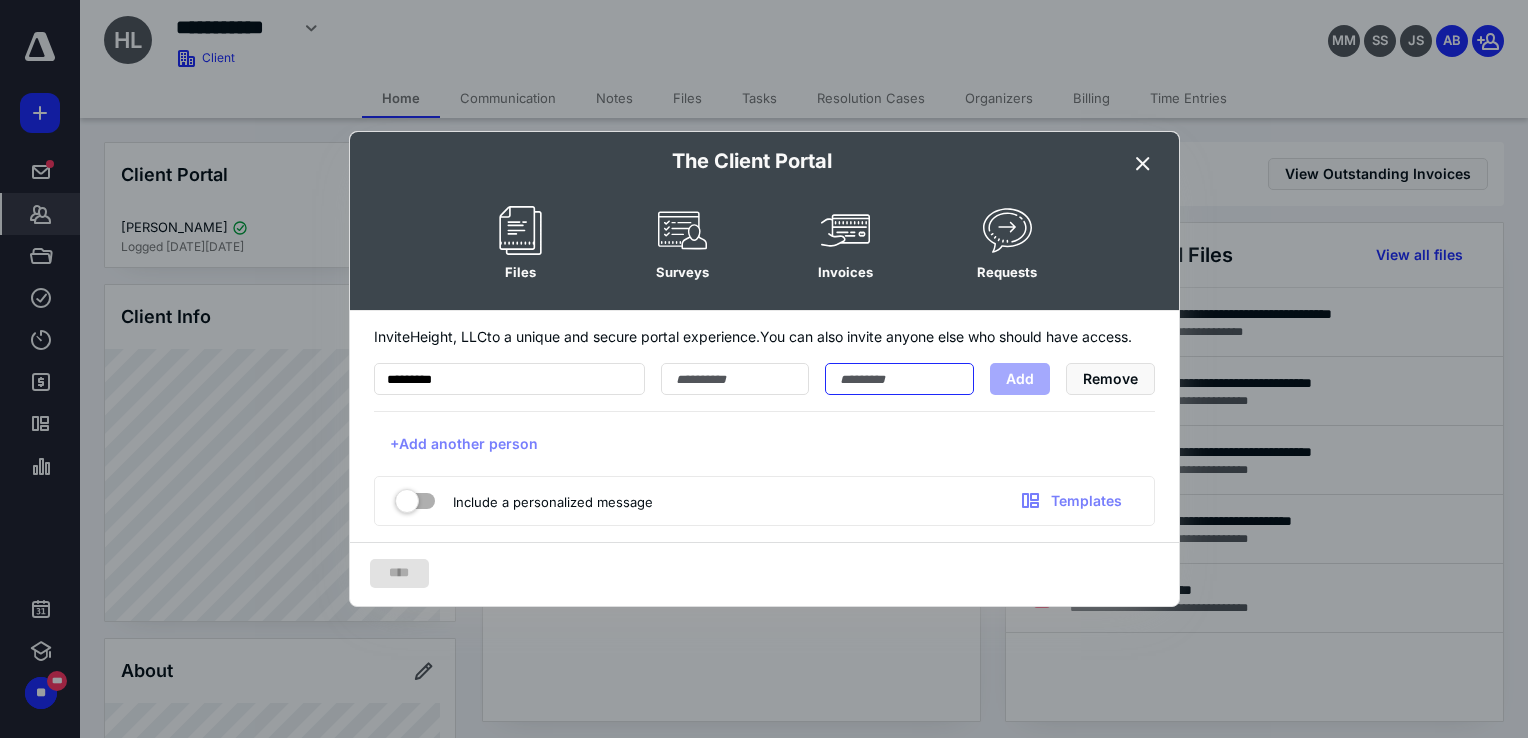 click at bounding box center (899, 379) 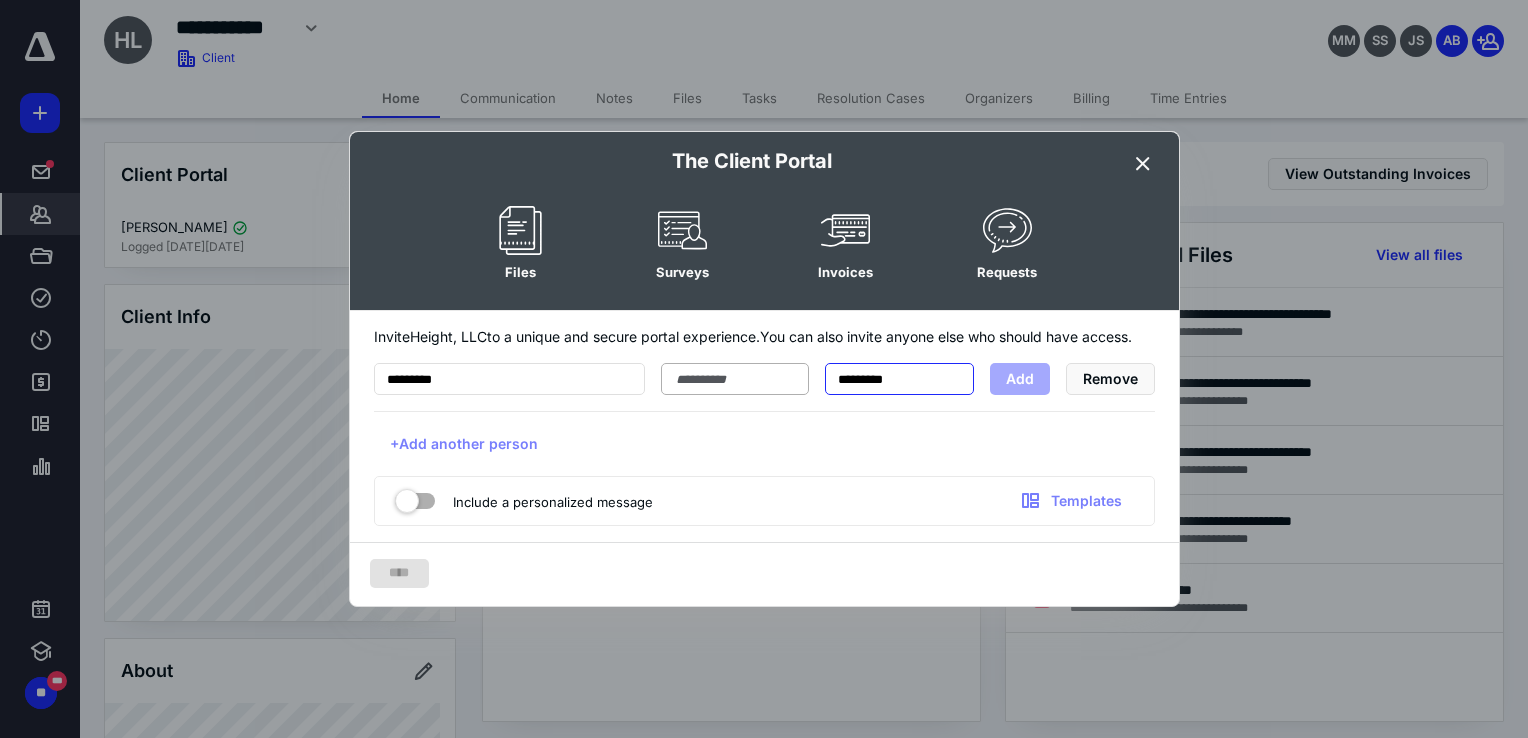 type on "*********" 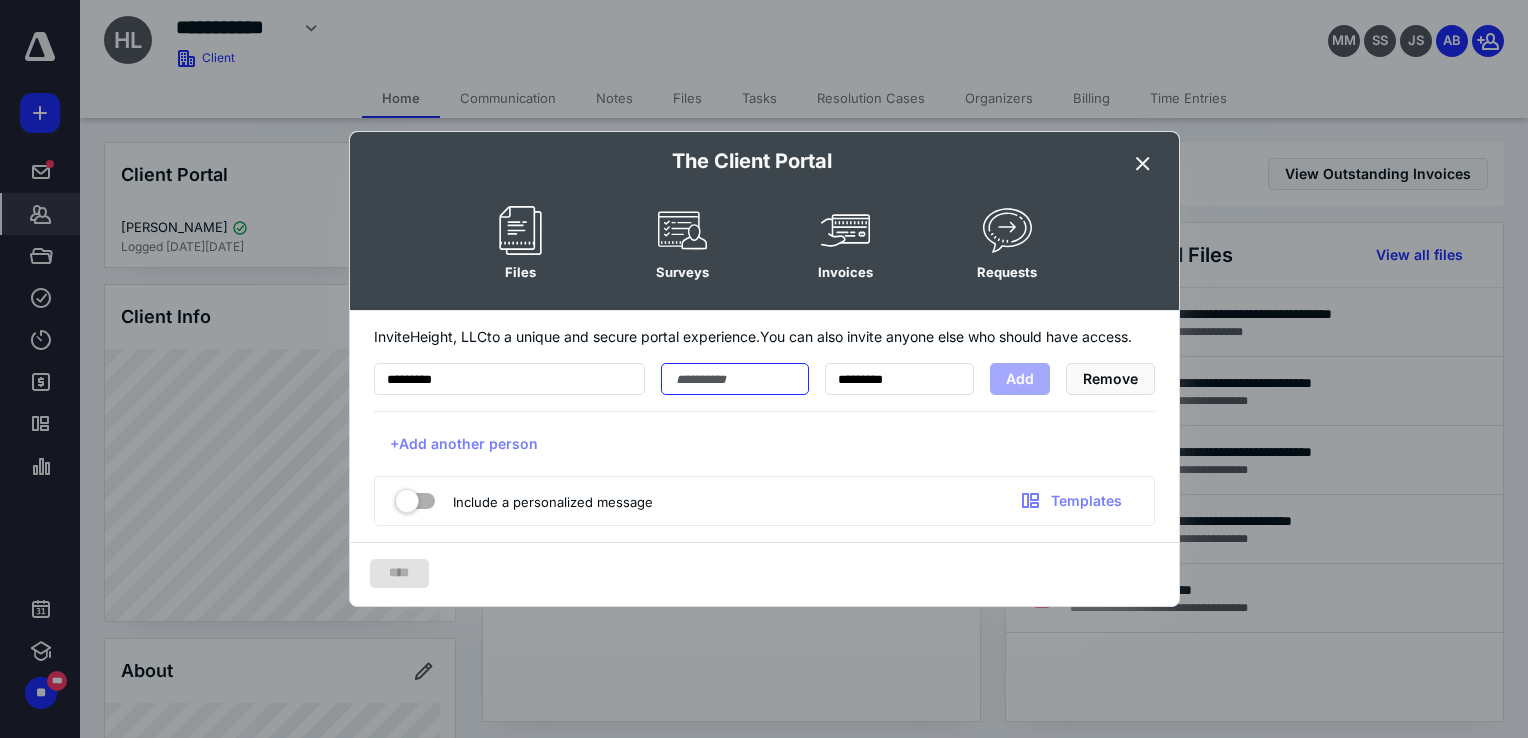 click at bounding box center [735, 379] 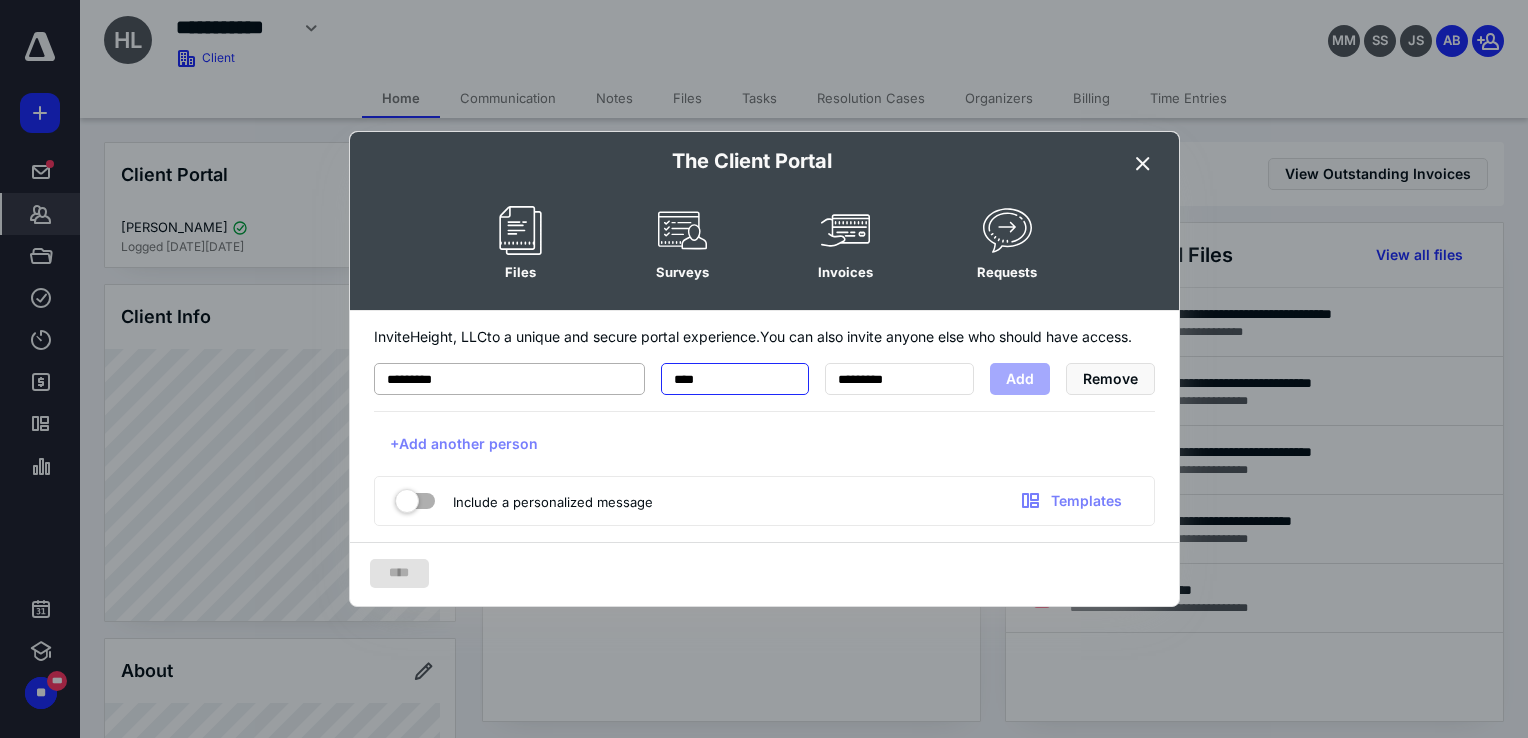 type on "****" 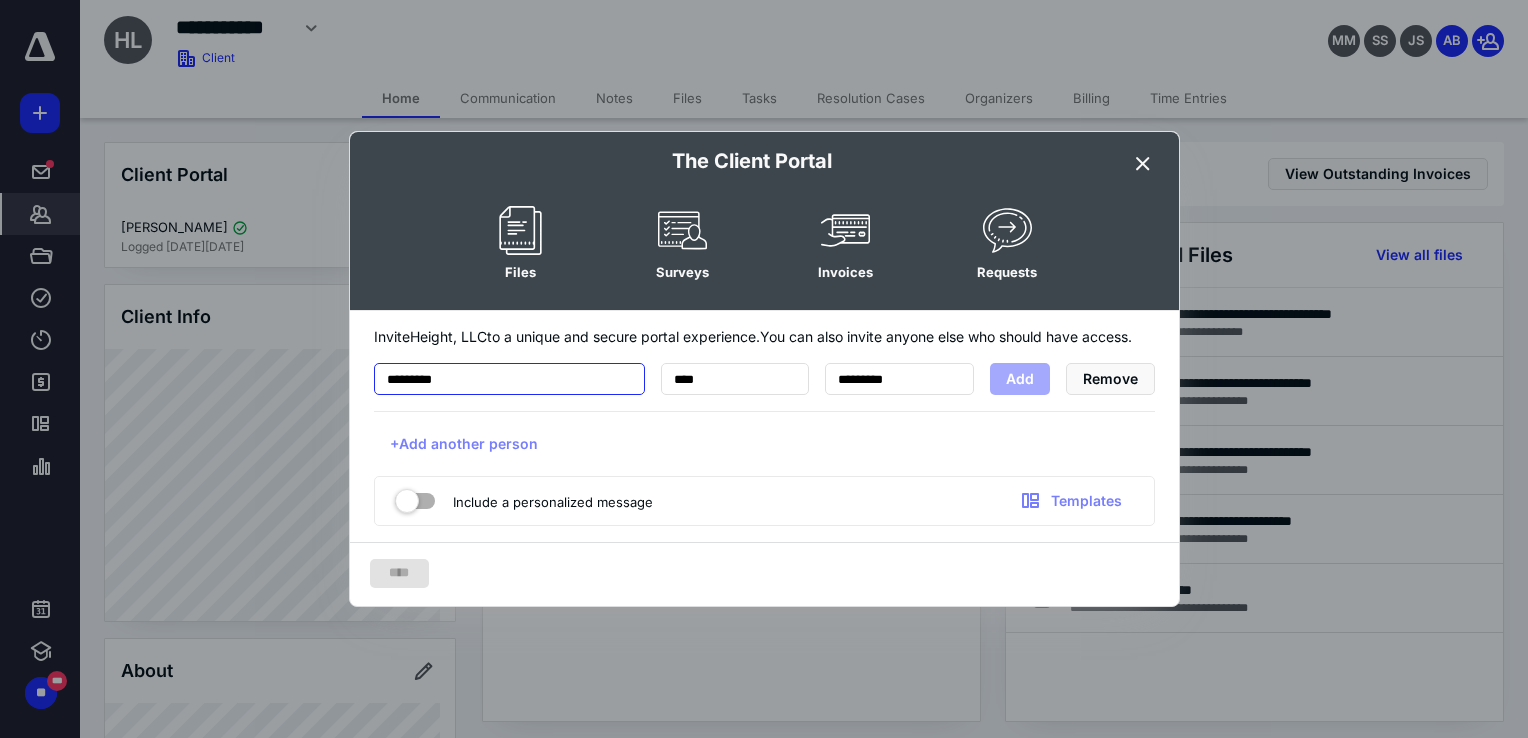 drag, startPoint x: 498, startPoint y: 374, endPoint x: 387, endPoint y: 365, distance: 111.364265 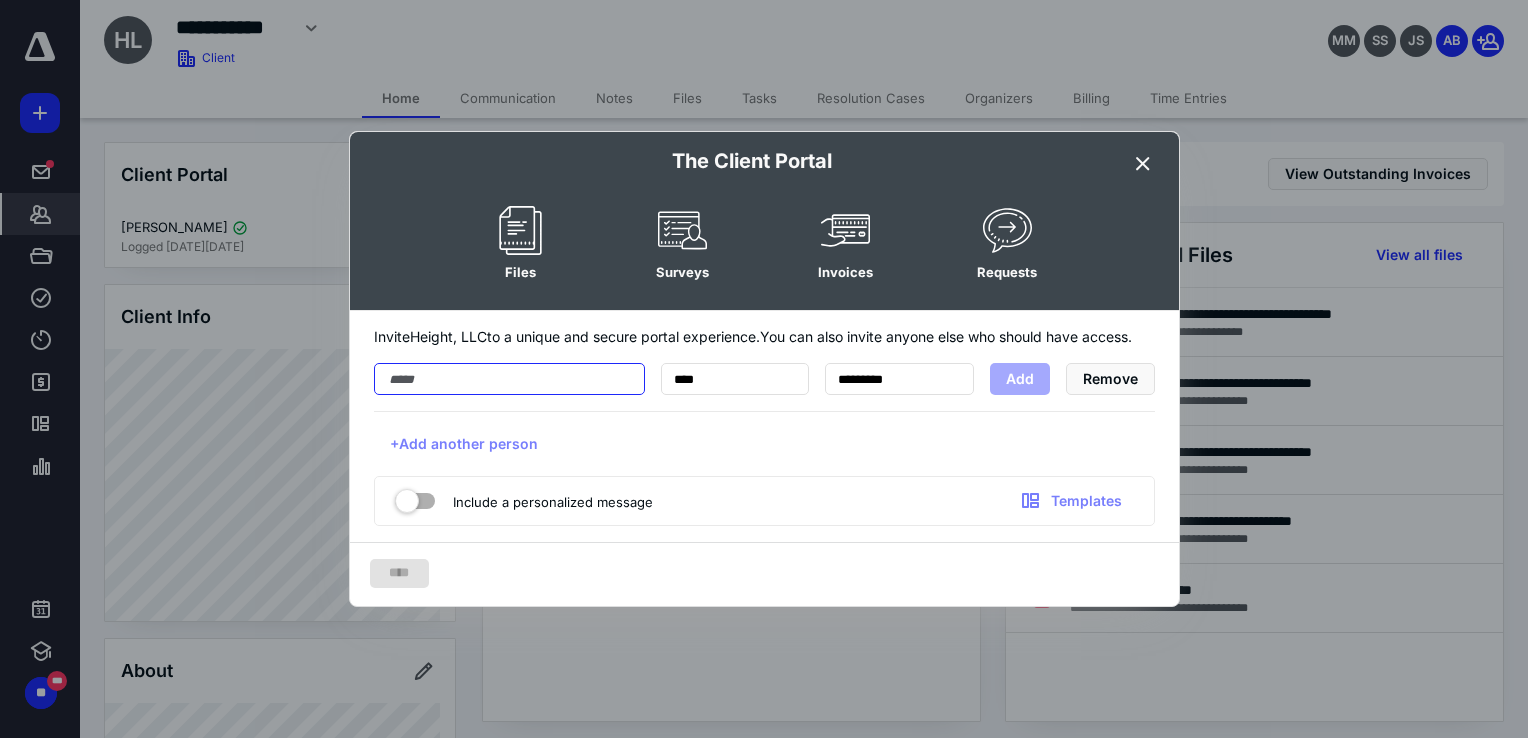 click at bounding box center [509, 379] 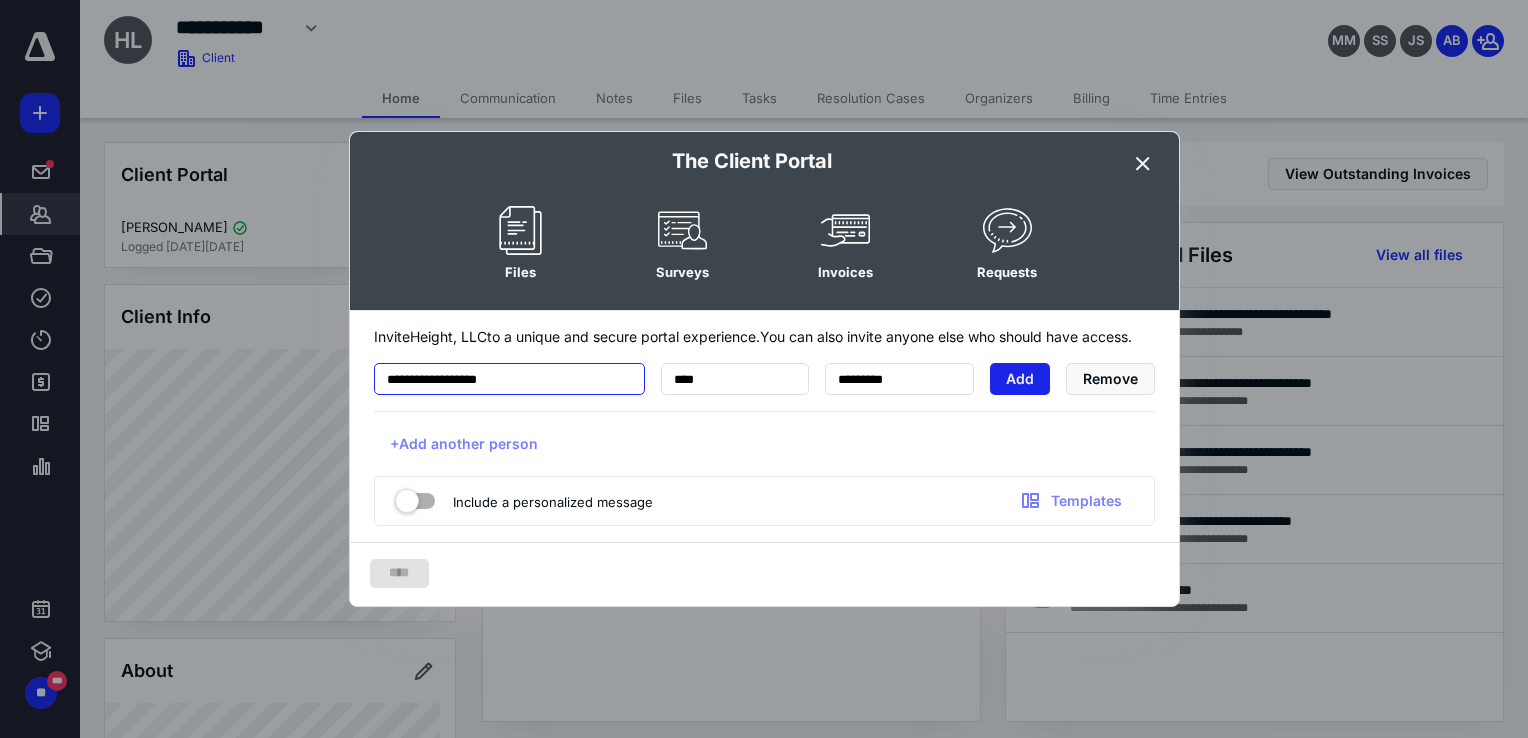 type on "**********" 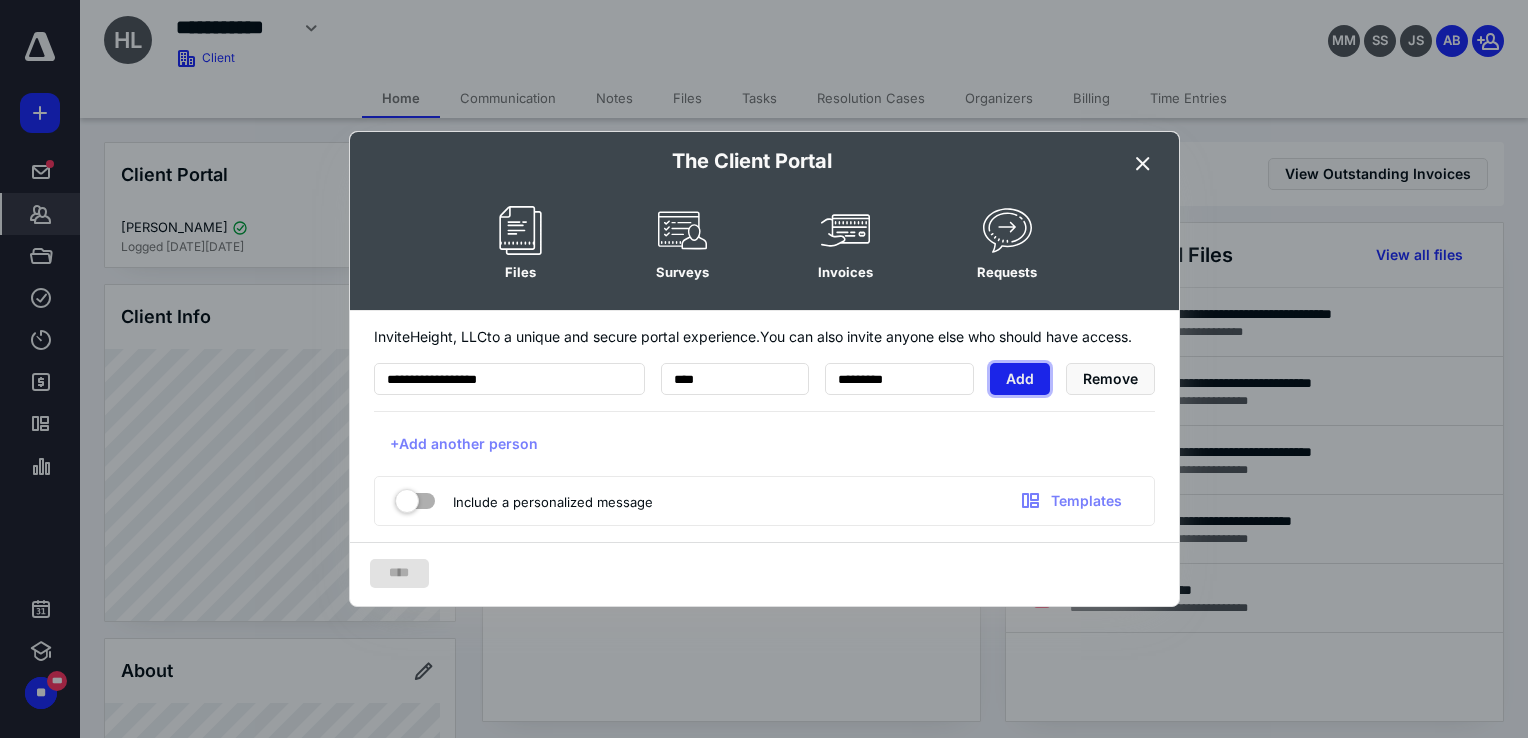 click on "Add" at bounding box center (1020, 379) 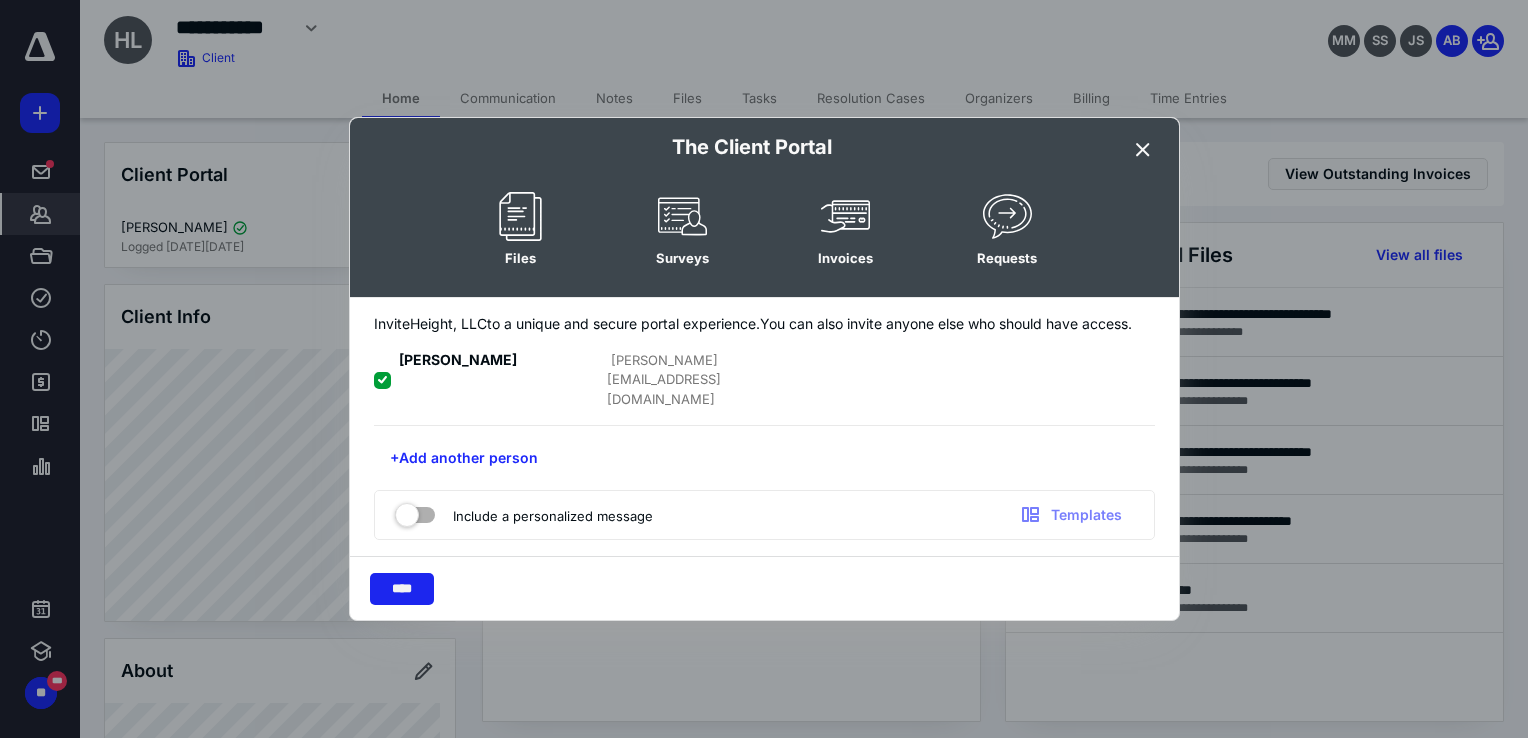 click on "****" at bounding box center (402, 589) 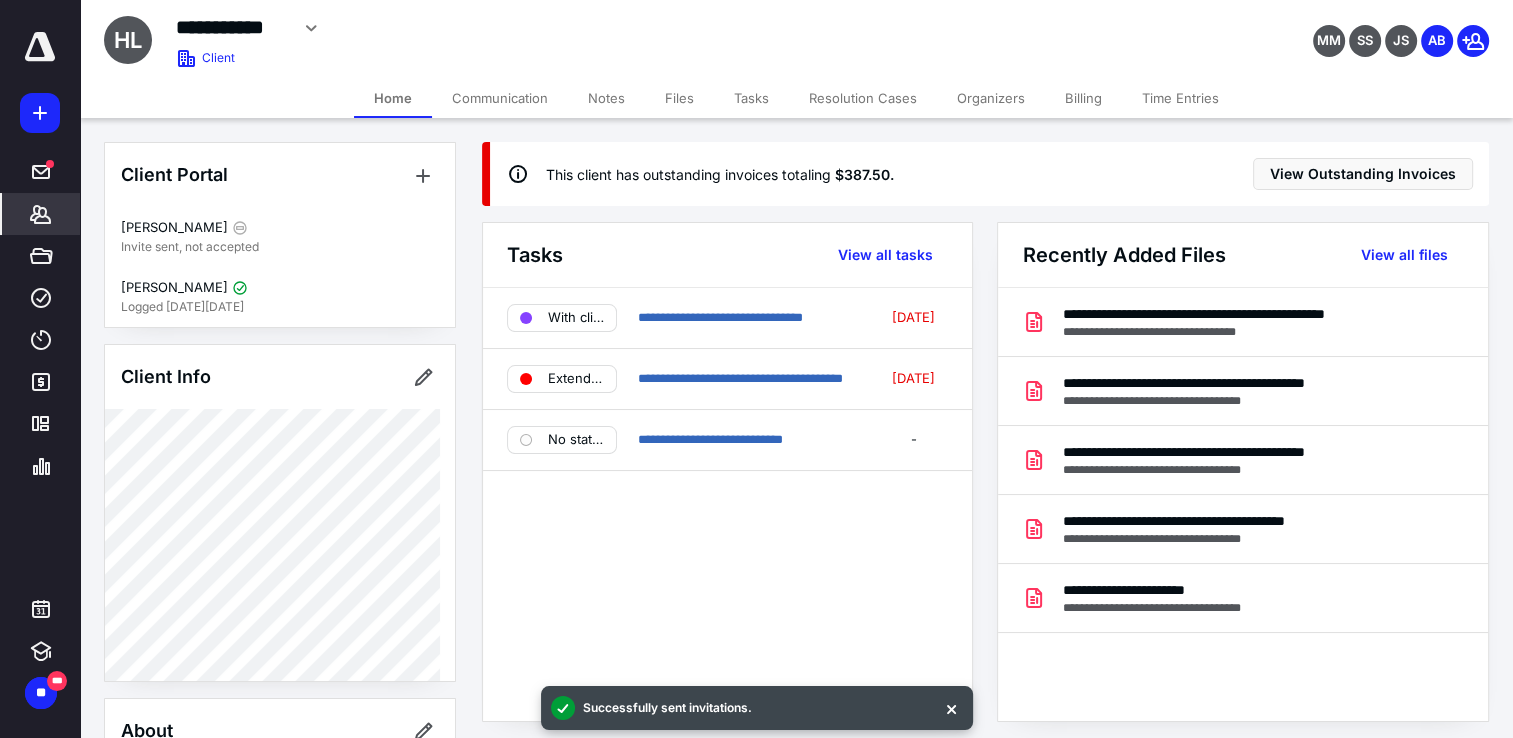 click on "Files" at bounding box center (679, 98) 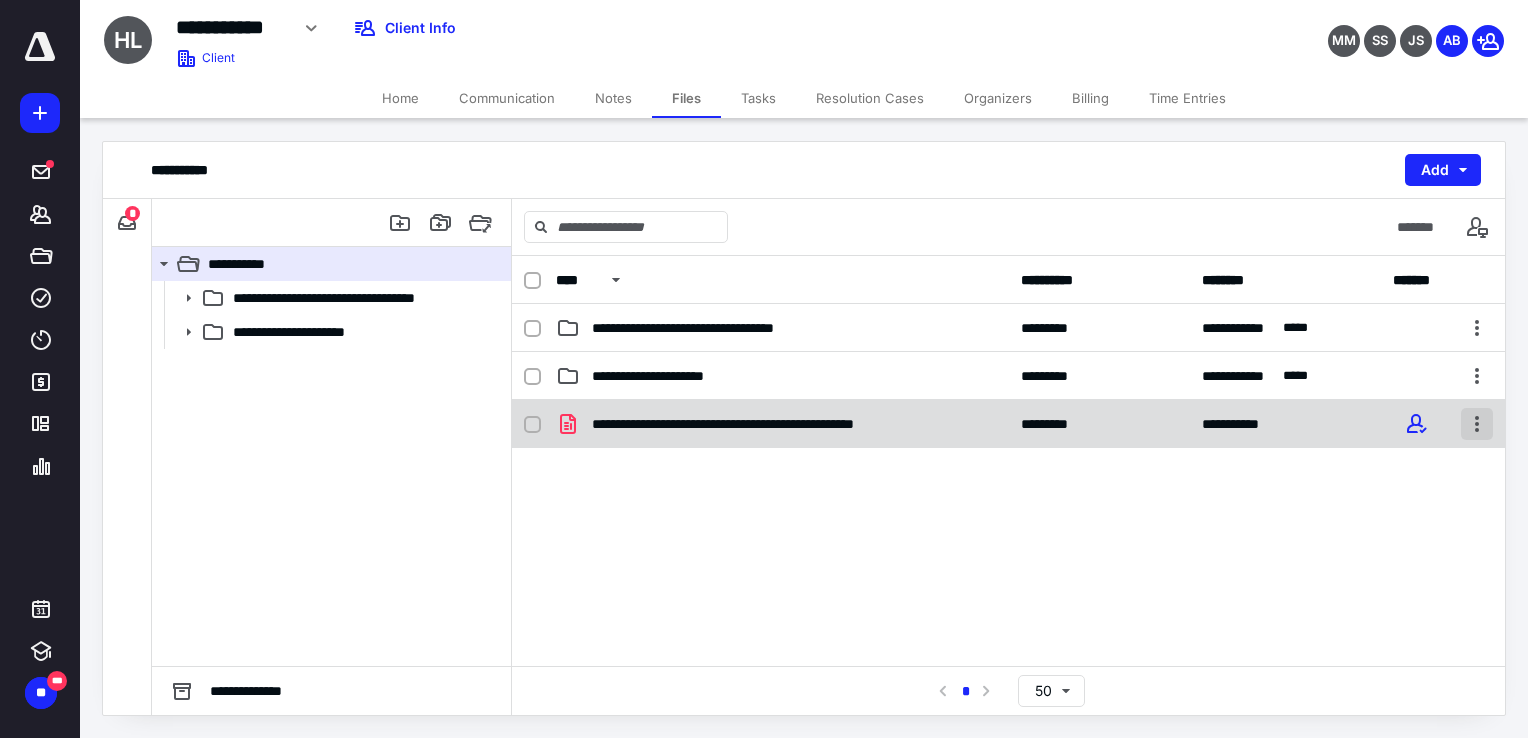 click at bounding box center [1477, 424] 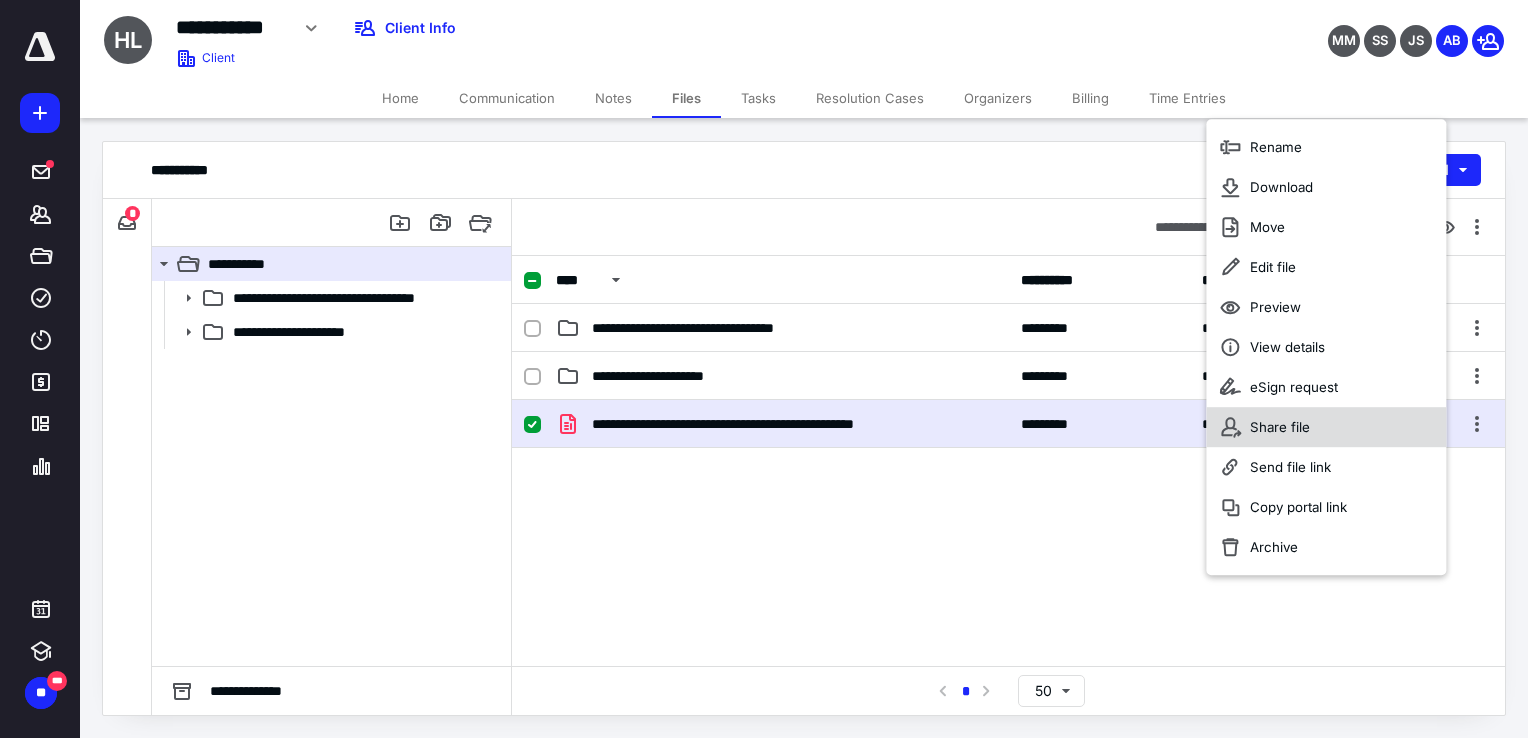 click on "Share file" at bounding box center [1326, 427] 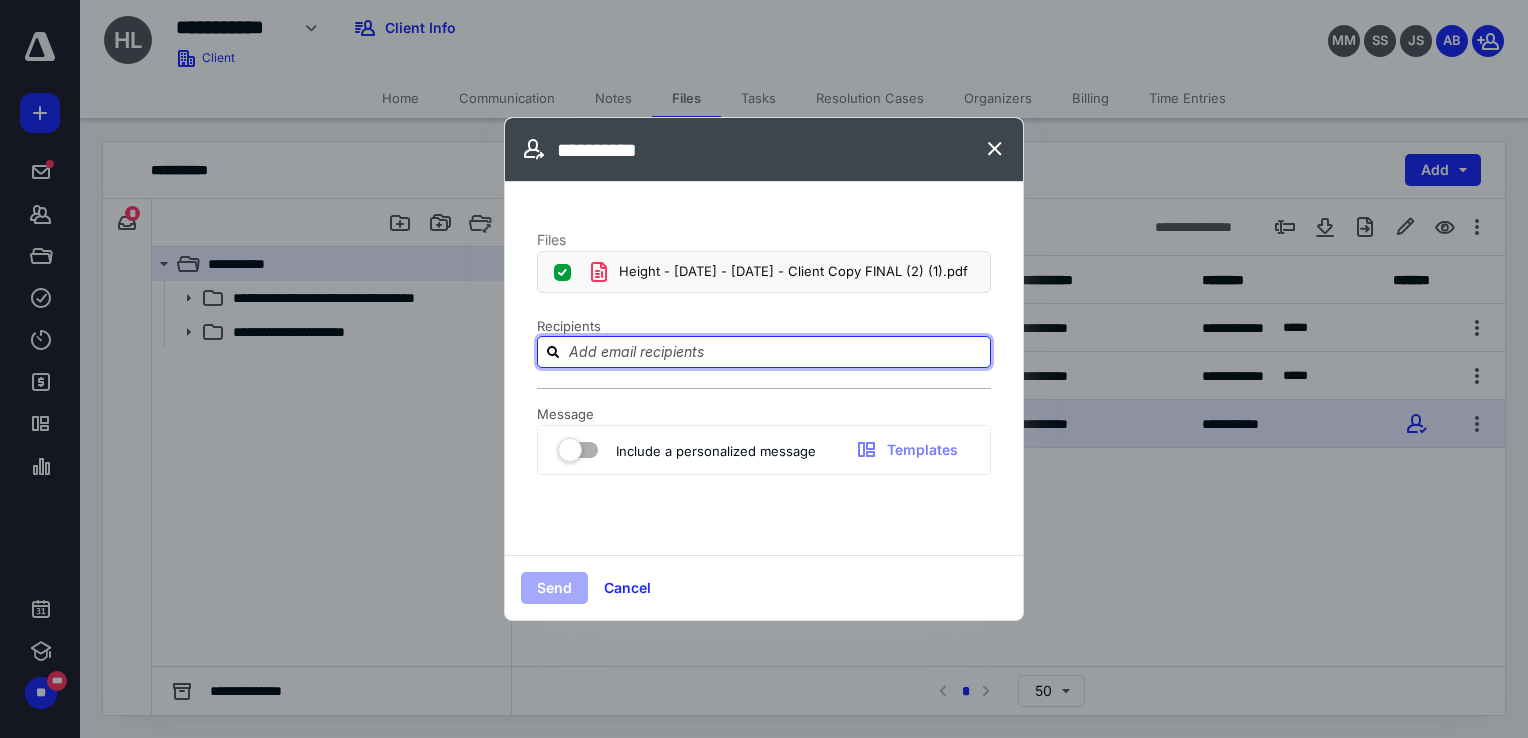 click at bounding box center [776, 351] 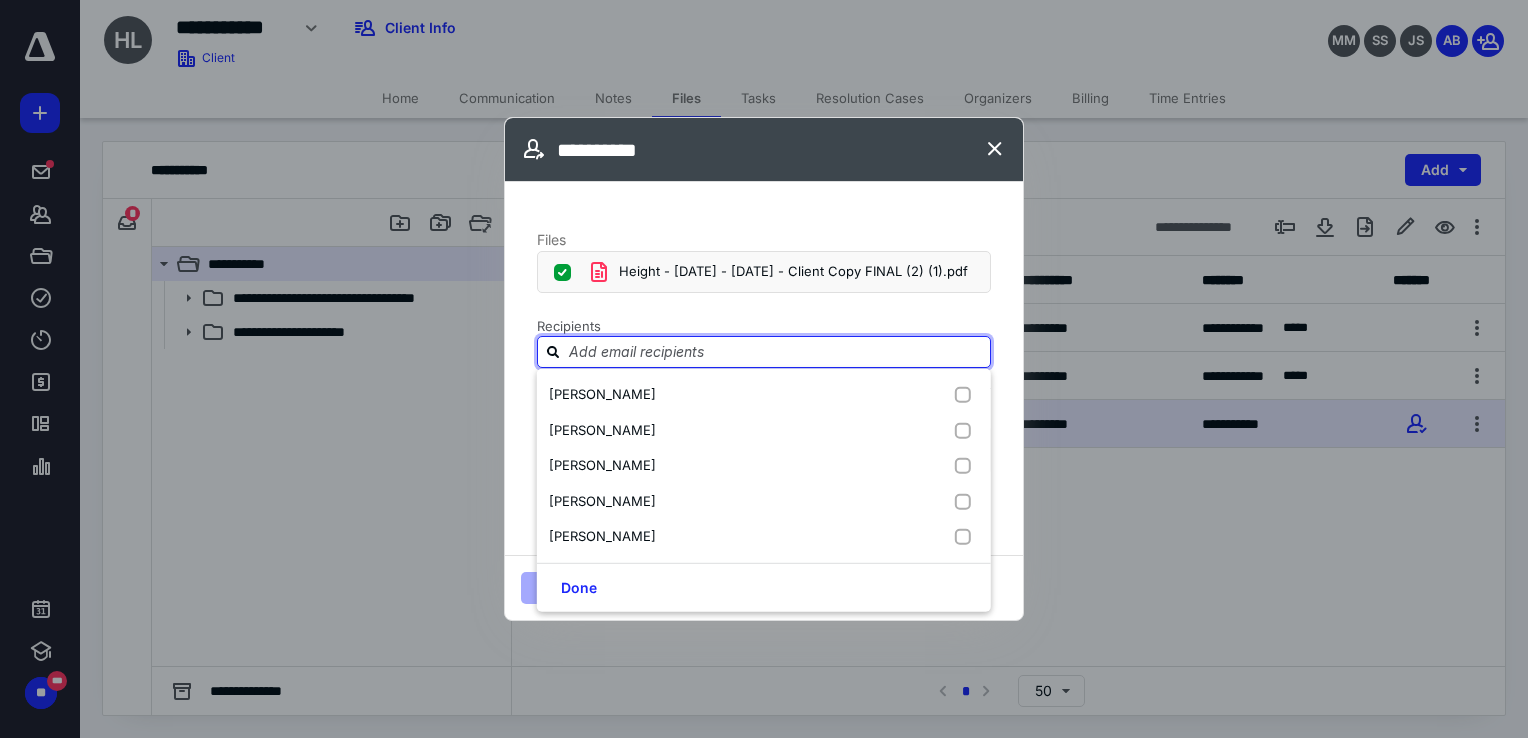 paste on "katy@height.studio" 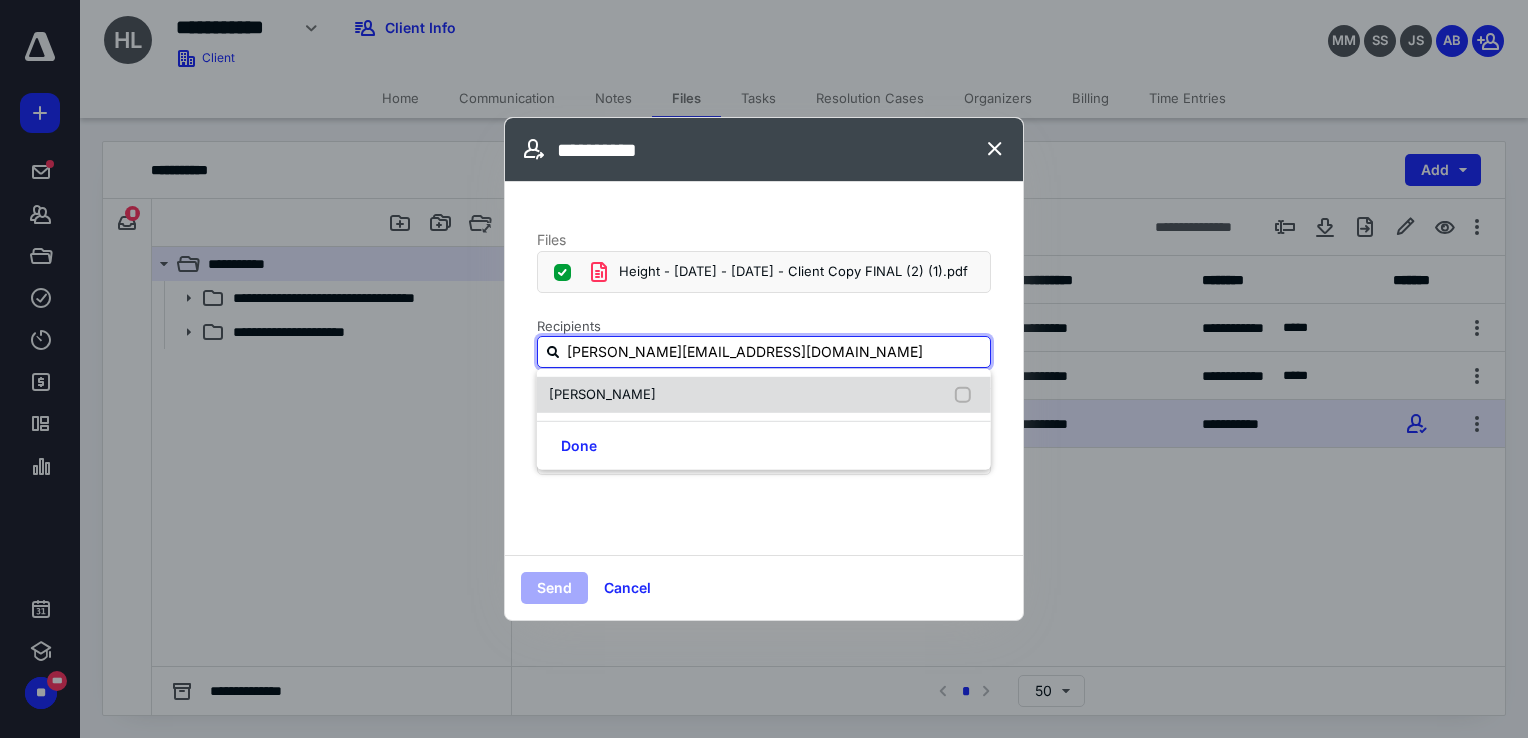 click on "Katy Stromsodt" at bounding box center (602, 394) 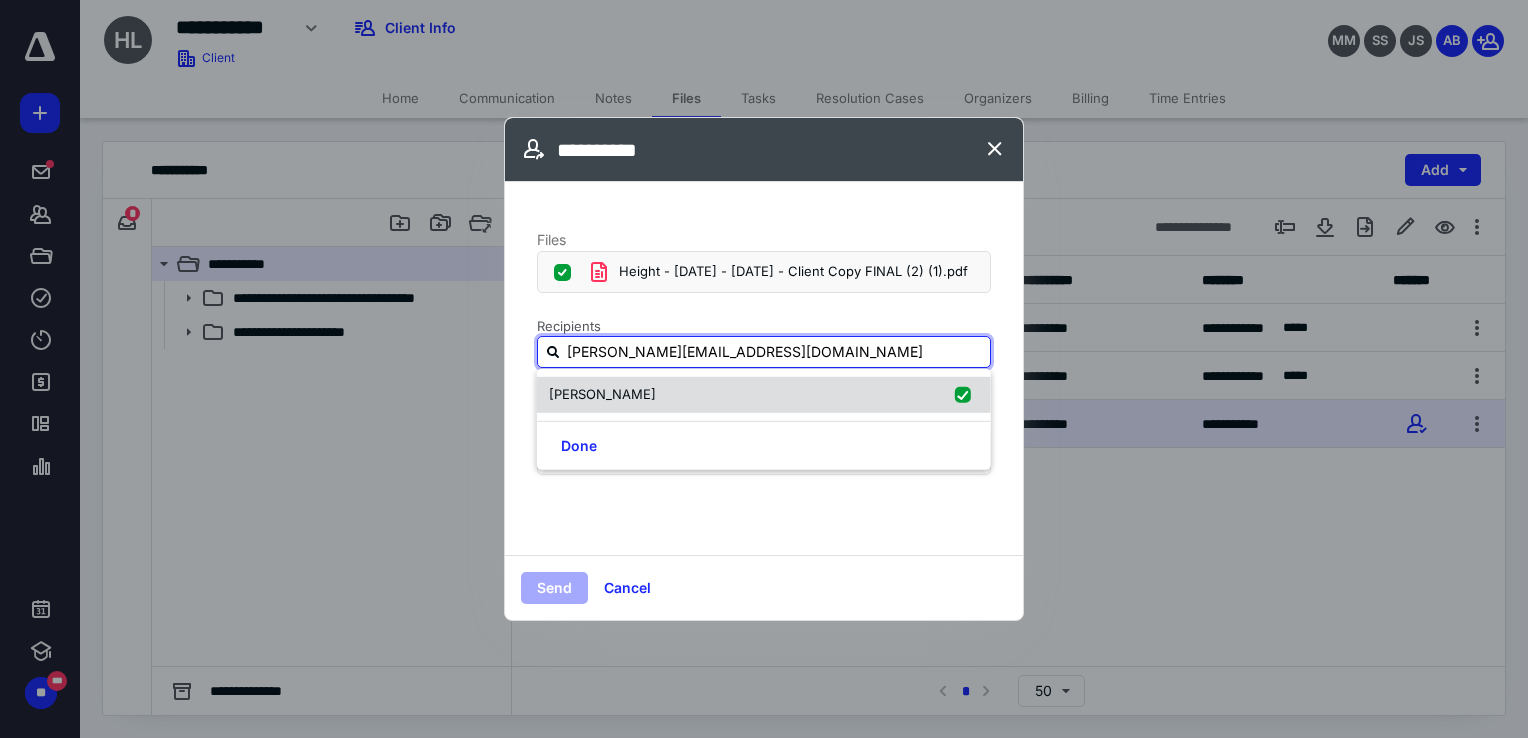 checkbox on "true" 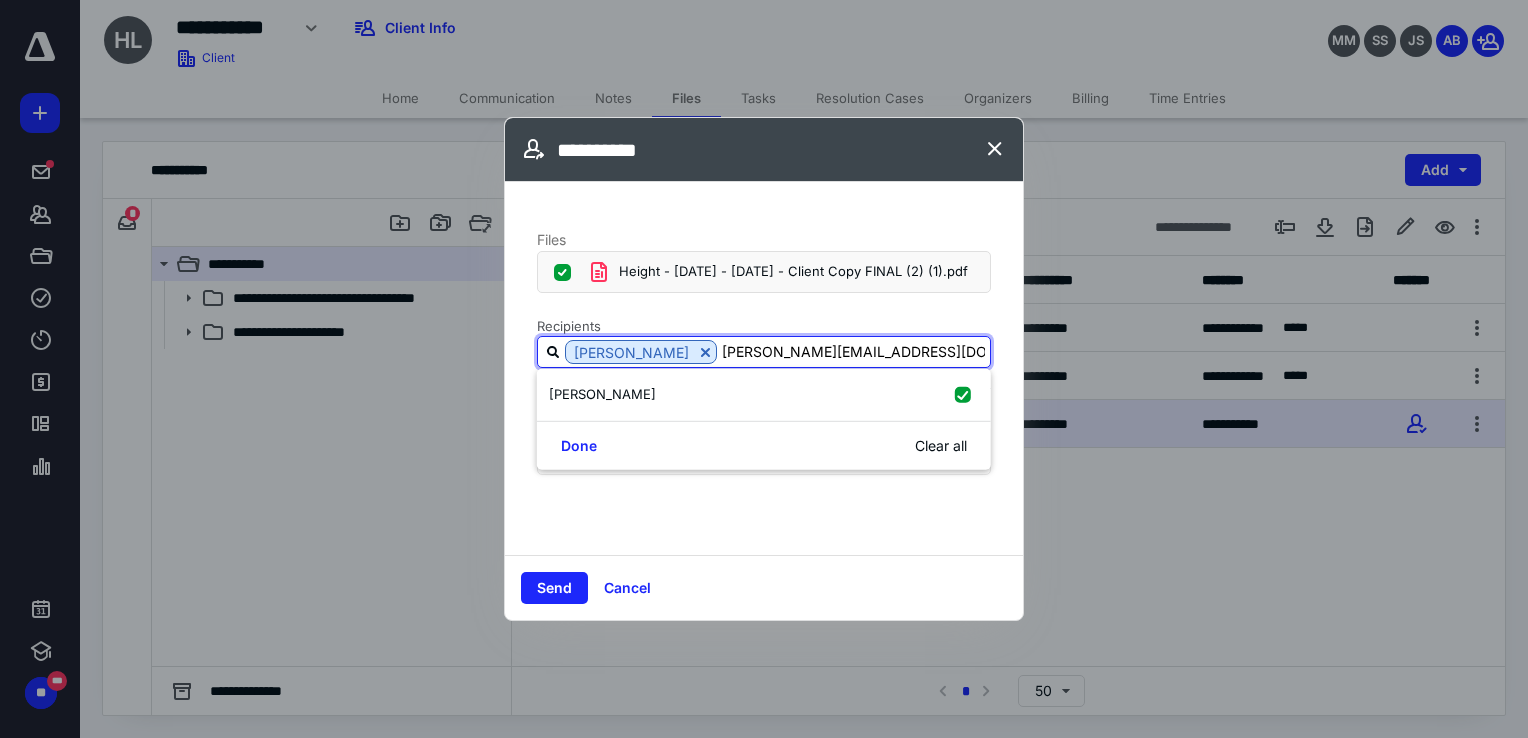 type on "katy@height.studio" 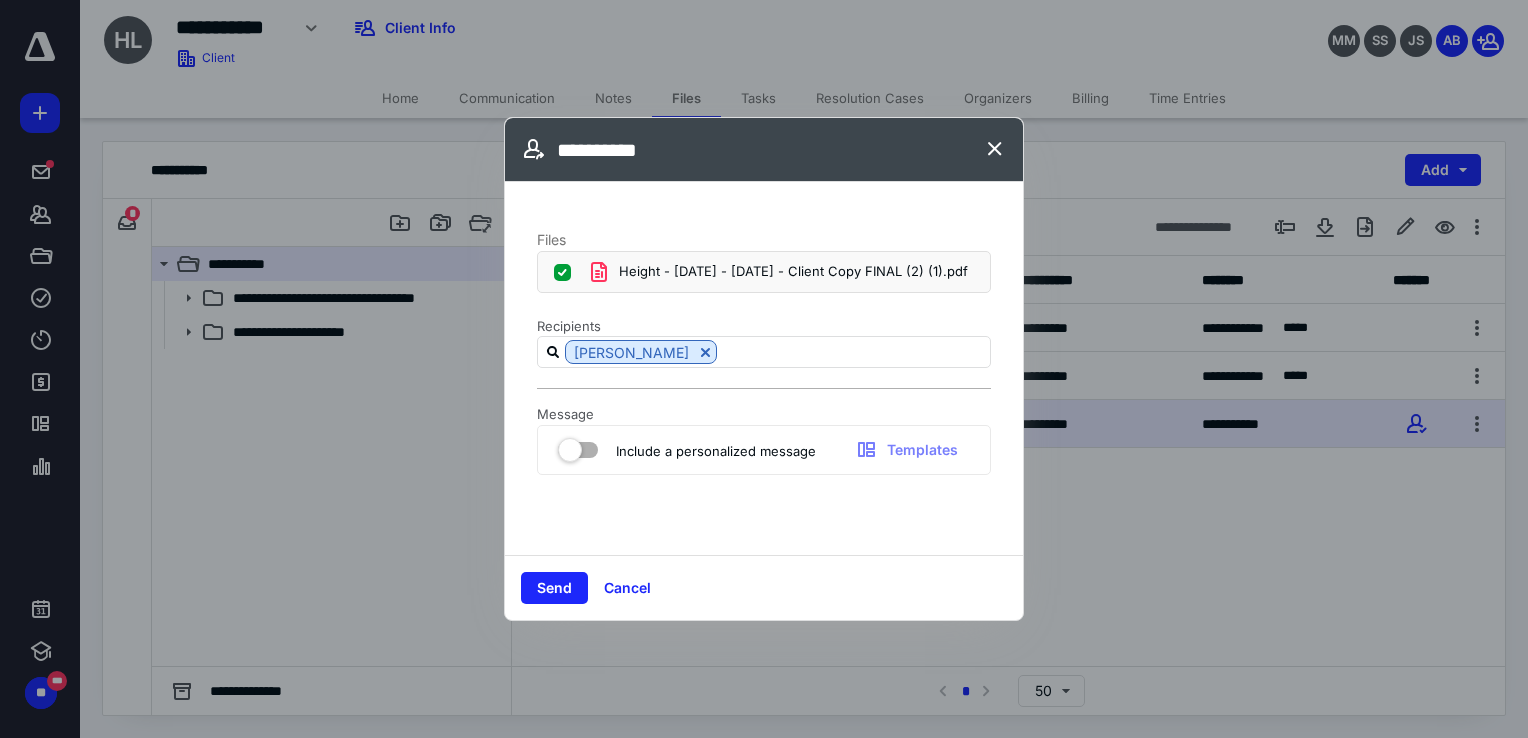 click at bounding box center (578, 446) 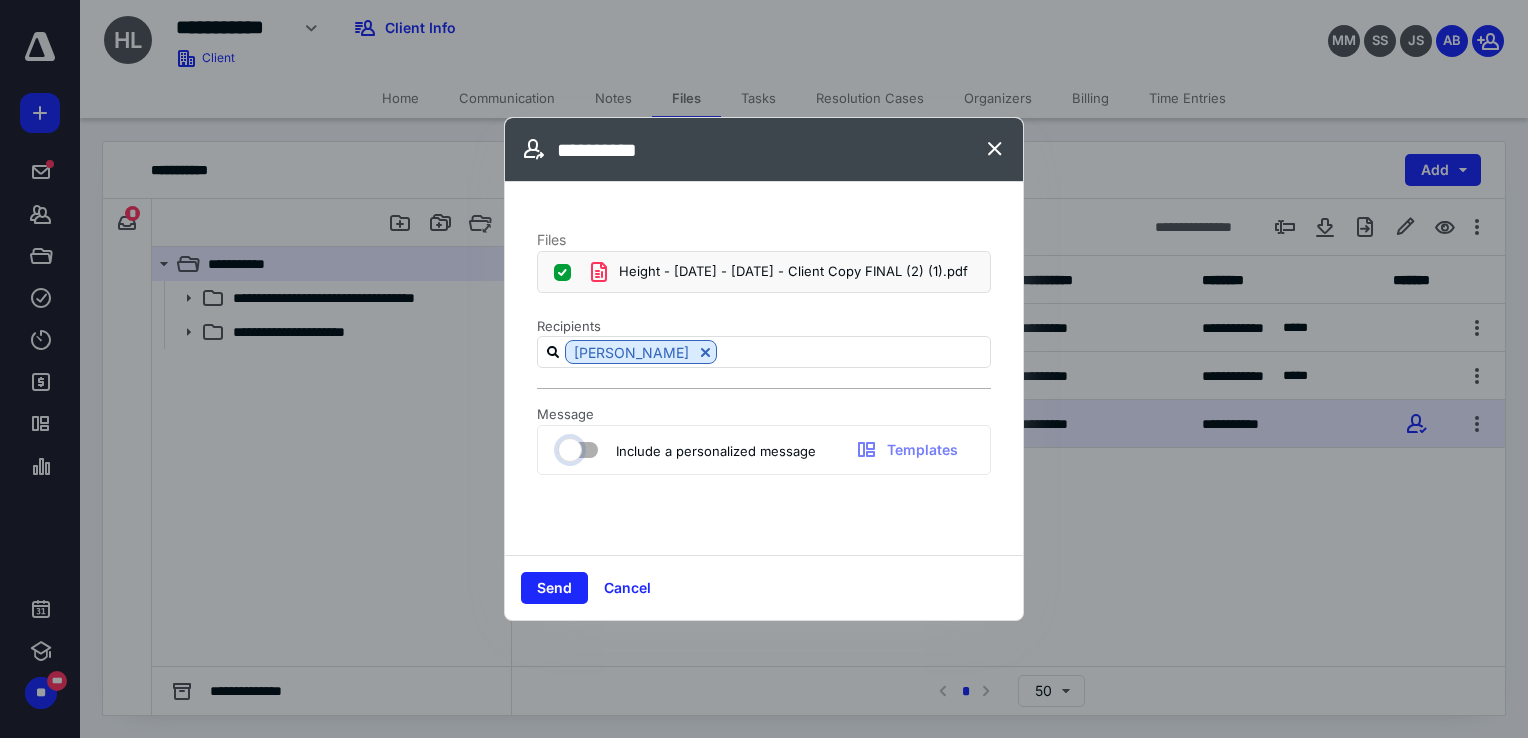 click at bounding box center (568, 447) 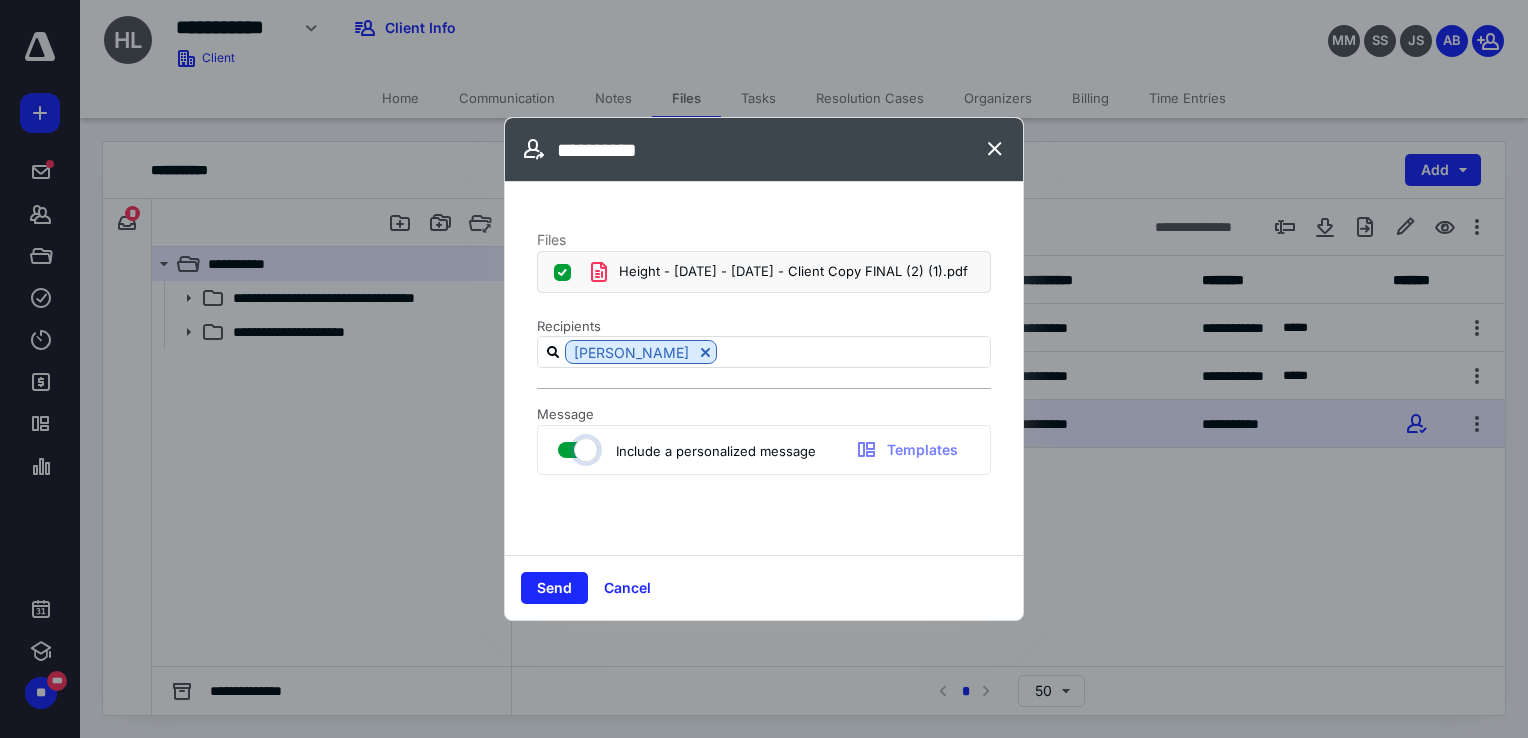 checkbox on "true" 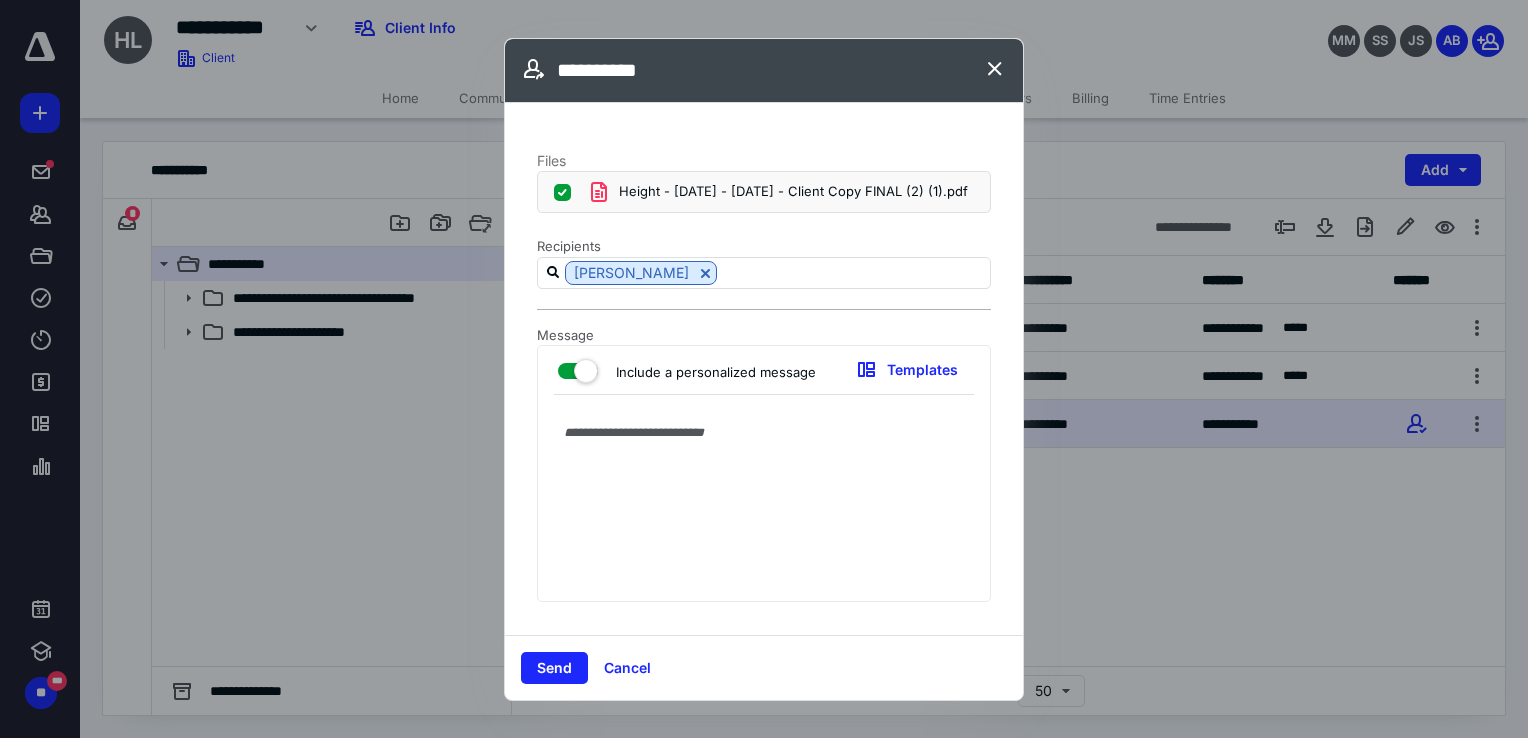 click at bounding box center [764, 503] 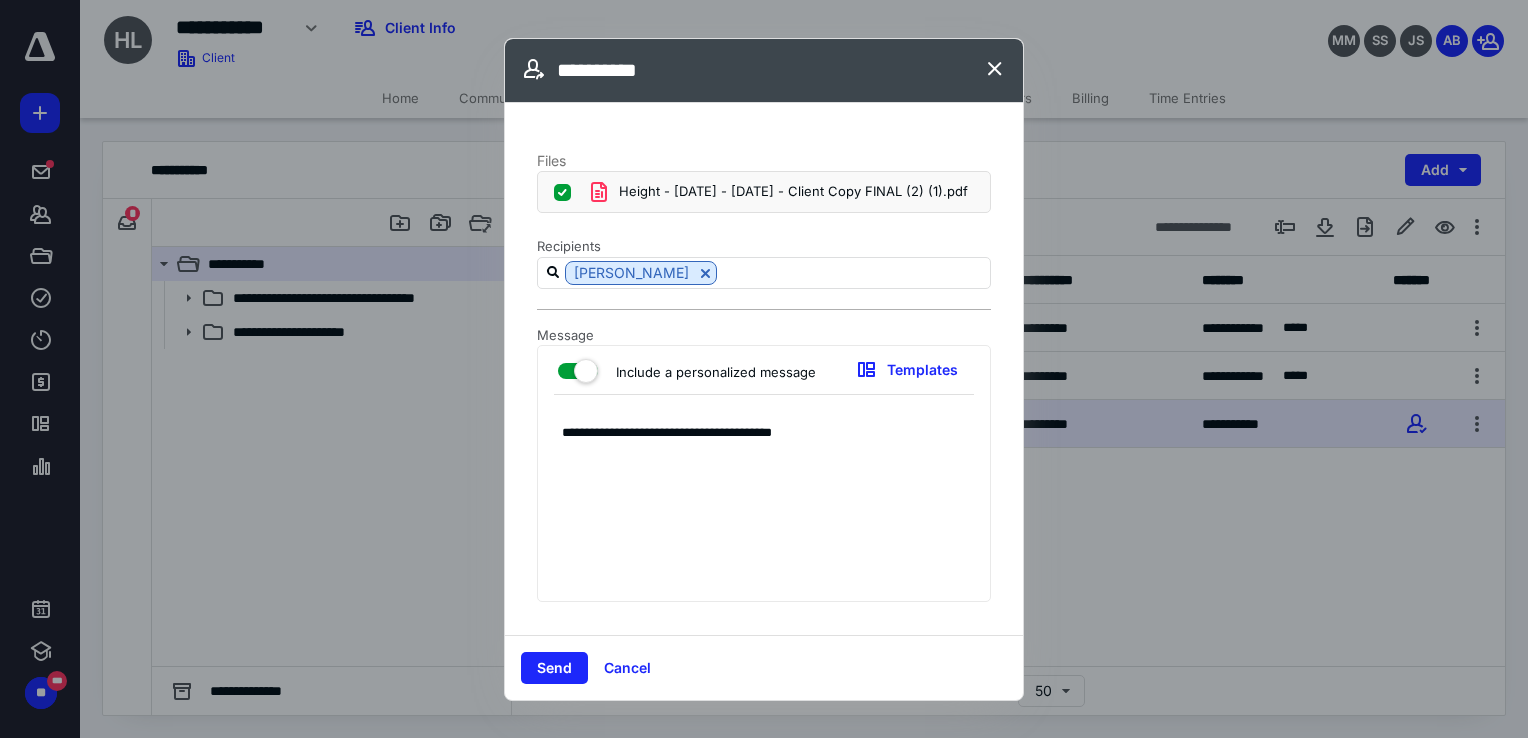 click on "**********" at bounding box center (757, 503) 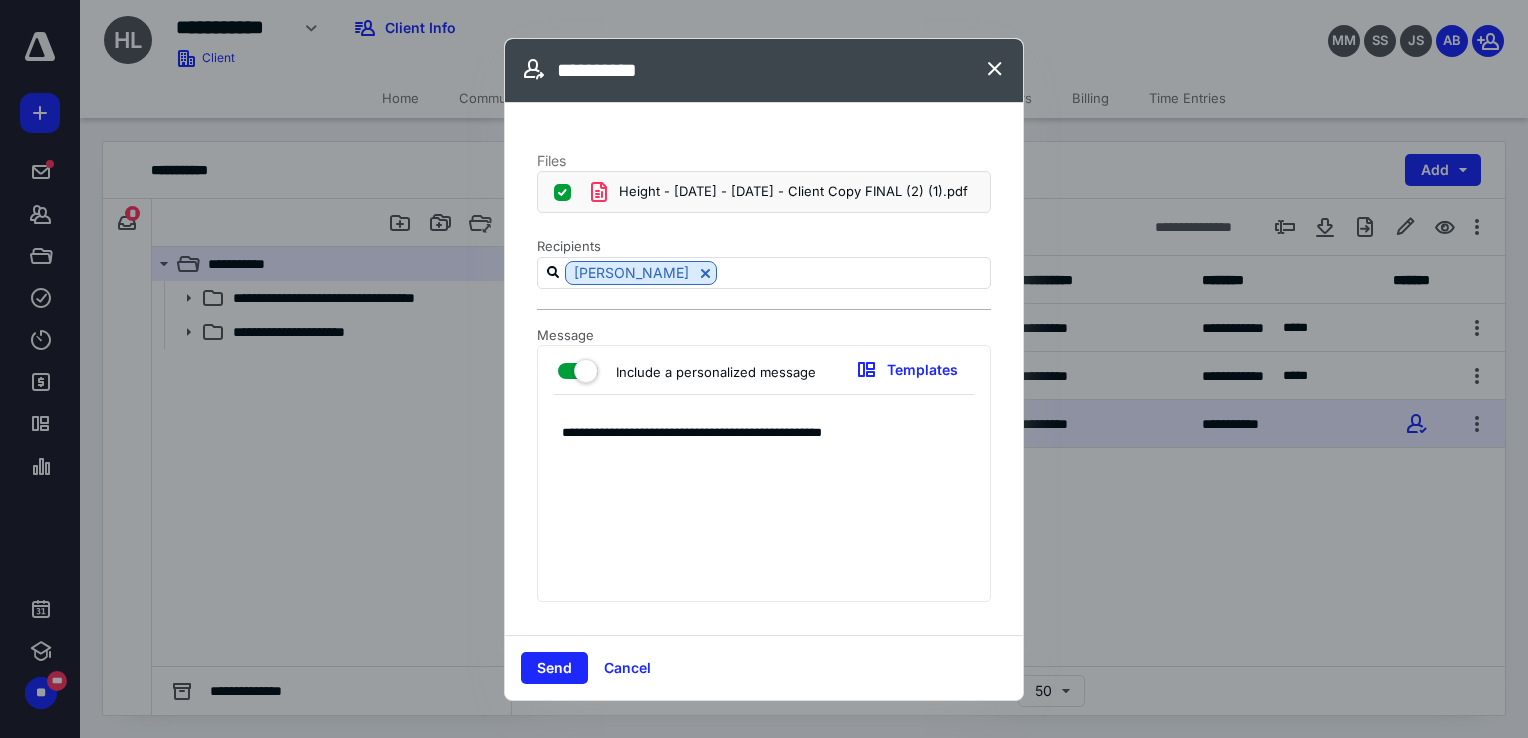 drag, startPoint x: 917, startPoint y: 433, endPoint x: 632, endPoint y: 425, distance: 285.11224 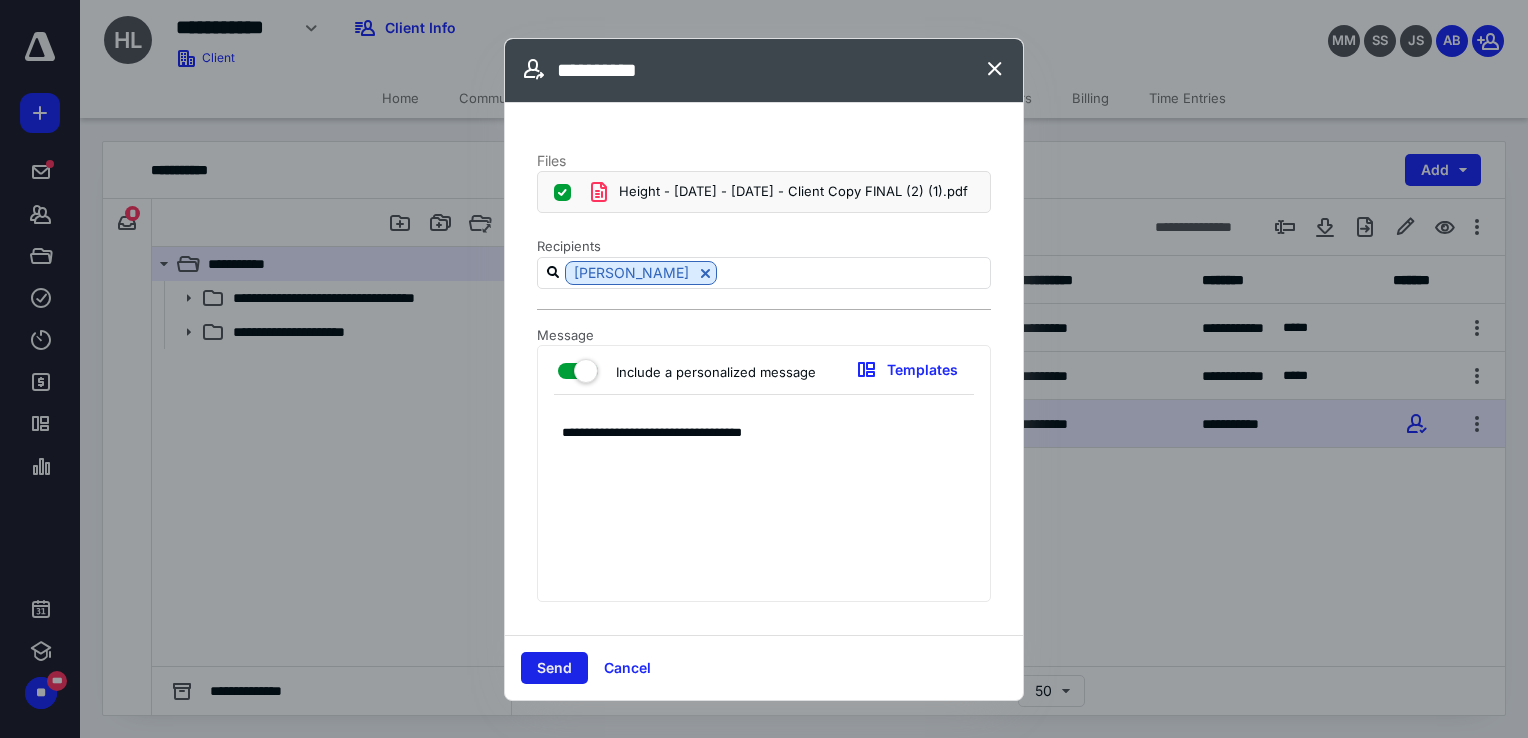 type on "**********" 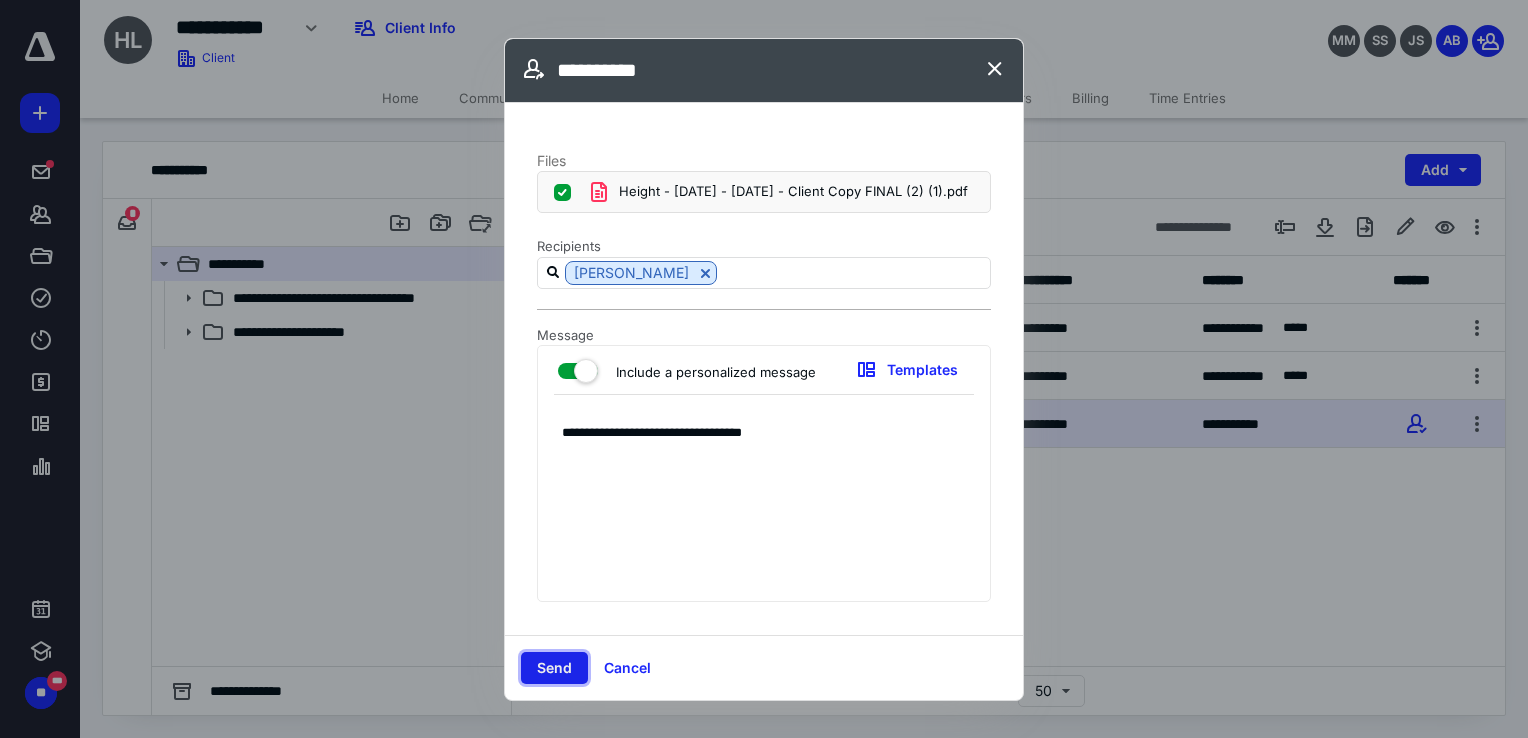 click on "Send" at bounding box center (554, 668) 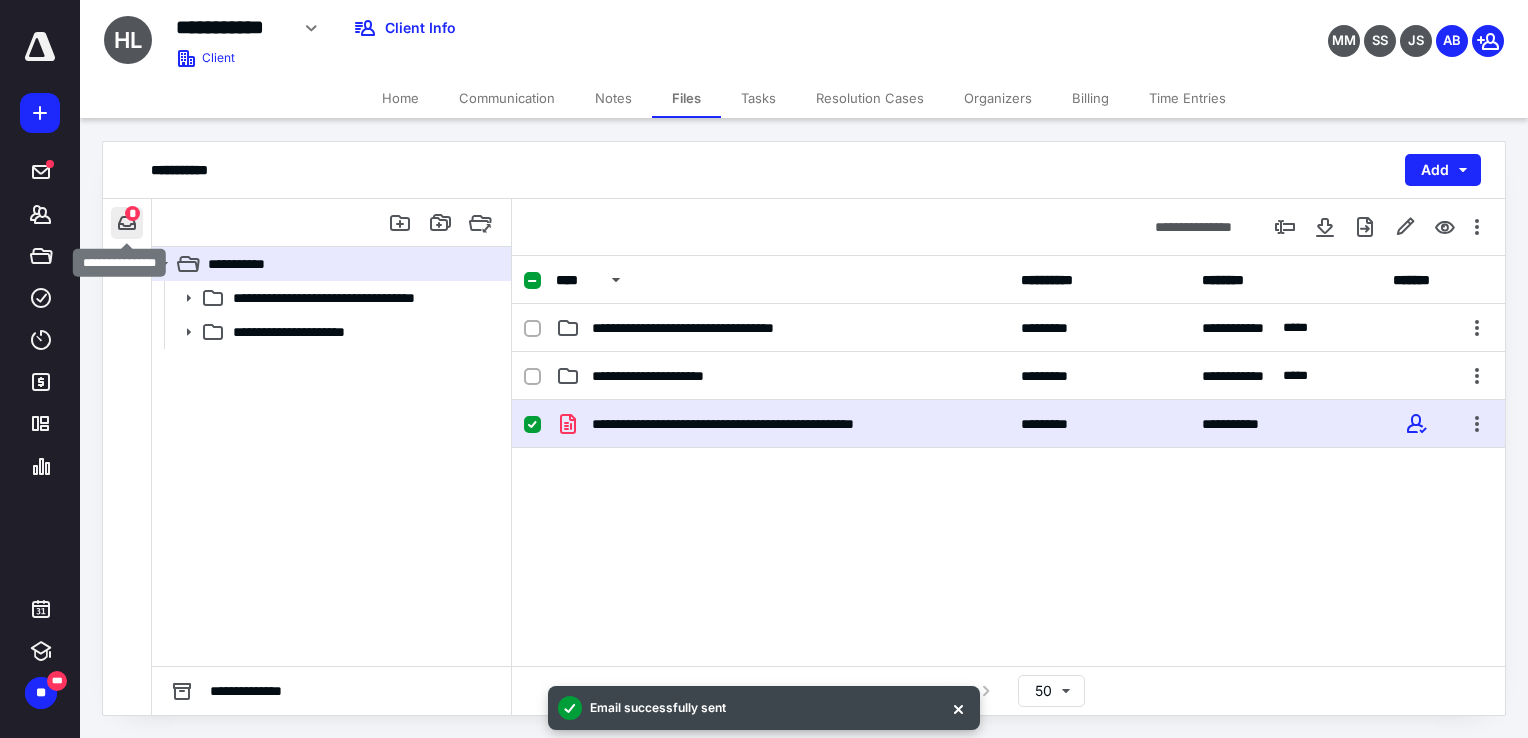 click at bounding box center (127, 223) 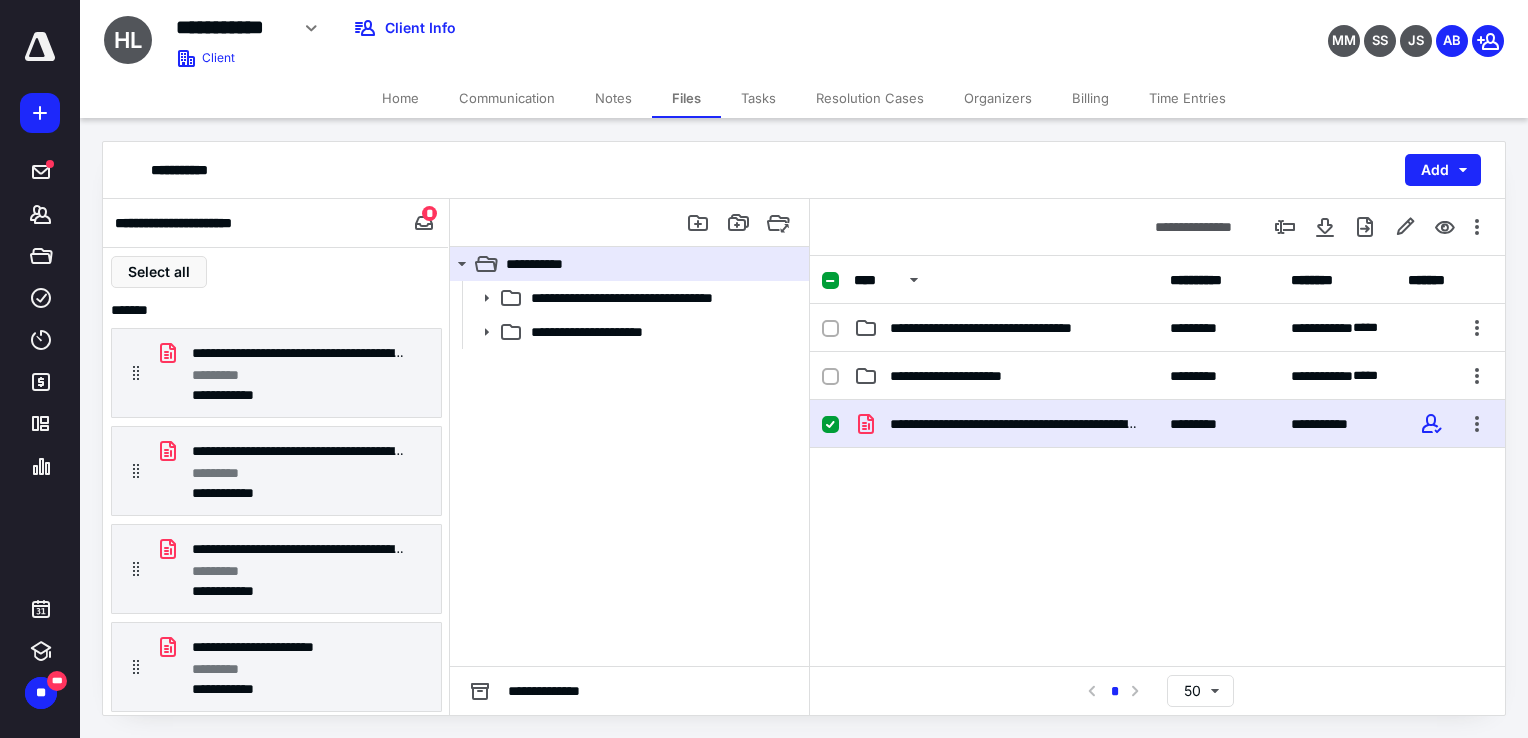 click on "**********" at bounding box center [1157, 690] 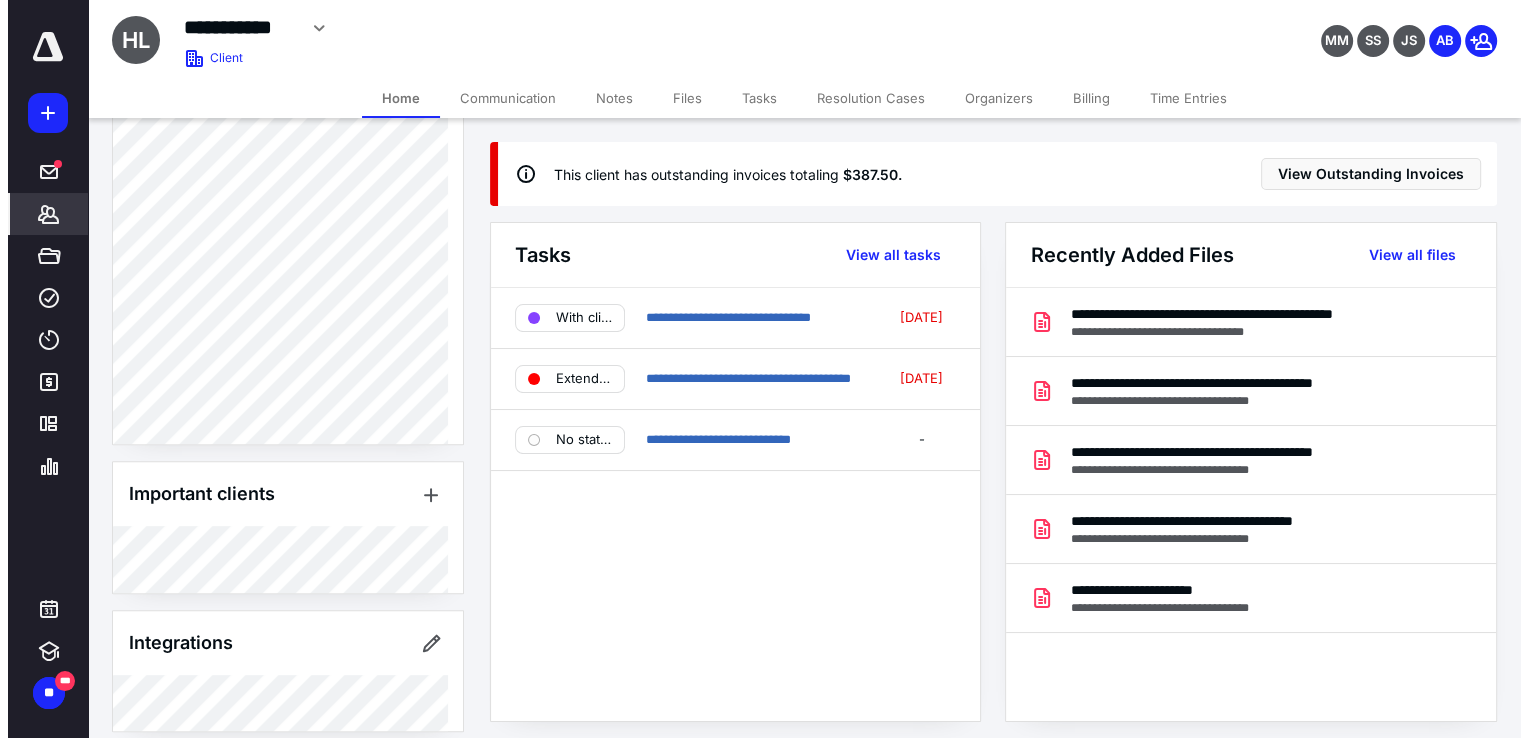 scroll, scrollTop: 1004, scrollLeft: 0, axis: vertical 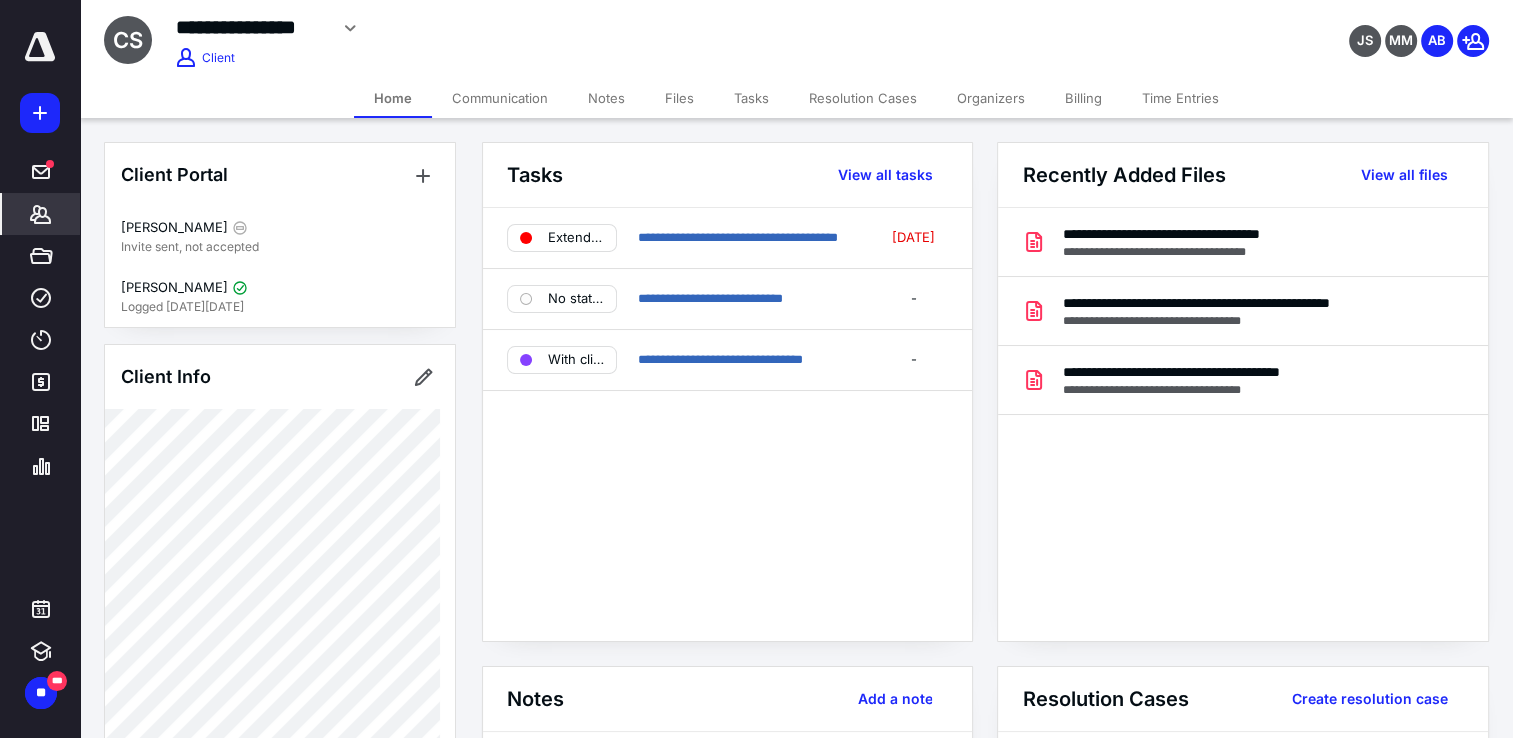 click on "Files" at bounding box center [679, 98] 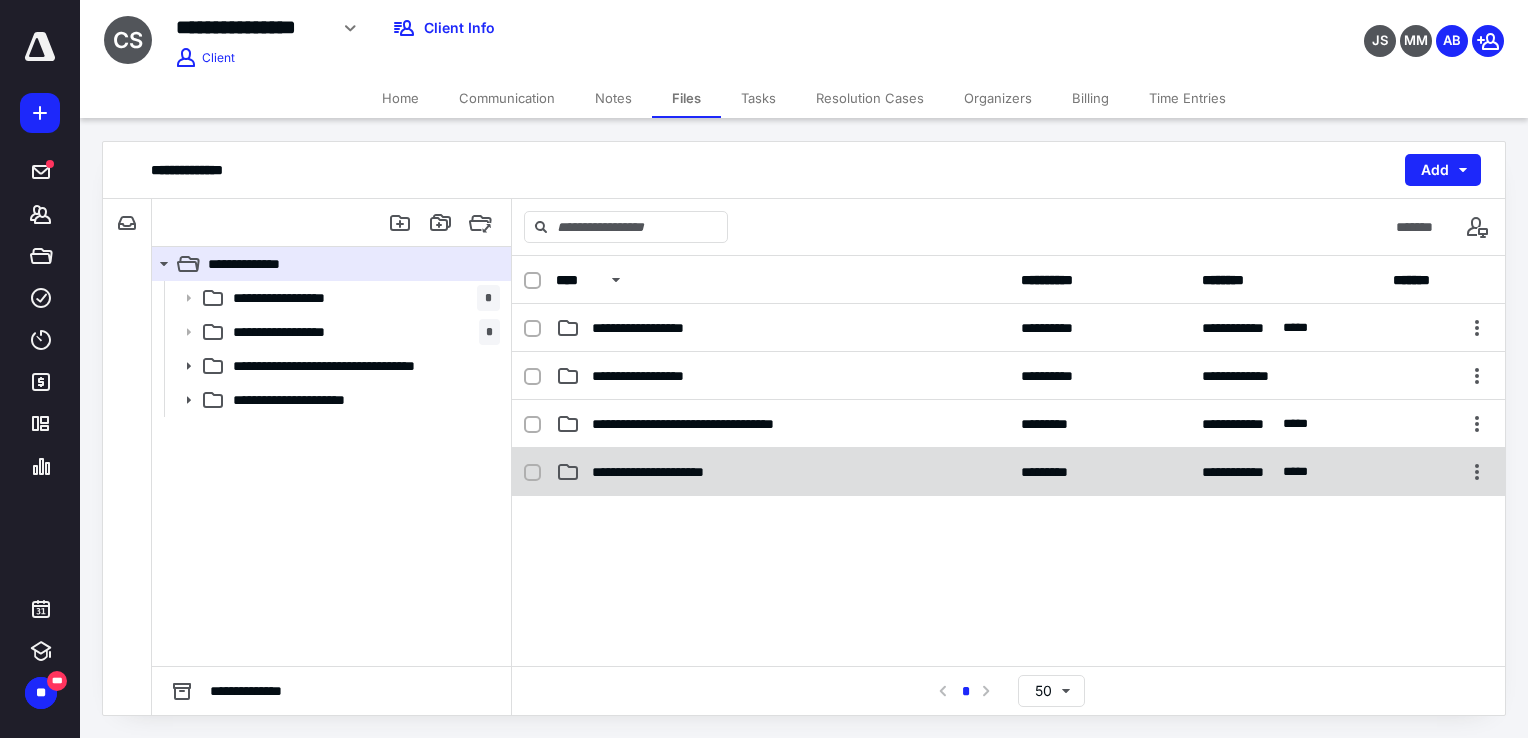 click 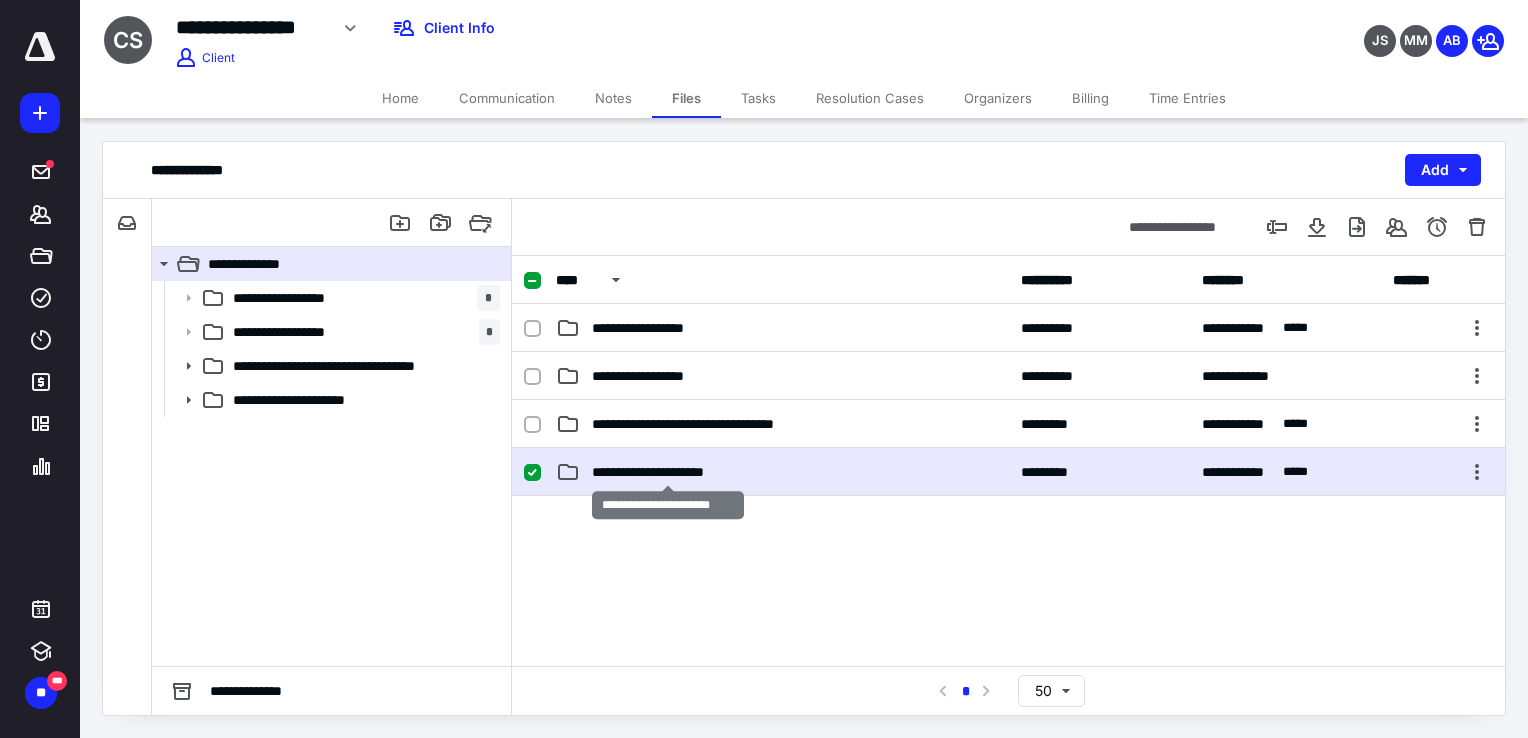 click on "**********" at bounding box center [668, 472] 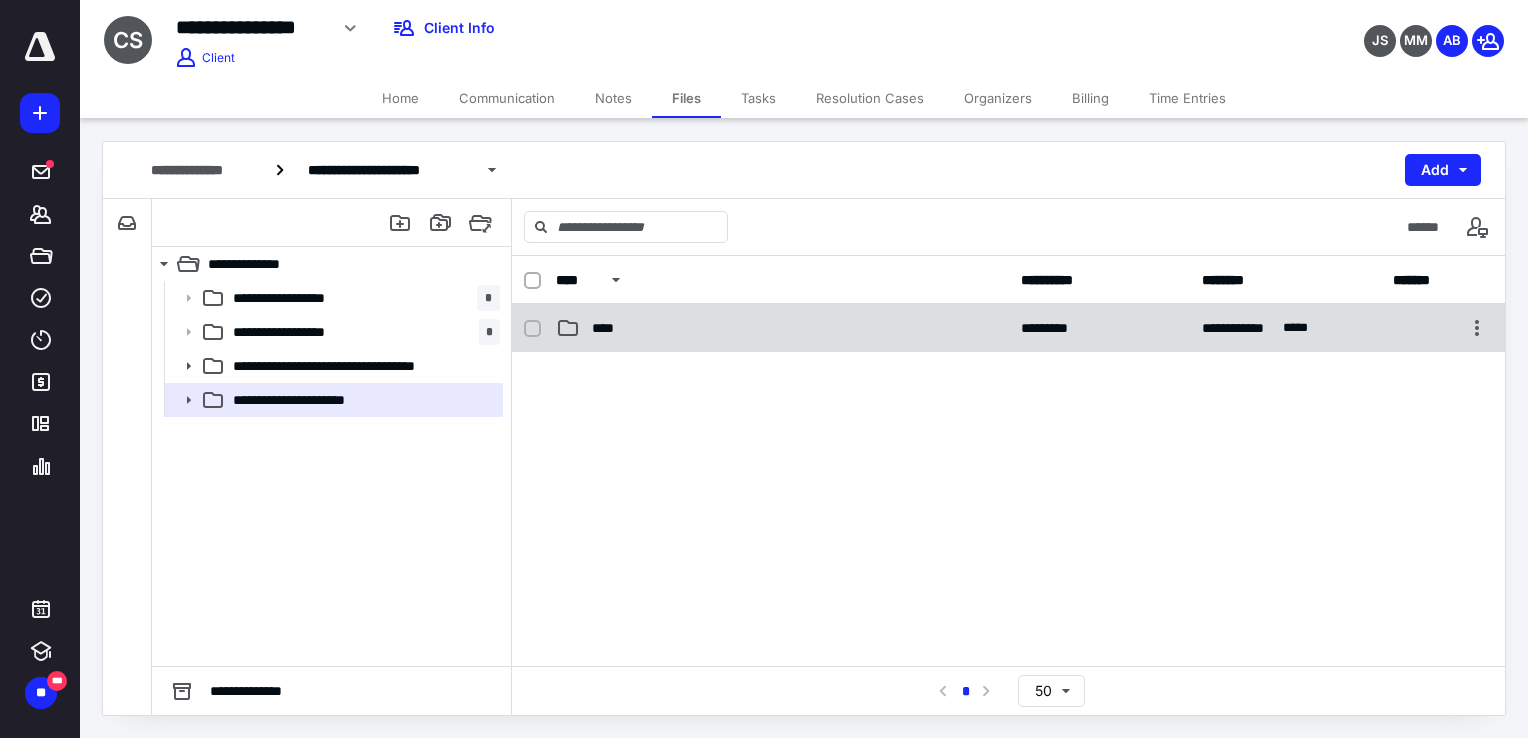click on "****" at bounding box center (782, 328) 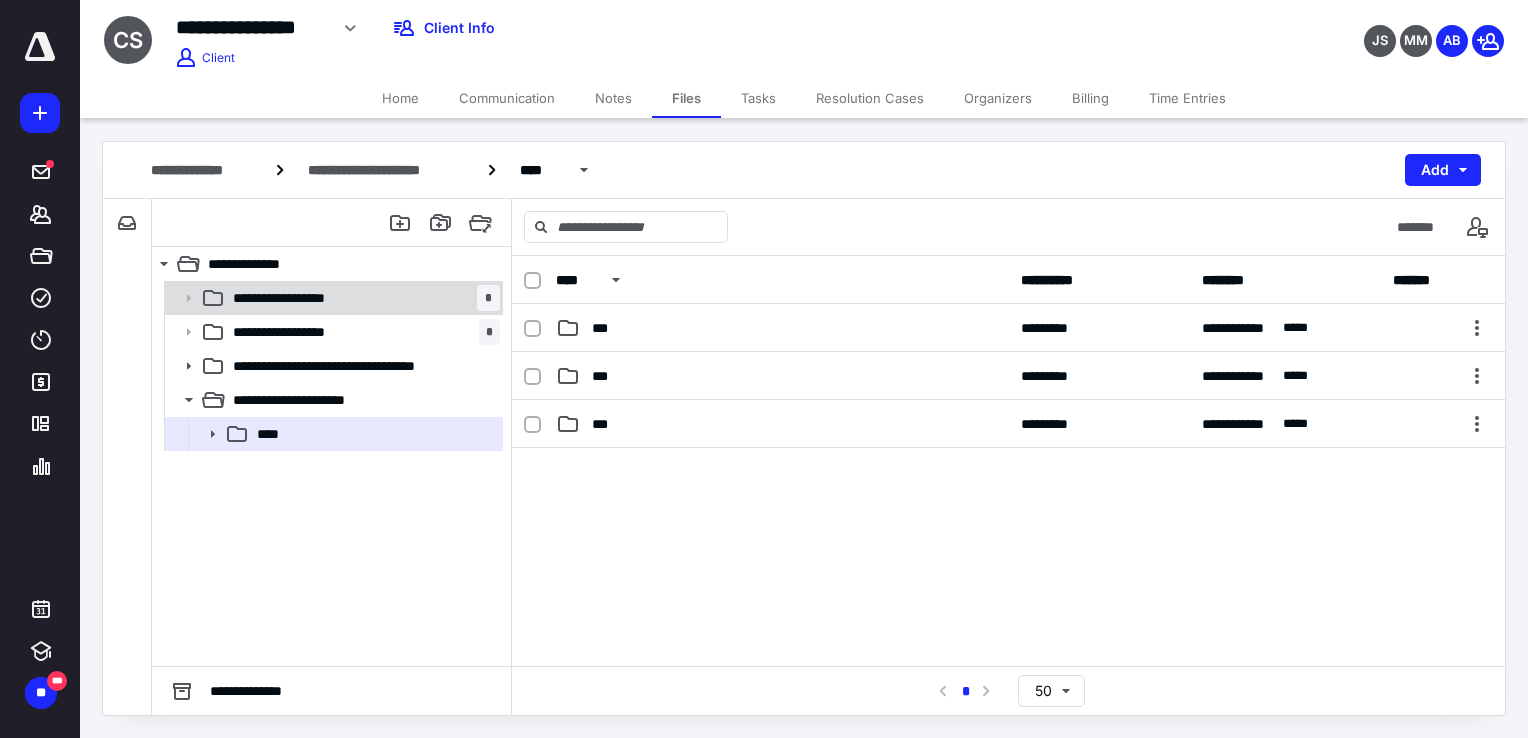 click on "**********" at bounding box center [303, 298] 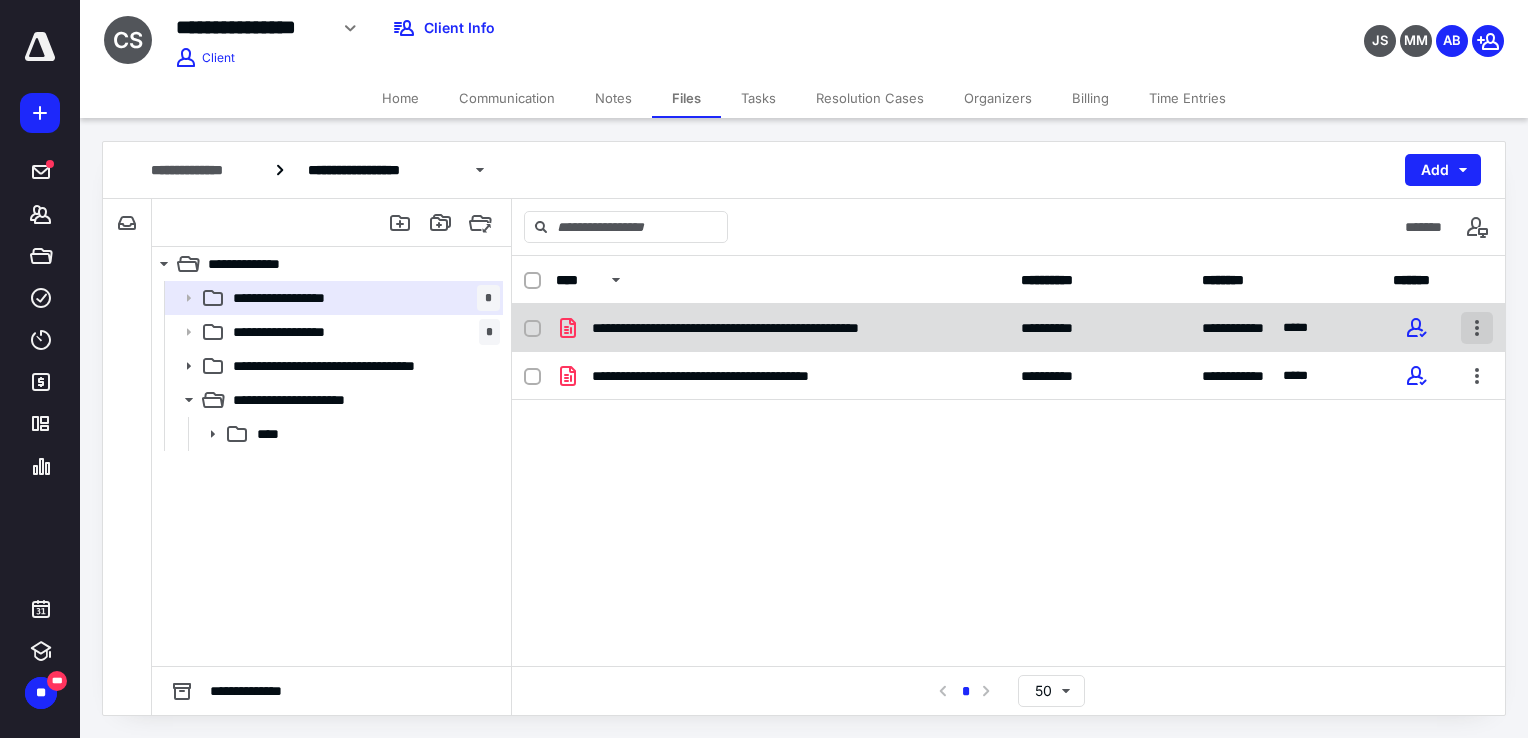 click at bounding box center (1477, 328) 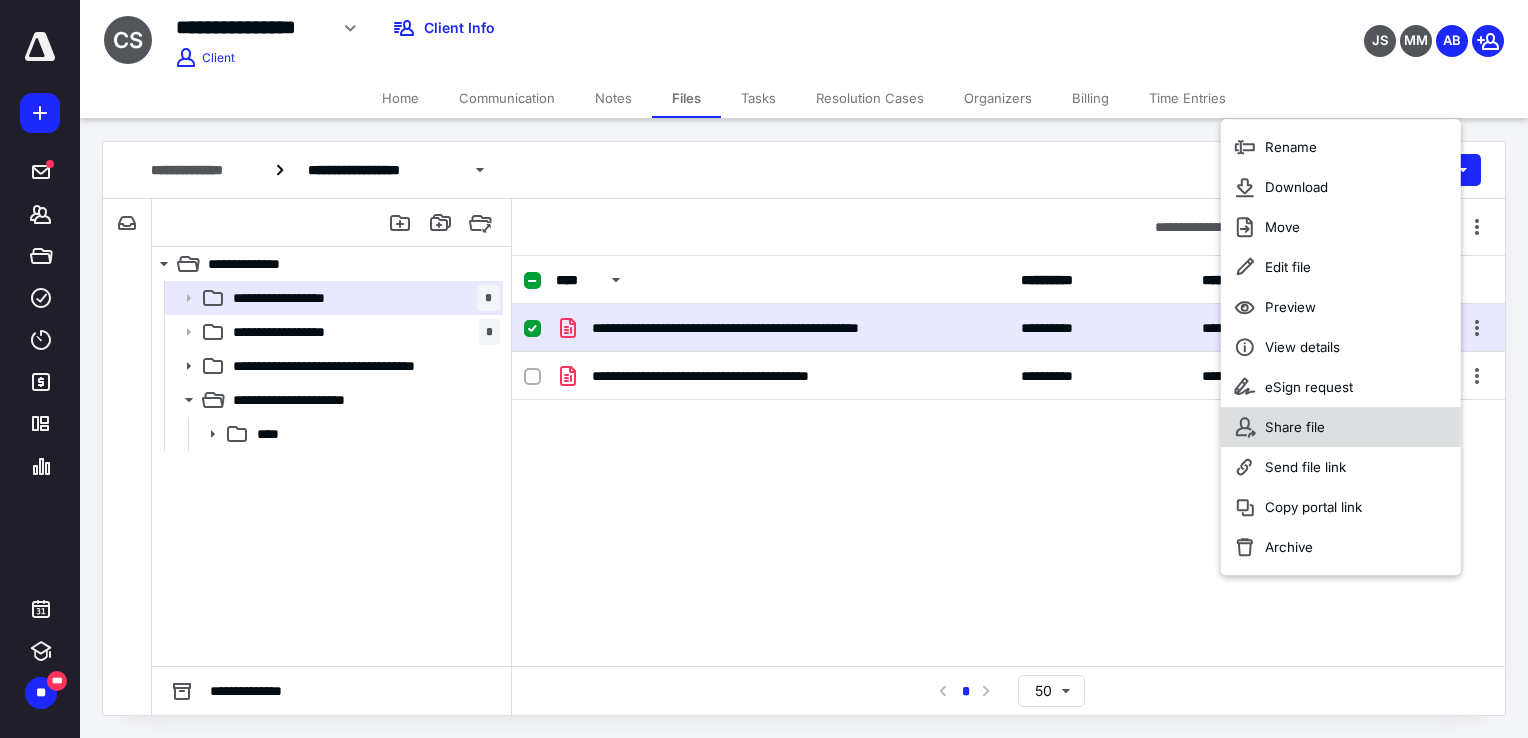 click on "Share file" at bounding box center (1341, 427) 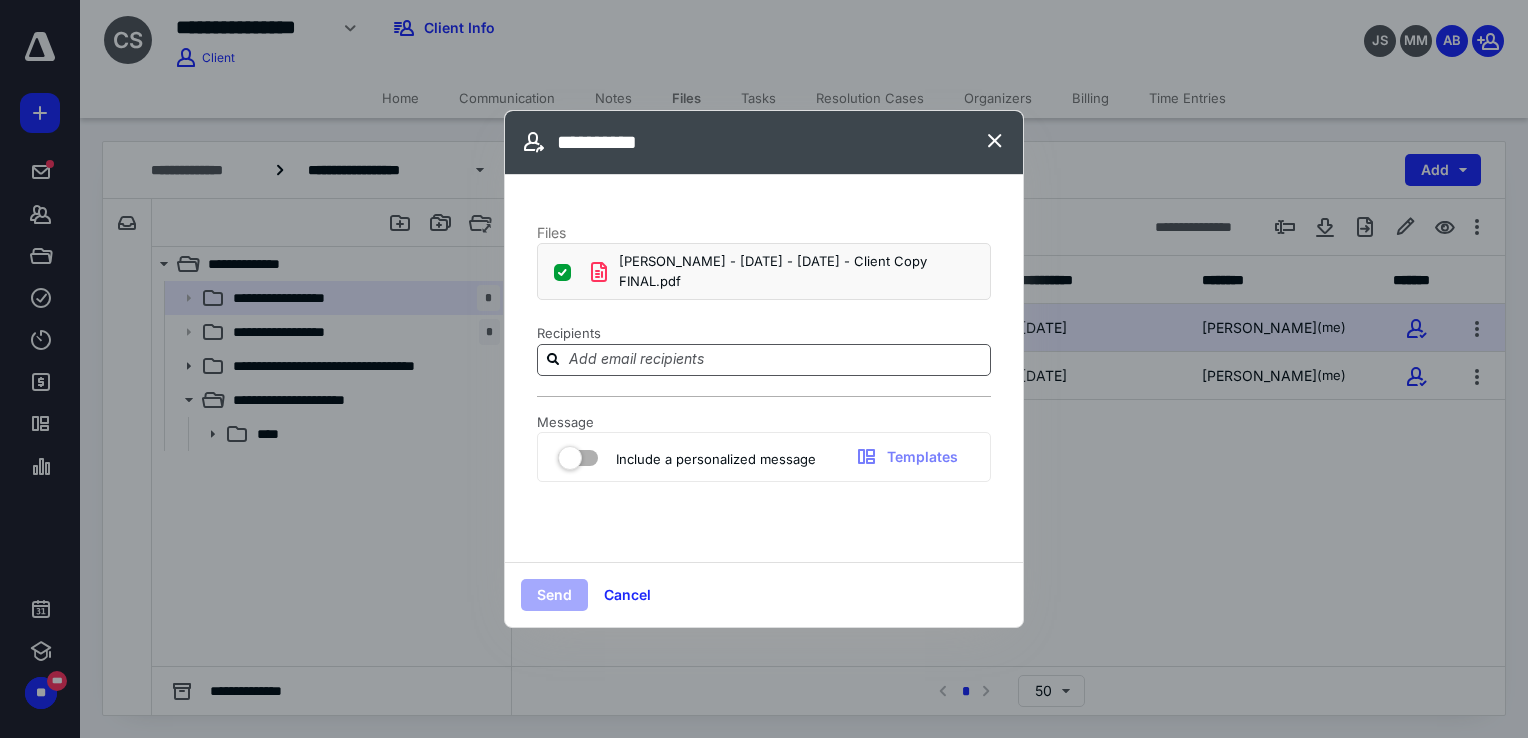 click at bounding box center [776, 359] 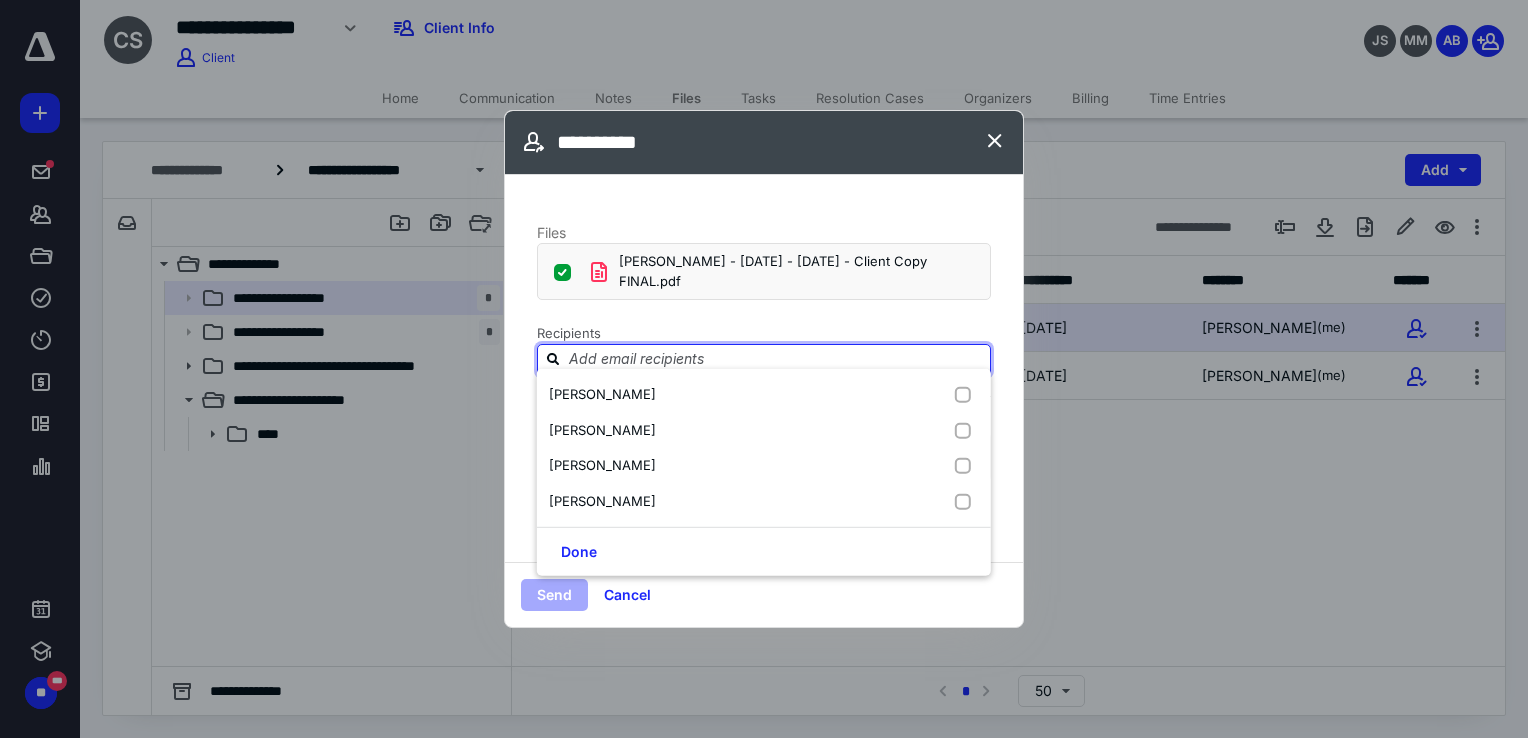 paste on "katy@height.studio" 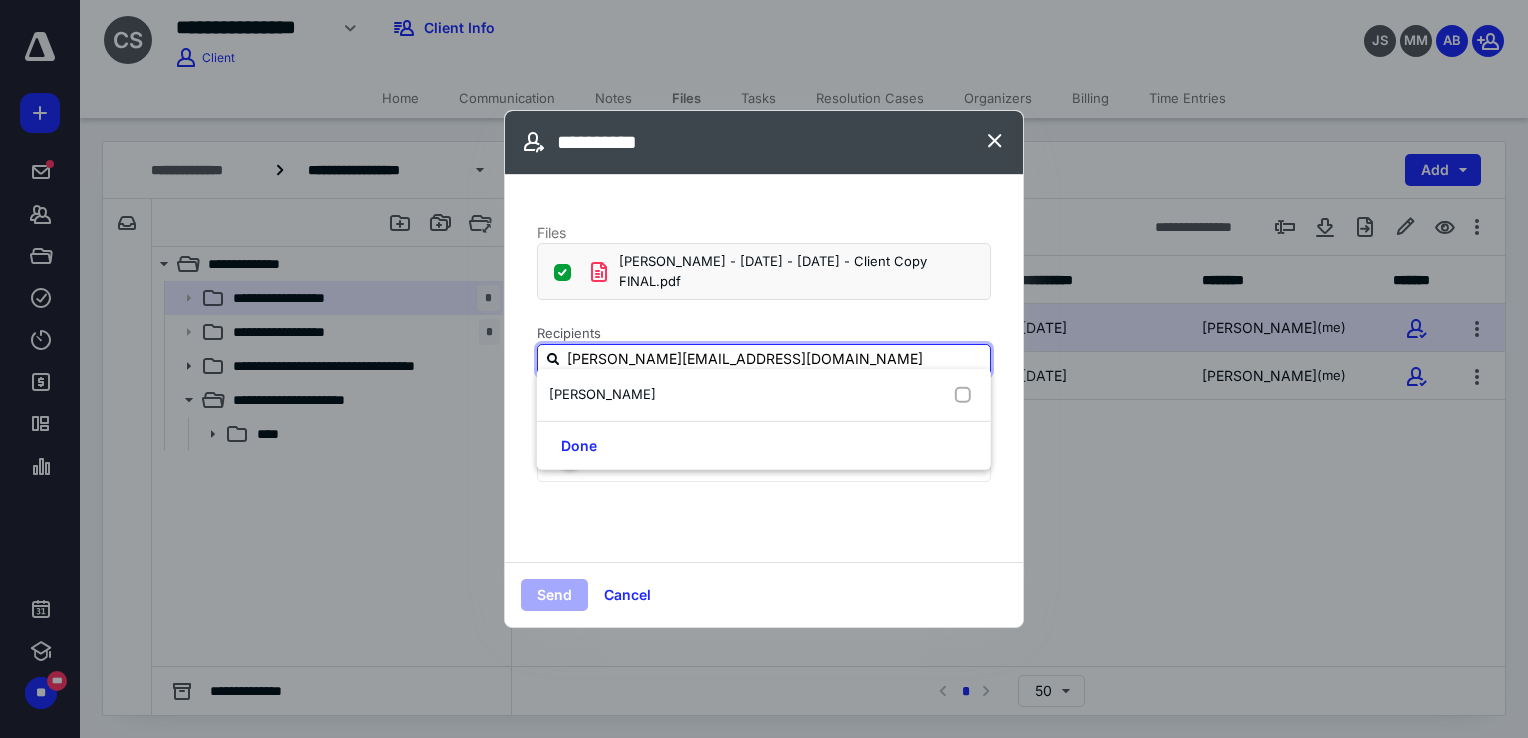 type on "katy@height.studio" 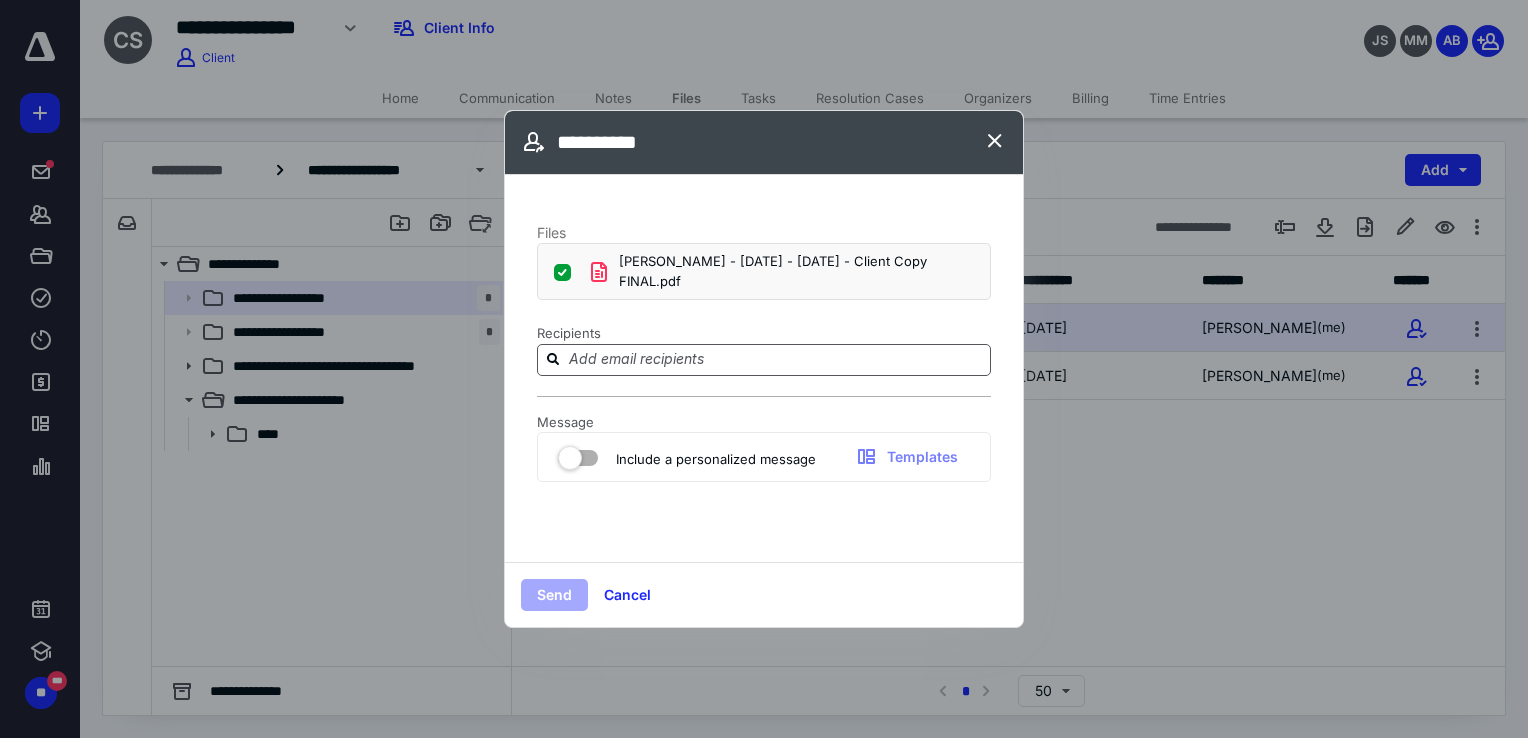 drag, startPoint x: 680, startPoint y: 506, endPoint x: 651, endPoint y: 358, distance: 150.81445 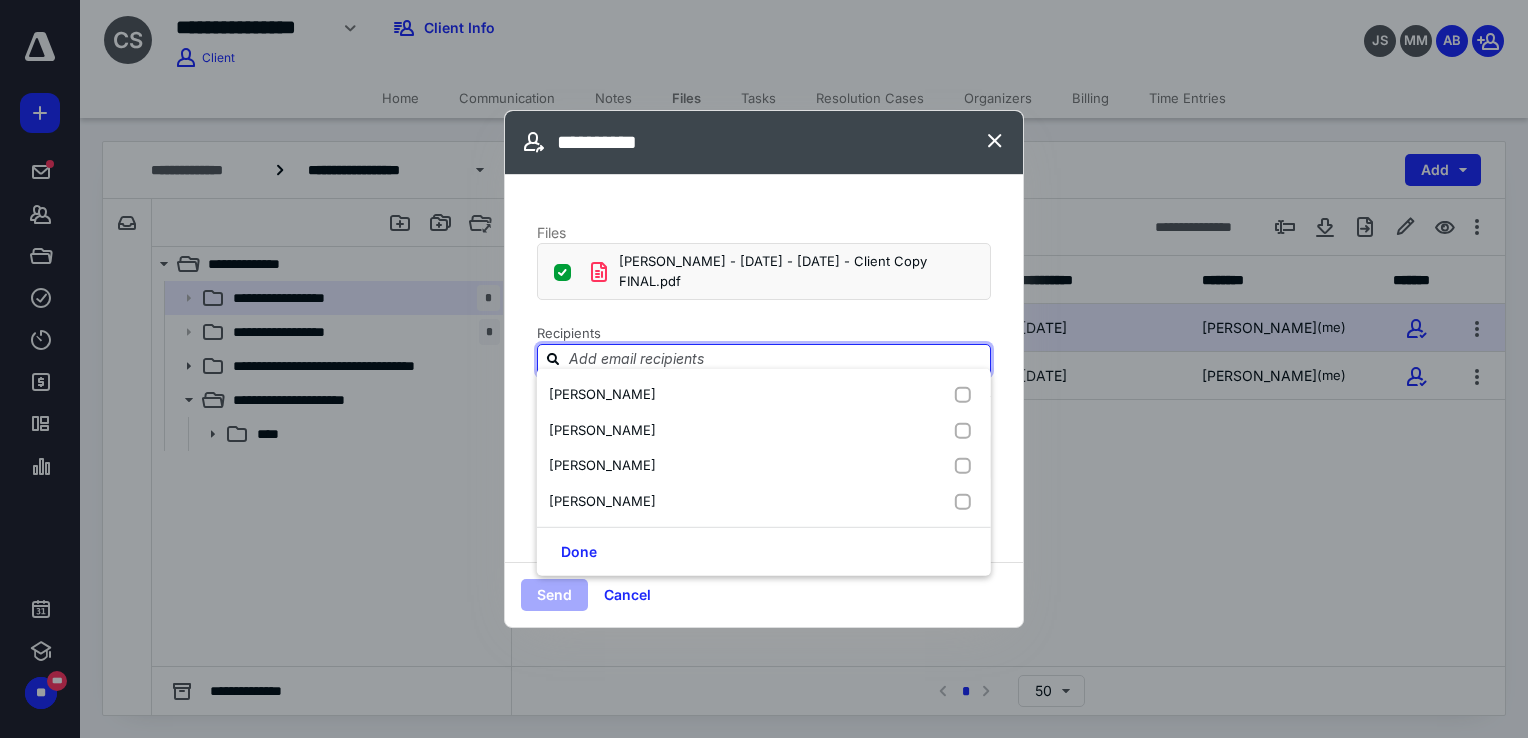 paste on "katy@height.studio" 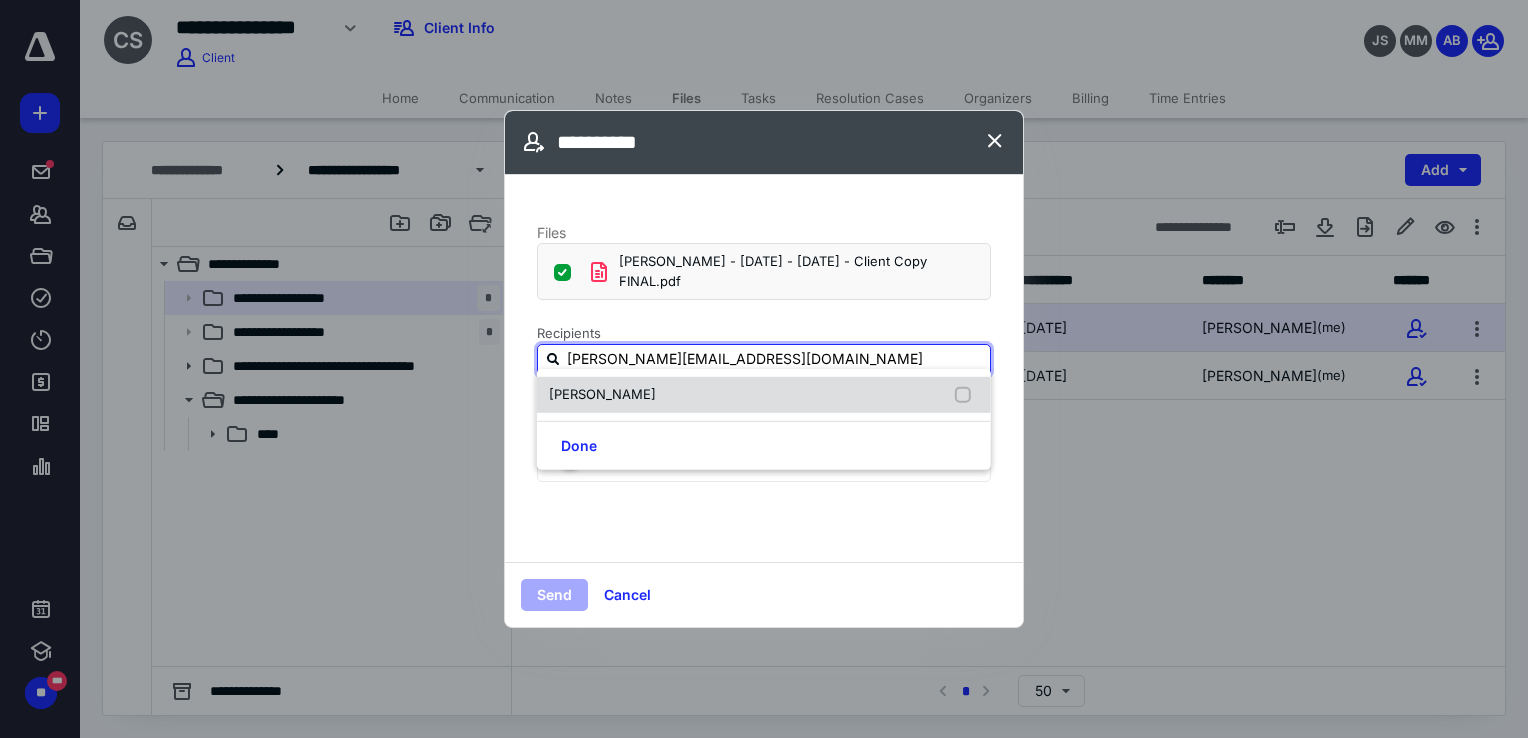 click on "Katy Stromsodt" at bounding box center [764, 395] 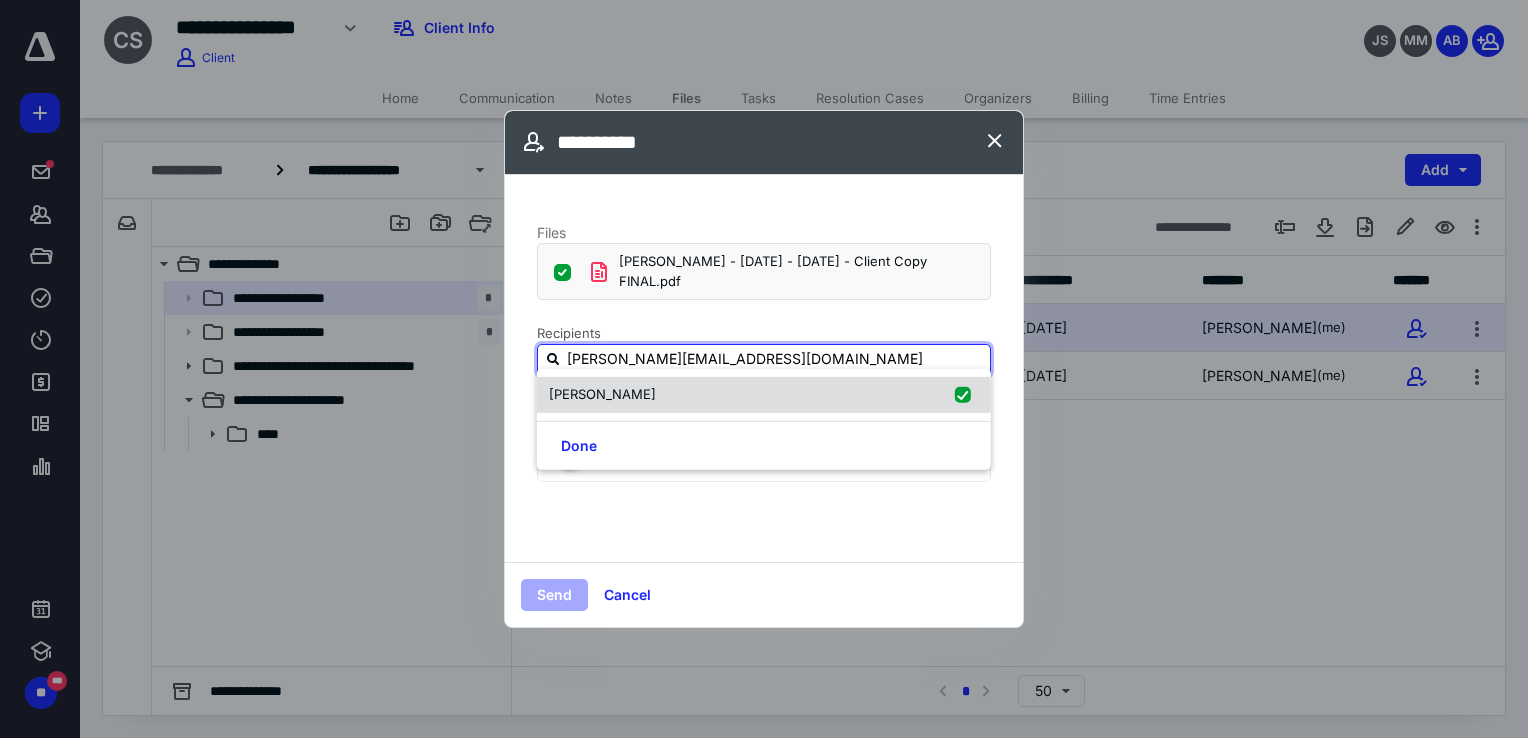 checkbox on "true" 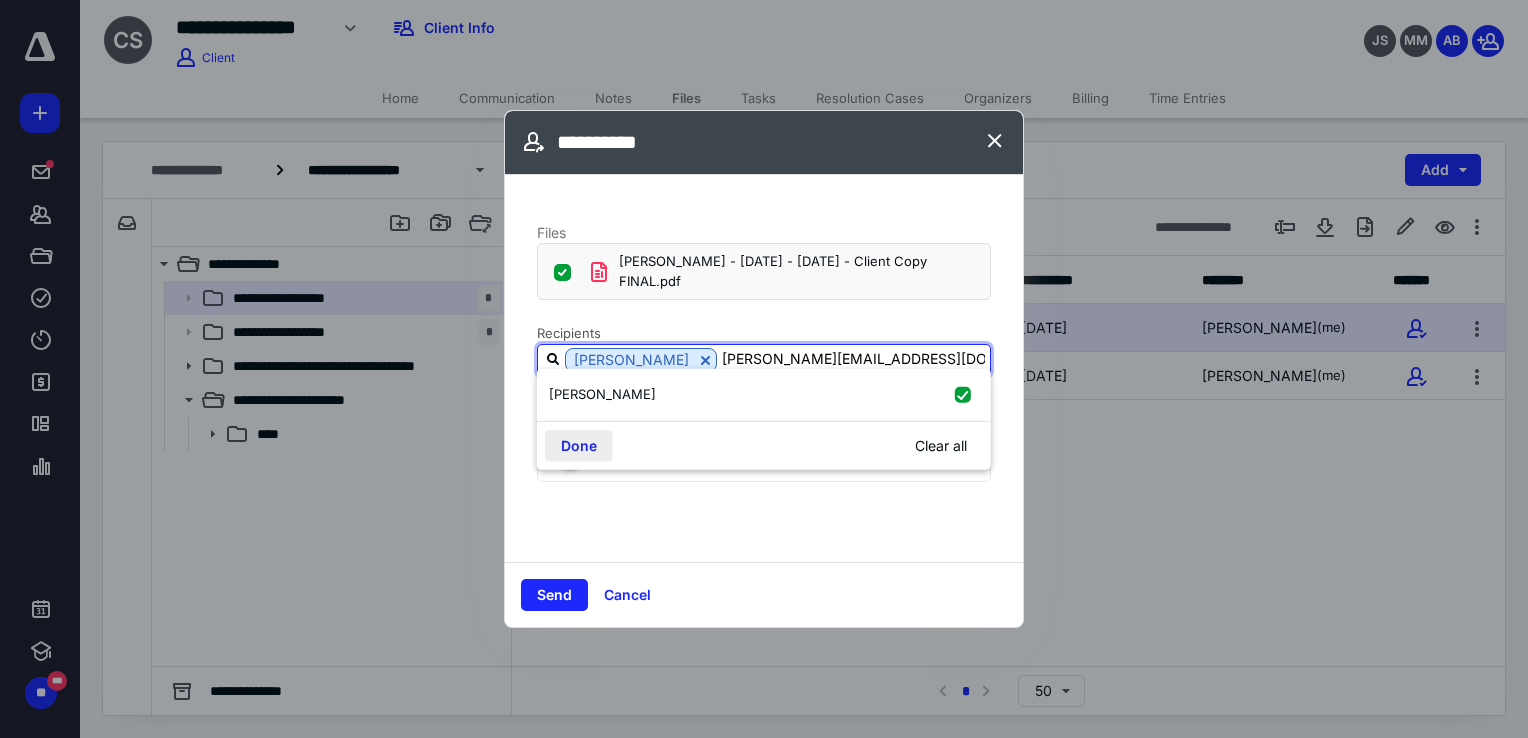 type on "katy@height.studio" 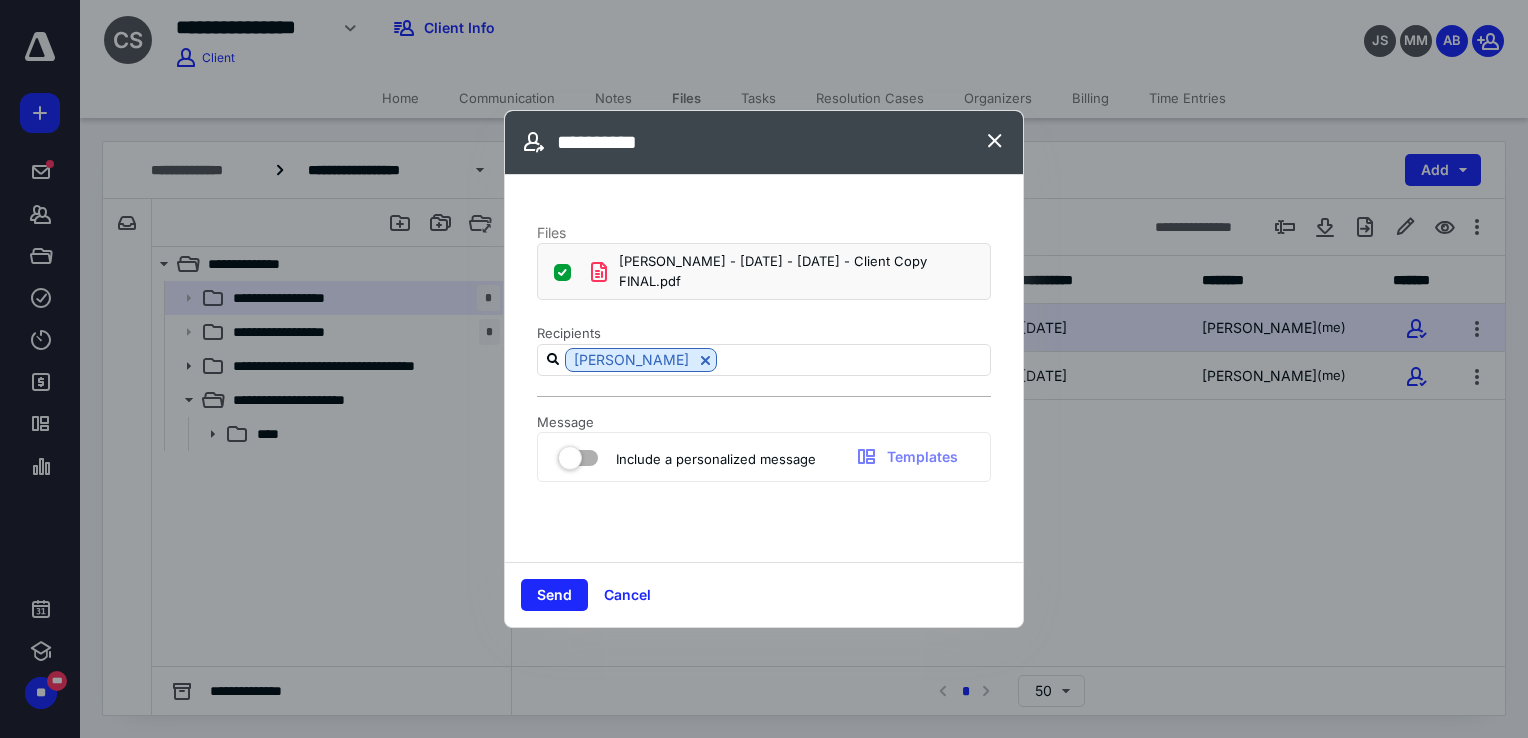 click at bounding box center (578, 454) 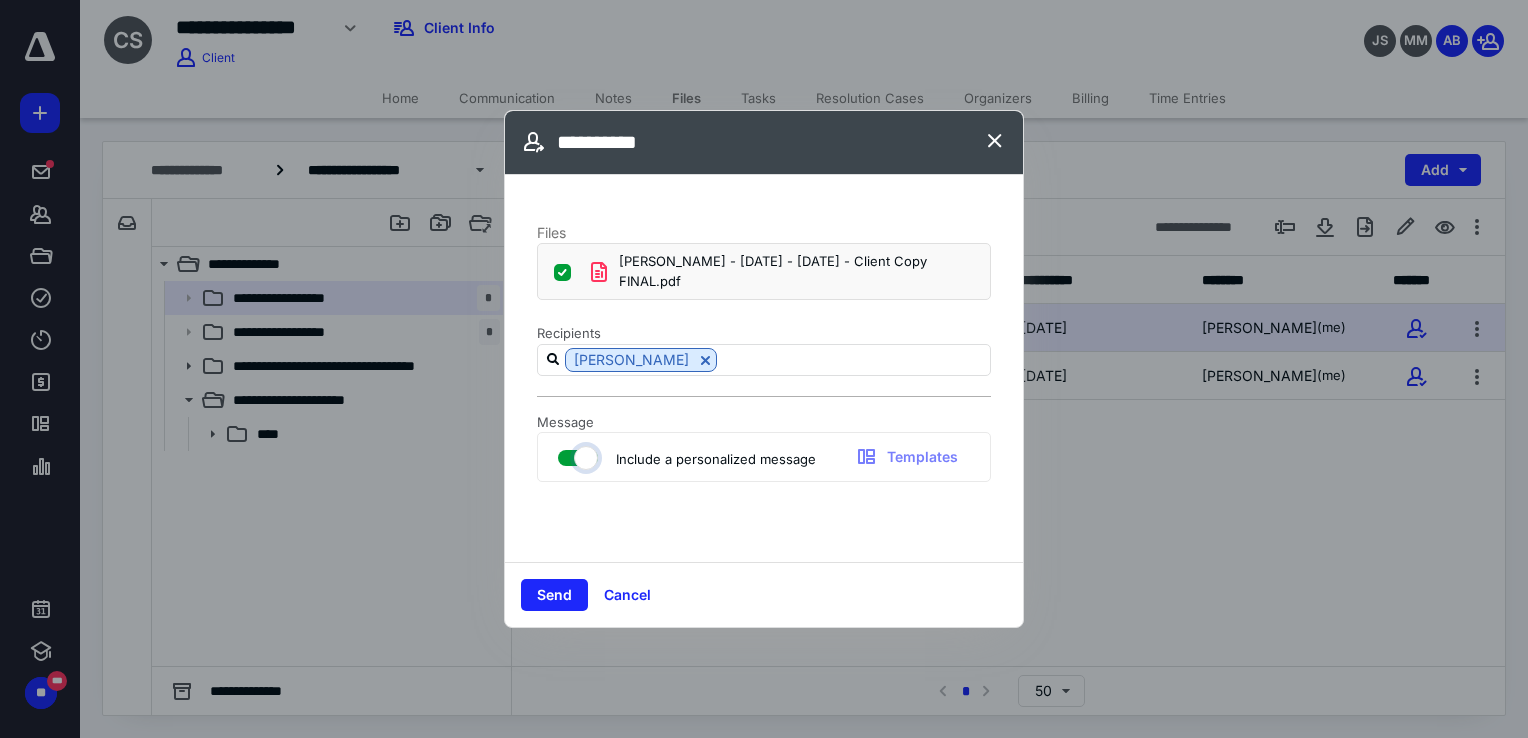 checkbox on "true" 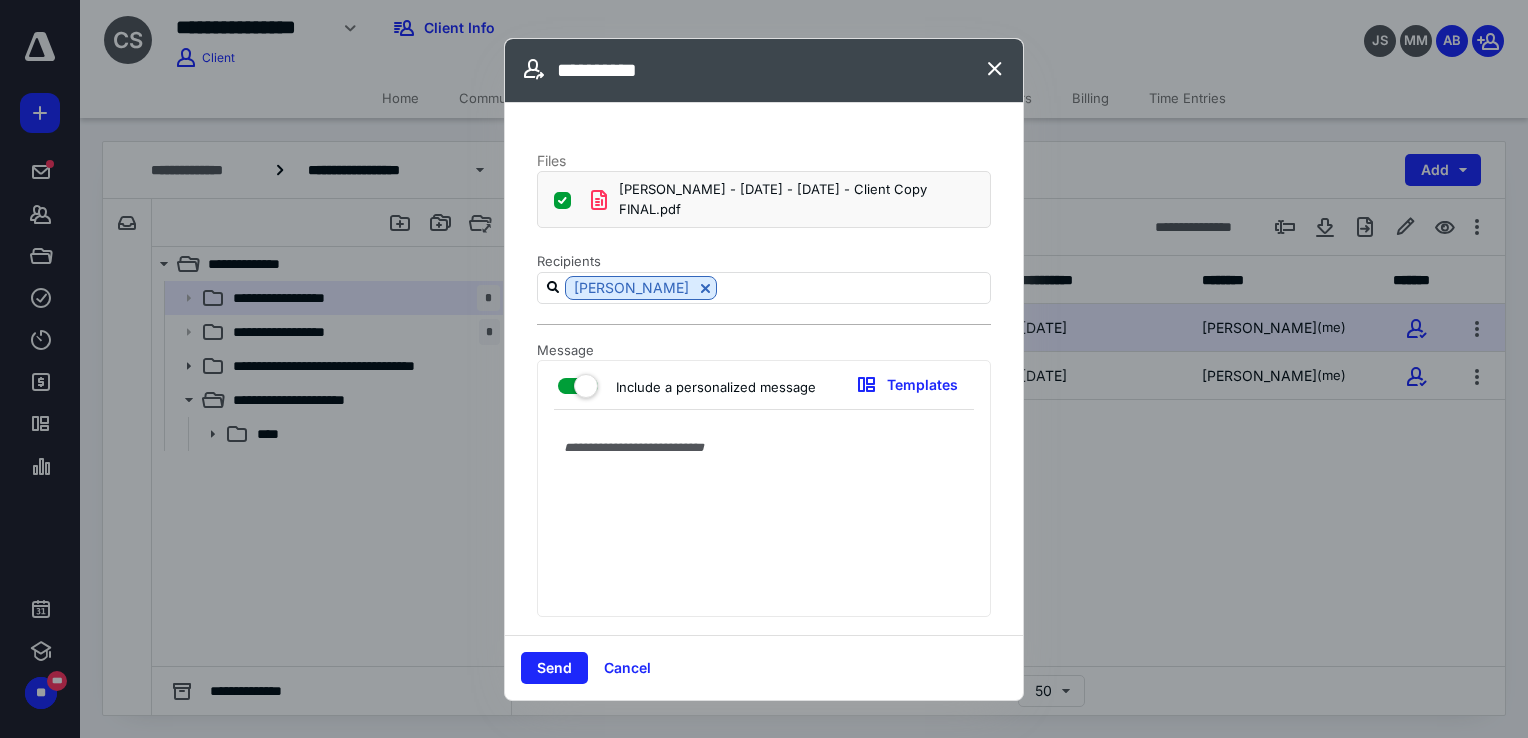 click at bounding box center (764, 518) 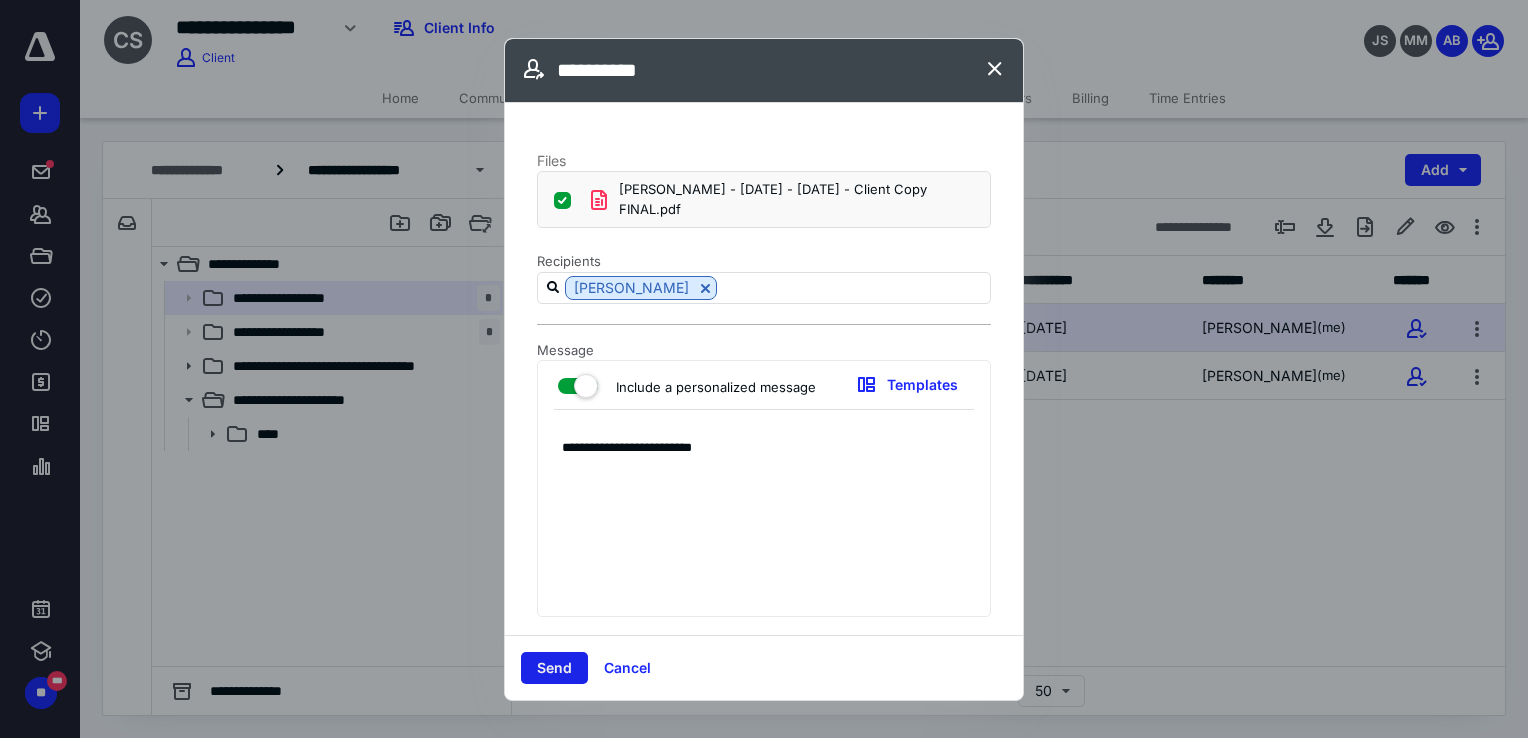 type on "**********" 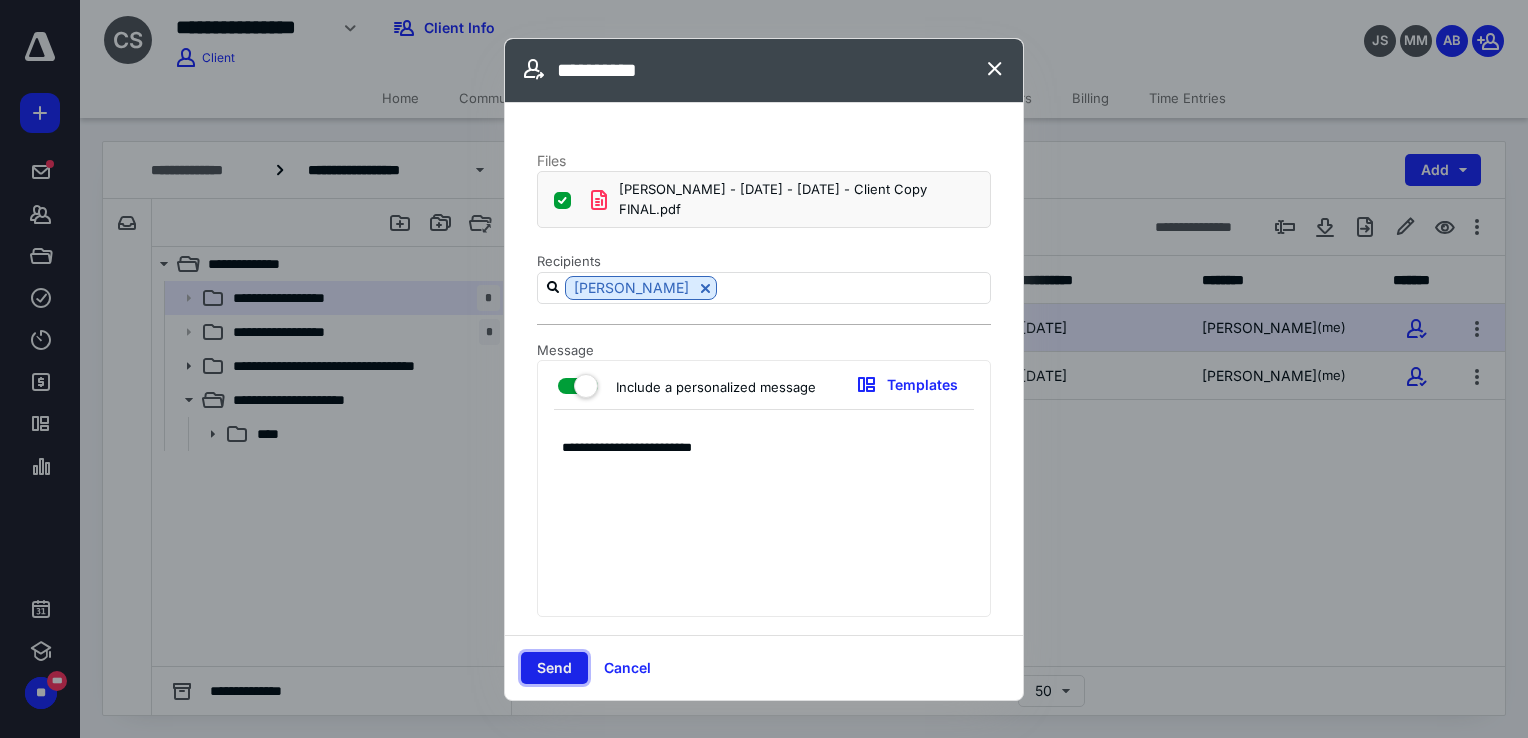 click on "Send" at bounding box center [554, 668] 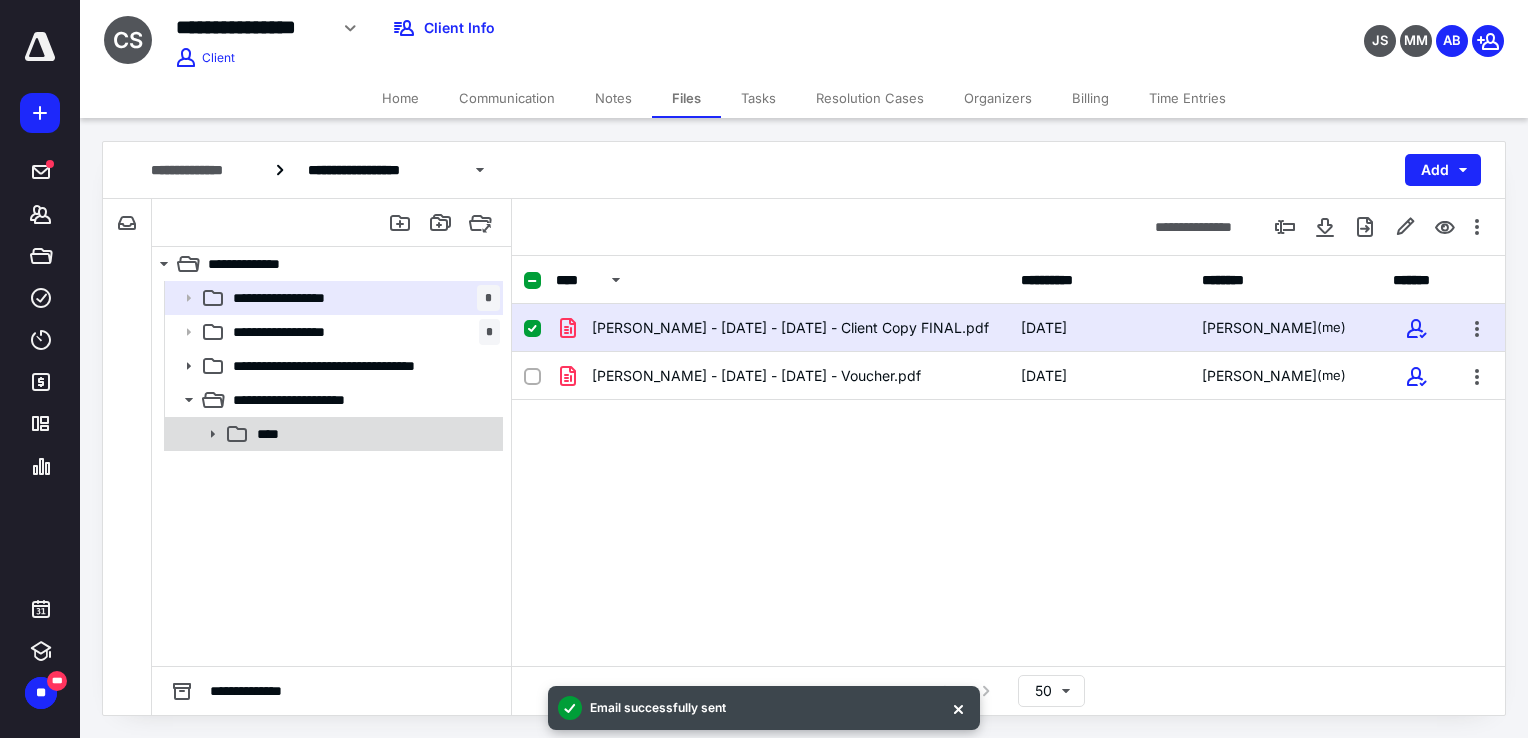 click 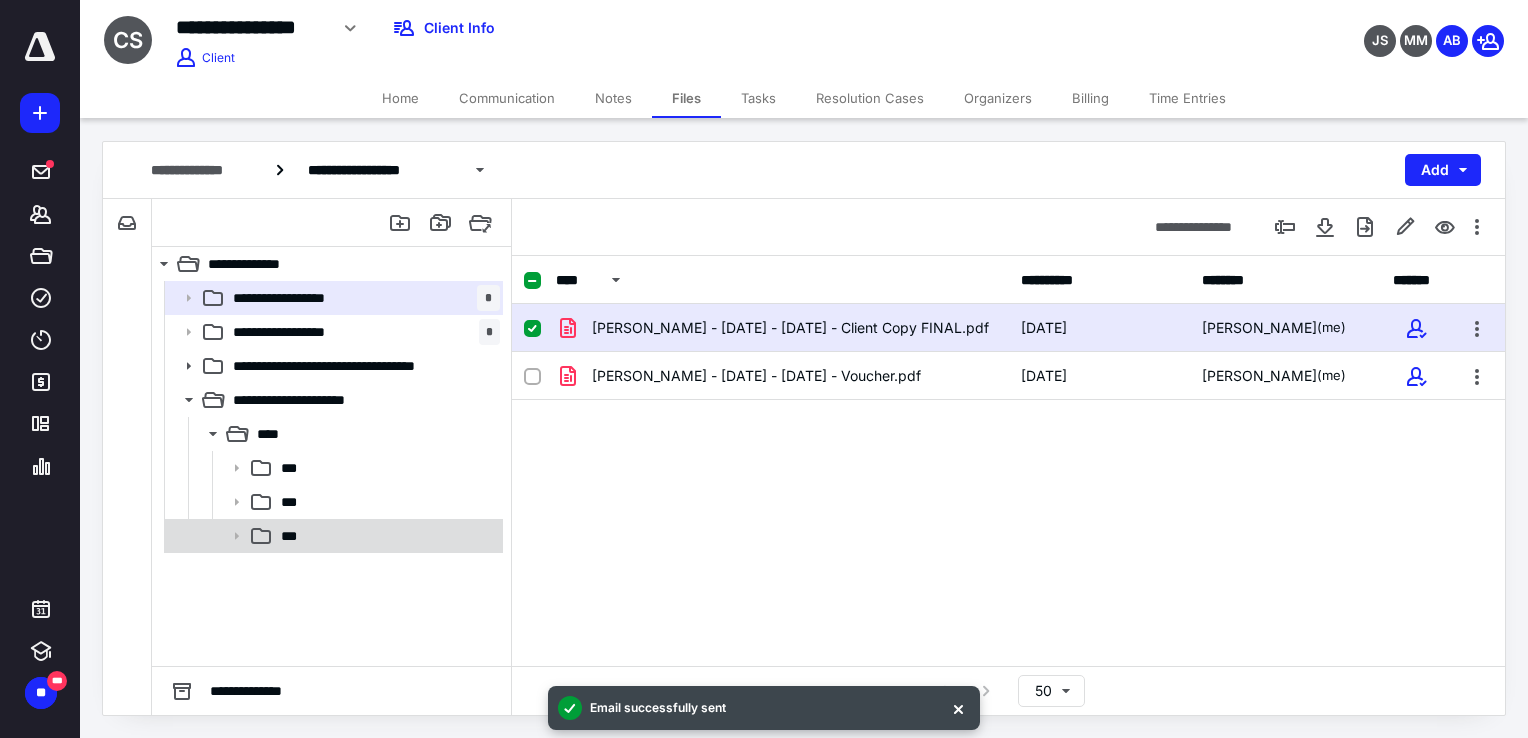 click 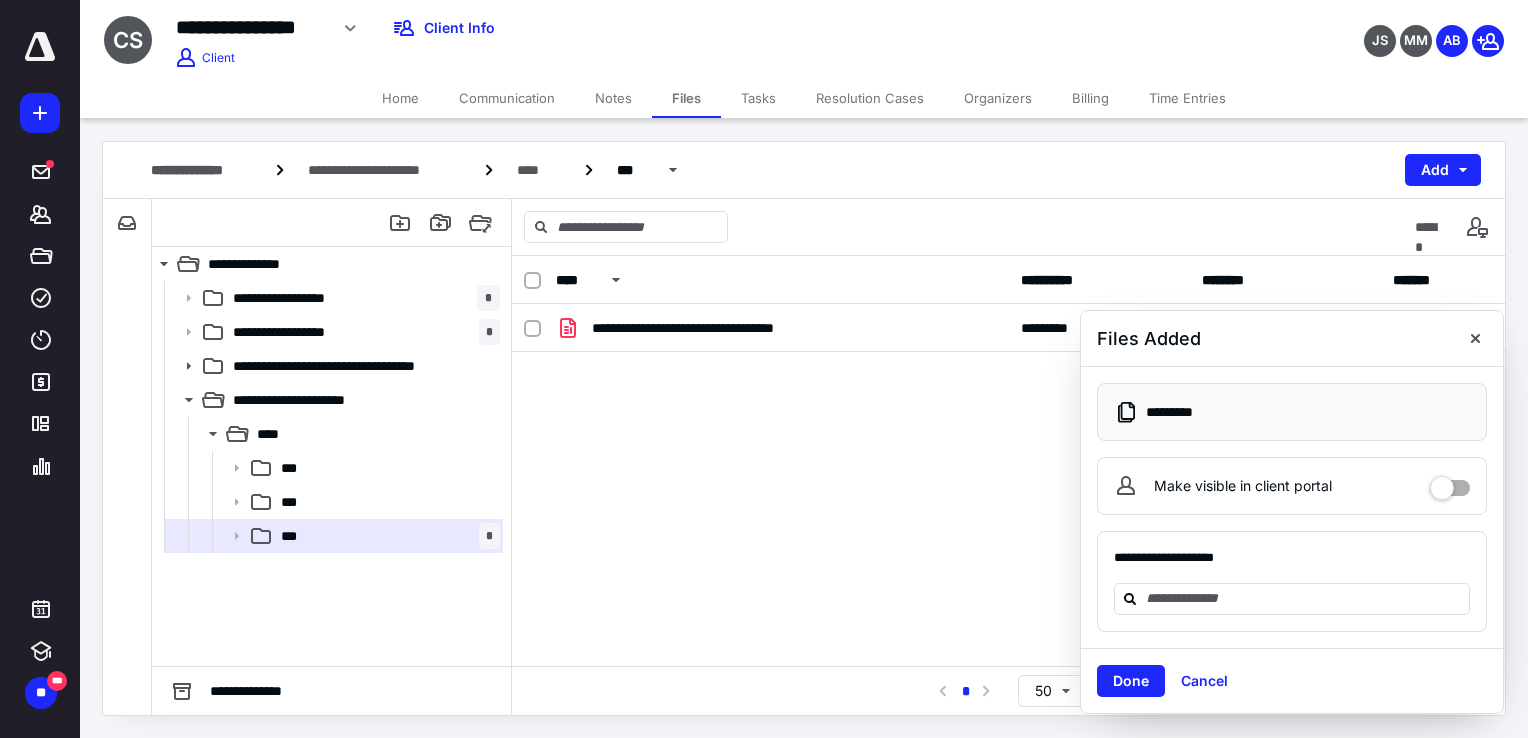 click on "**********" at bounding box center (1008, 454) 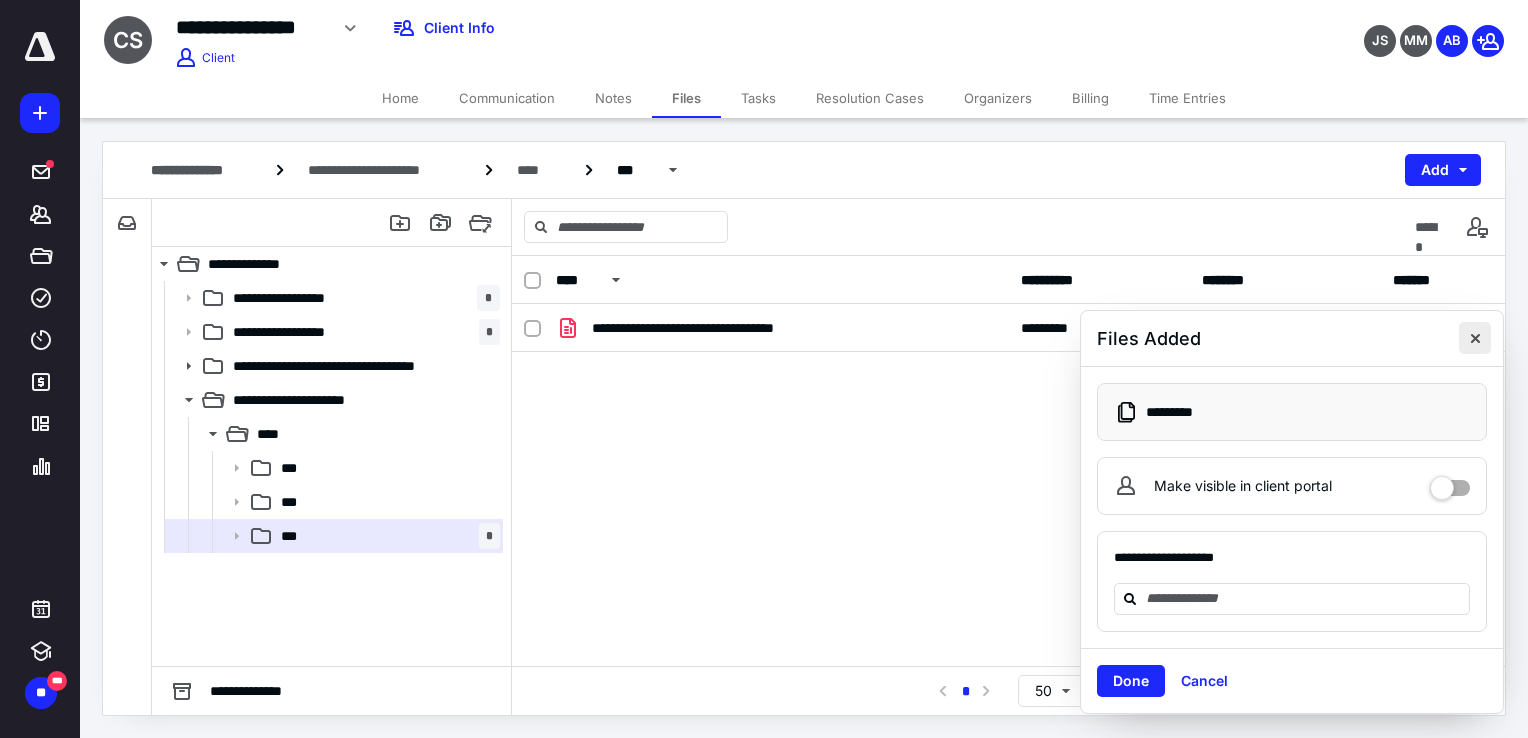 click at bounding box center (1475, 338) 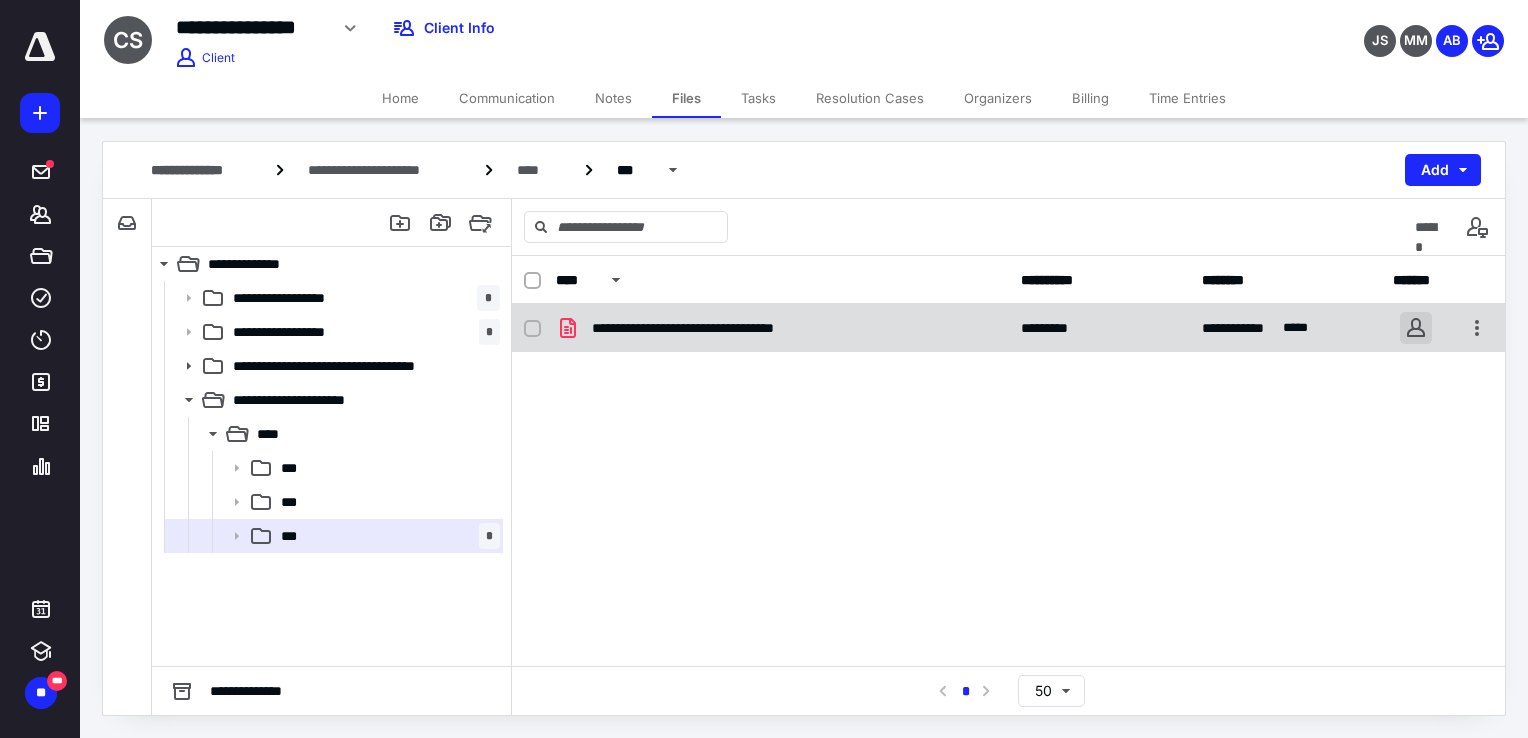 click at bounding box center (1416, 328) 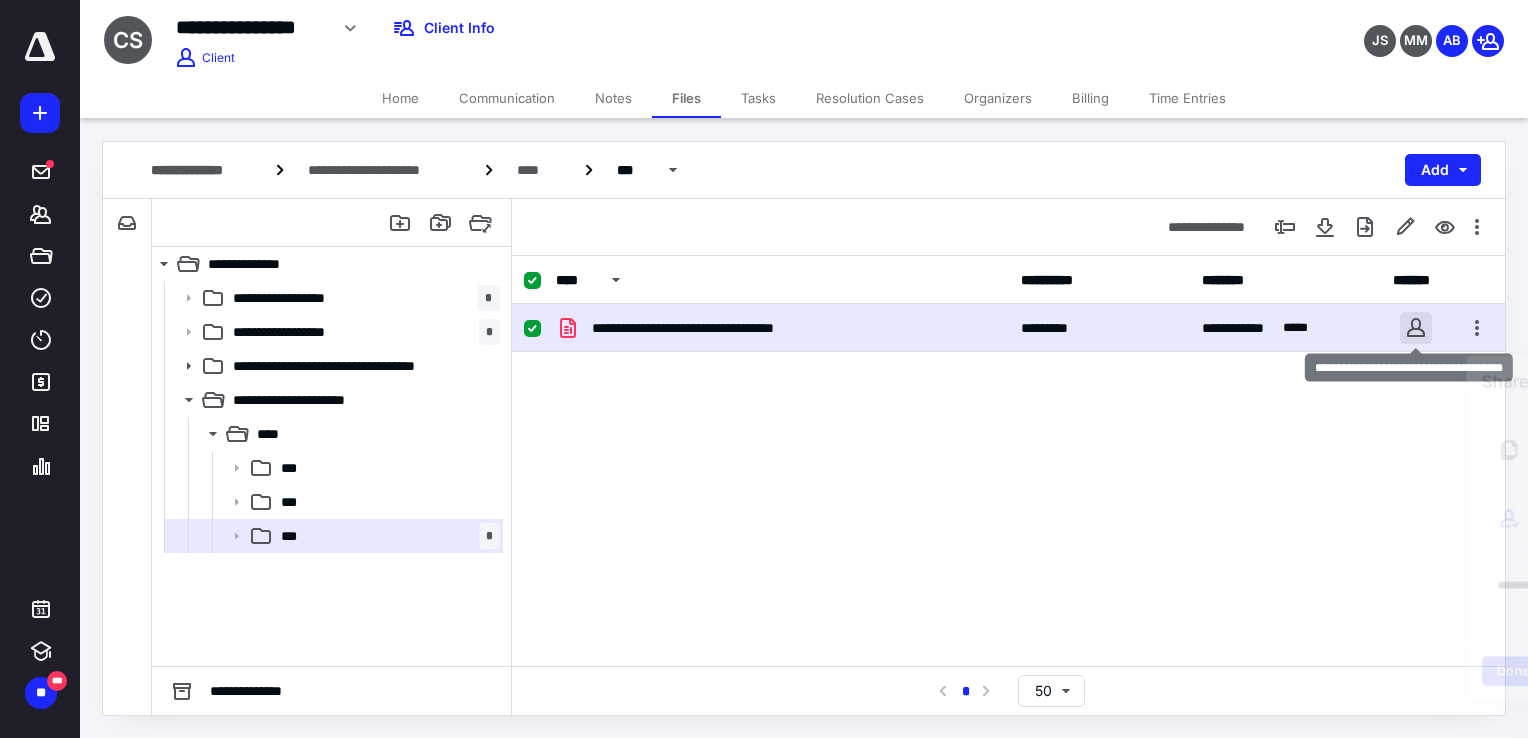 checkbox on "true" 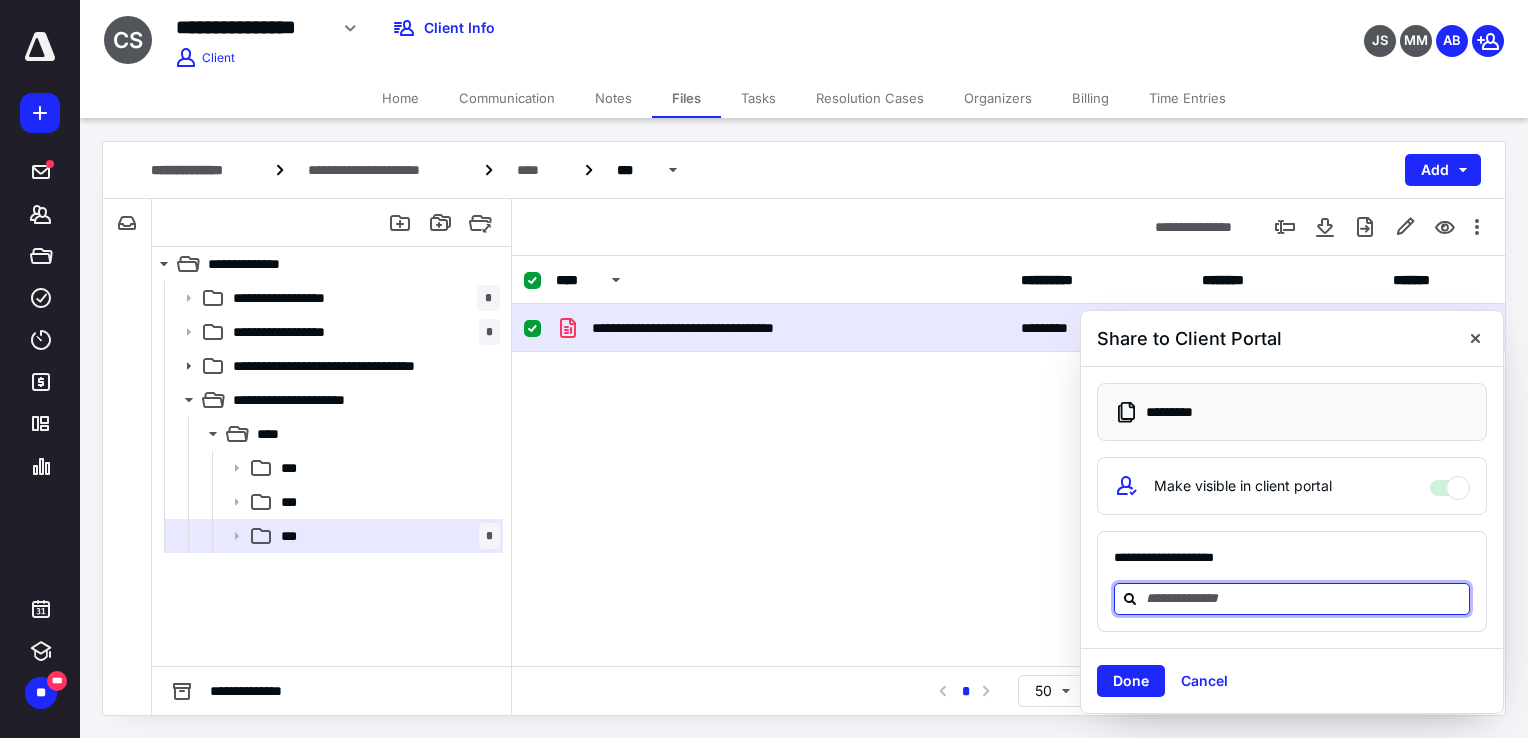 click at bounding box center (1304, 598) 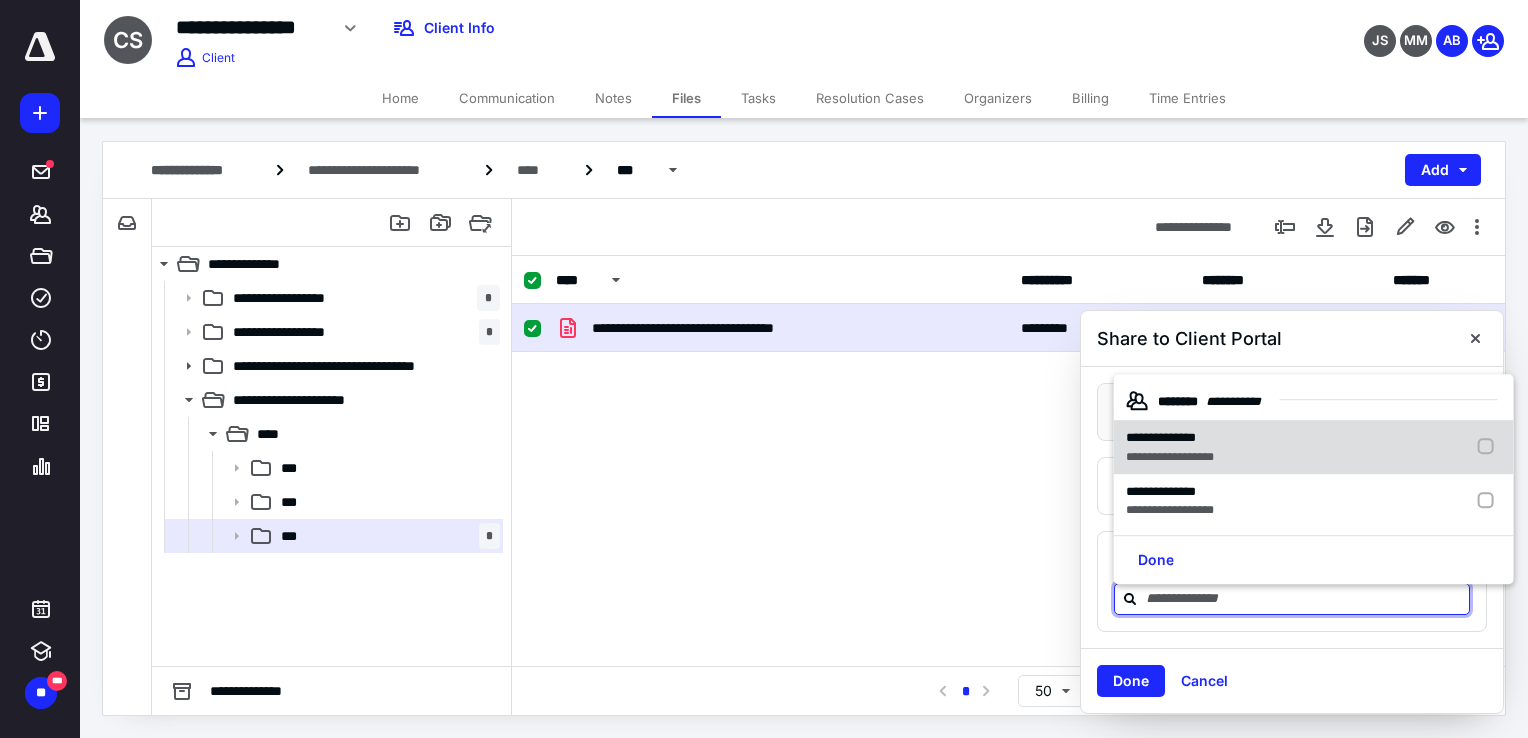 click on "**********" at bounding box center (1170, 439) 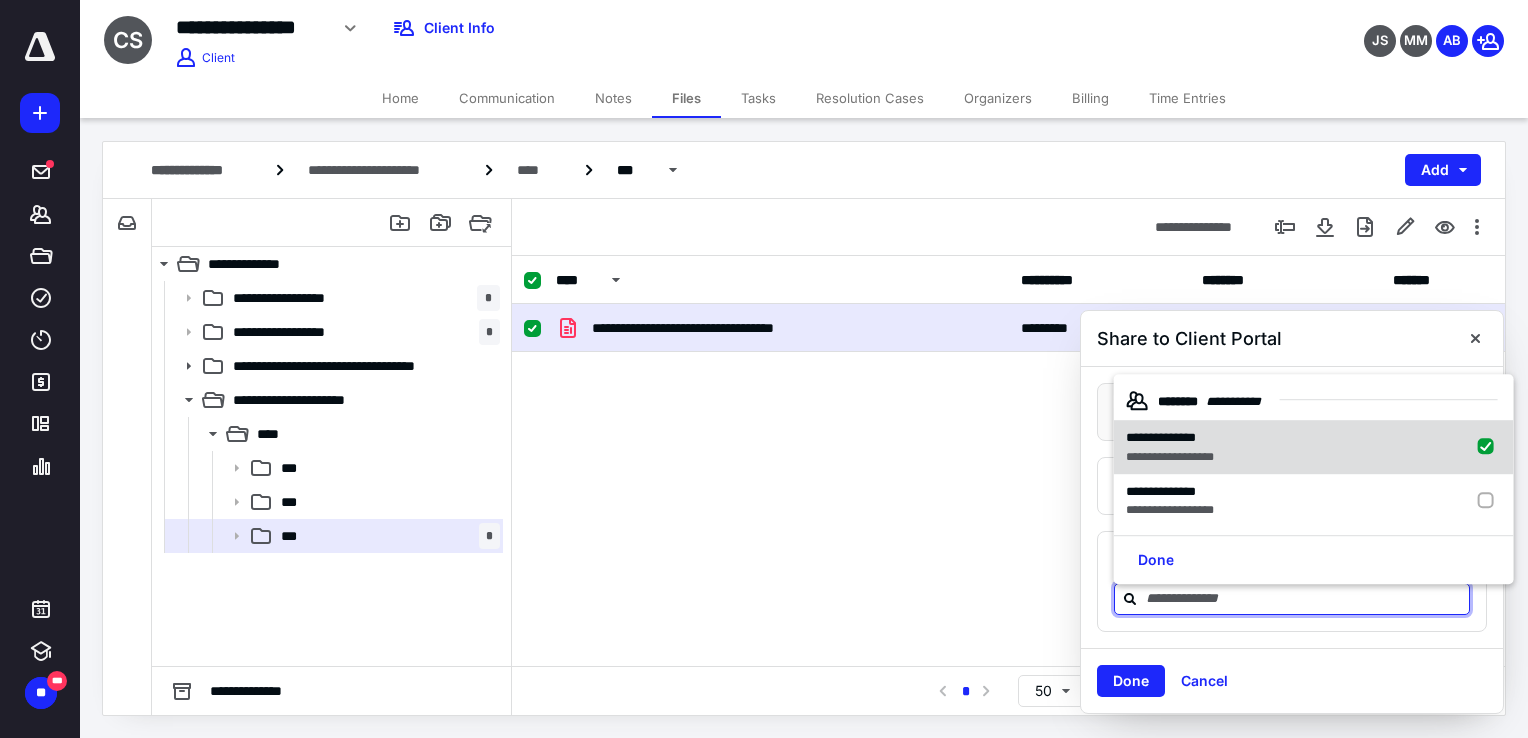checkbox on "true" 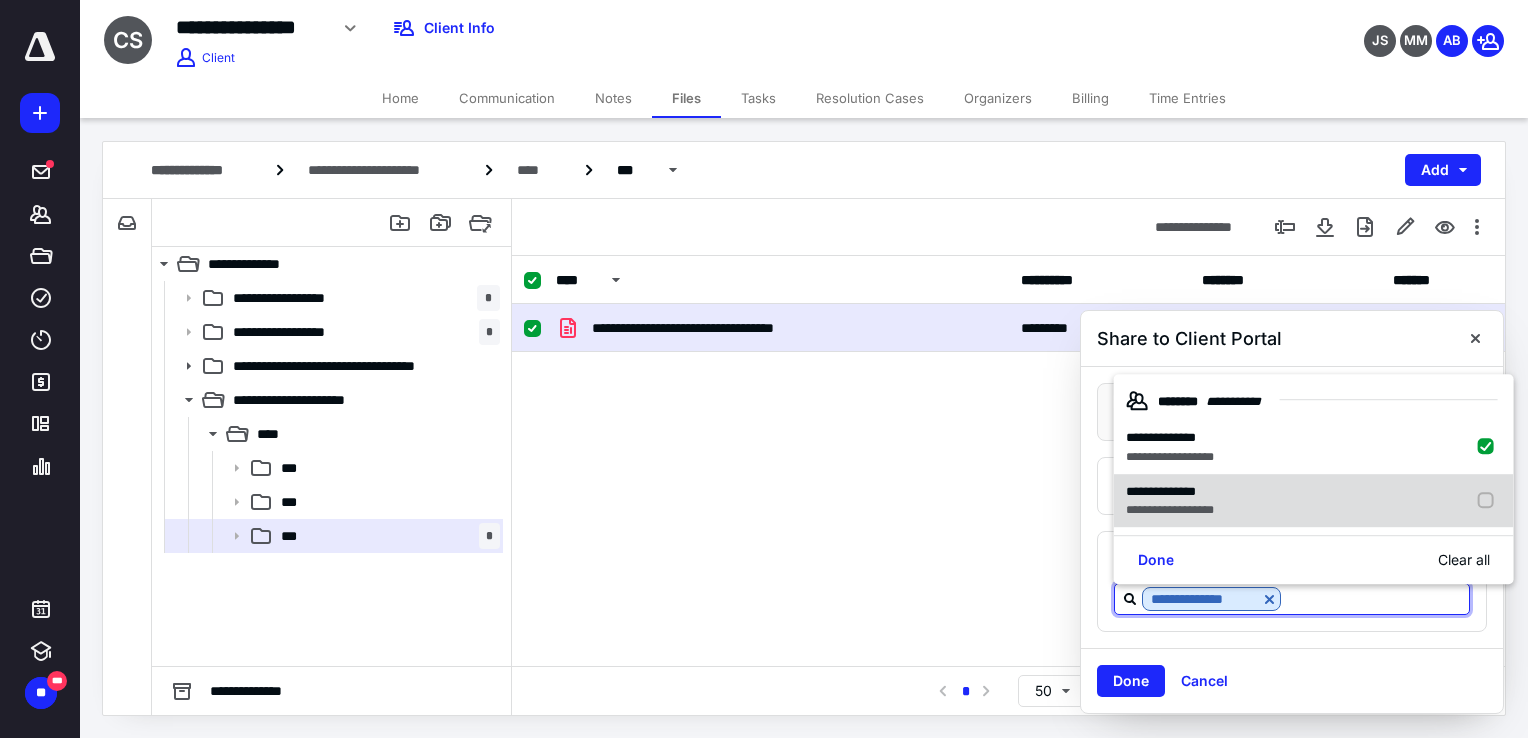 click on "**********" at bounding box center [1170, 511] 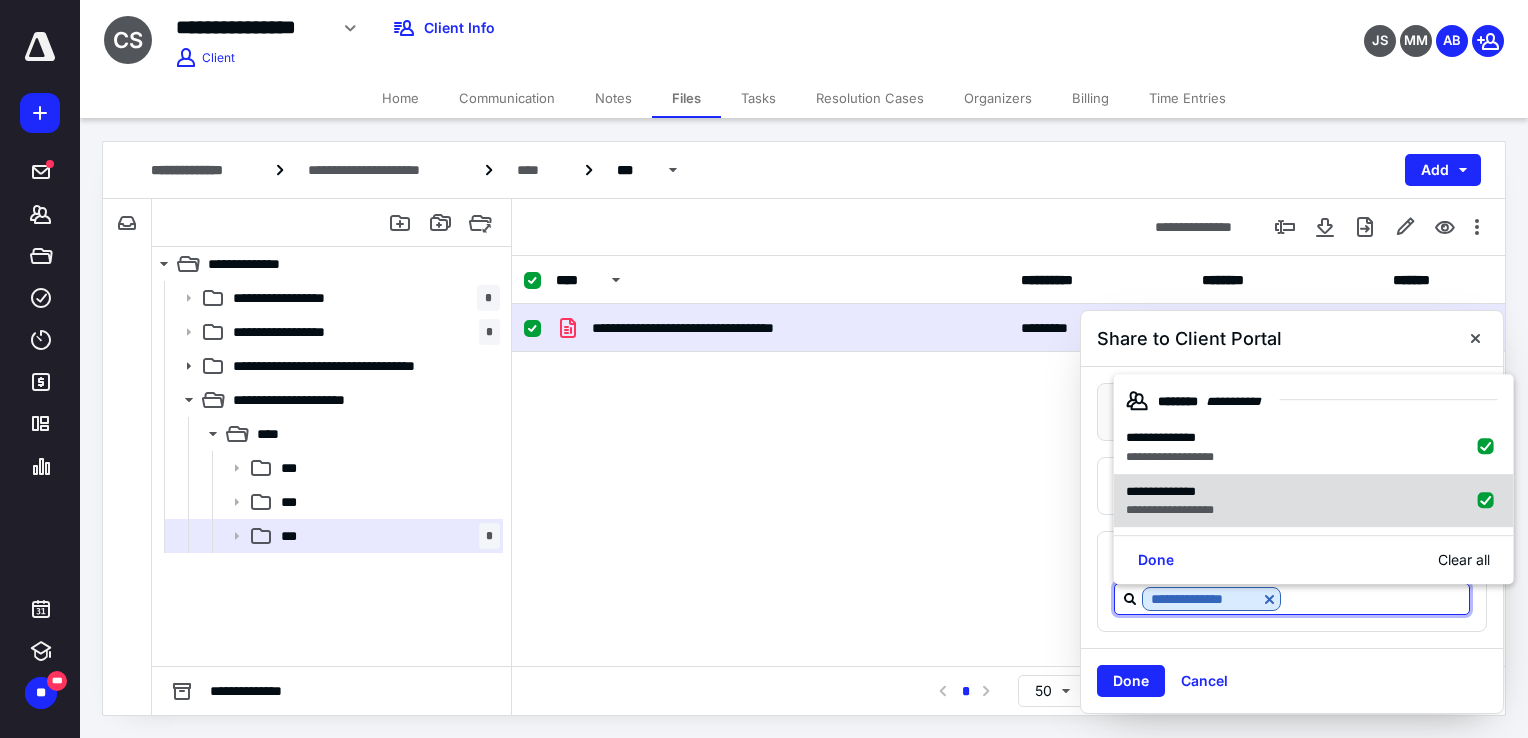 checkbox on "true" 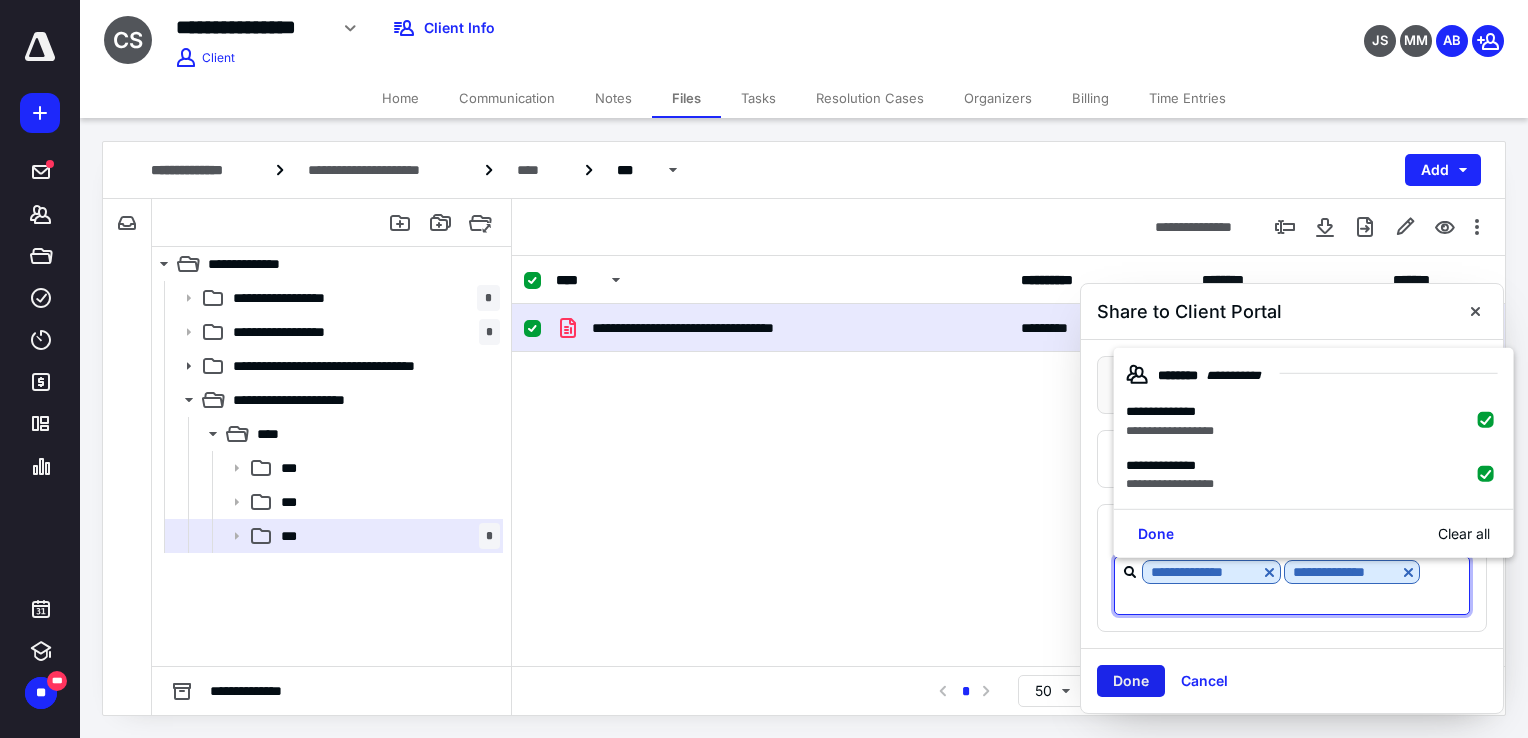 click on "Done" at bounding box center (1131, 681) 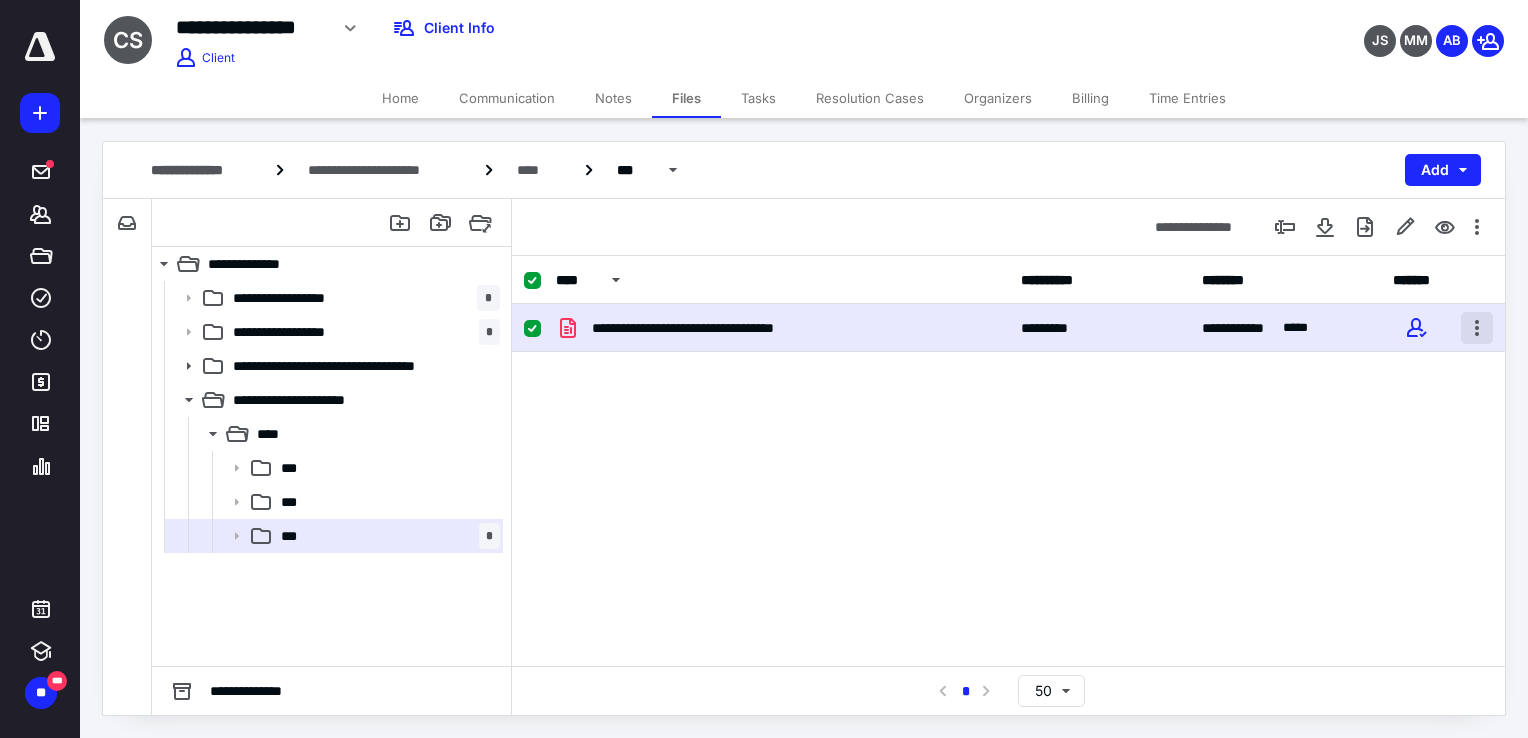 click at bounding box center (1477, 328) 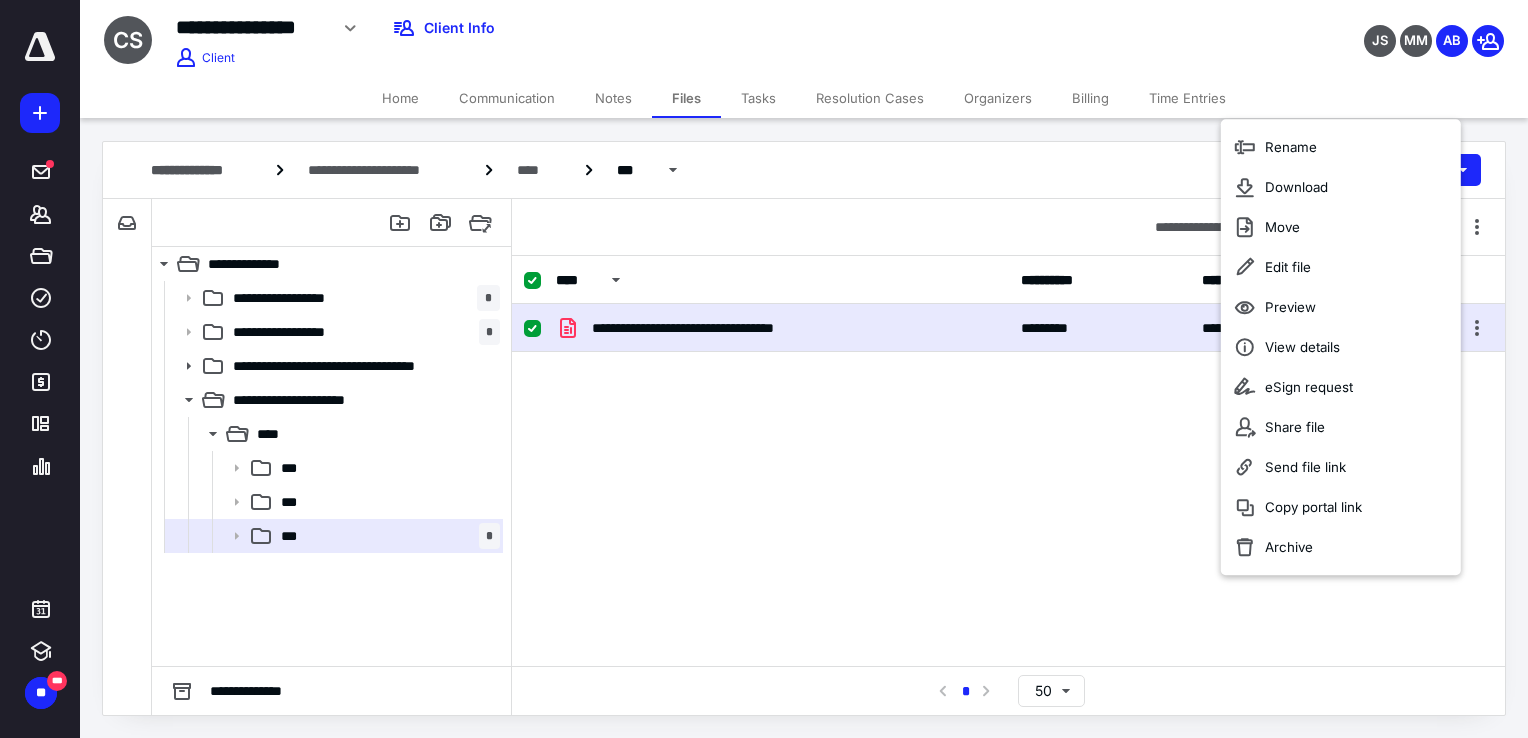 click on "**********" at bounding box center (717, 328) 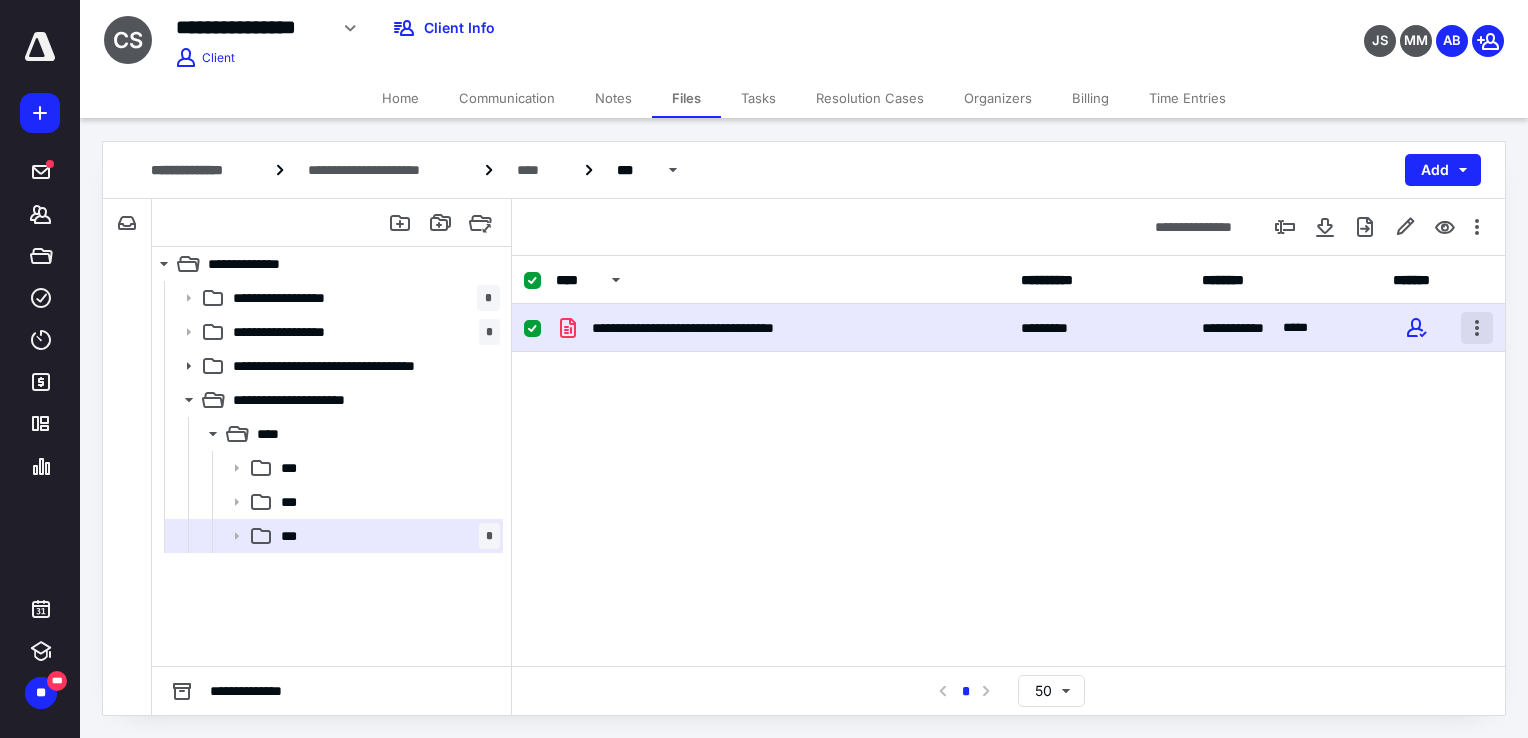 click at bounding box center [1477, 328] 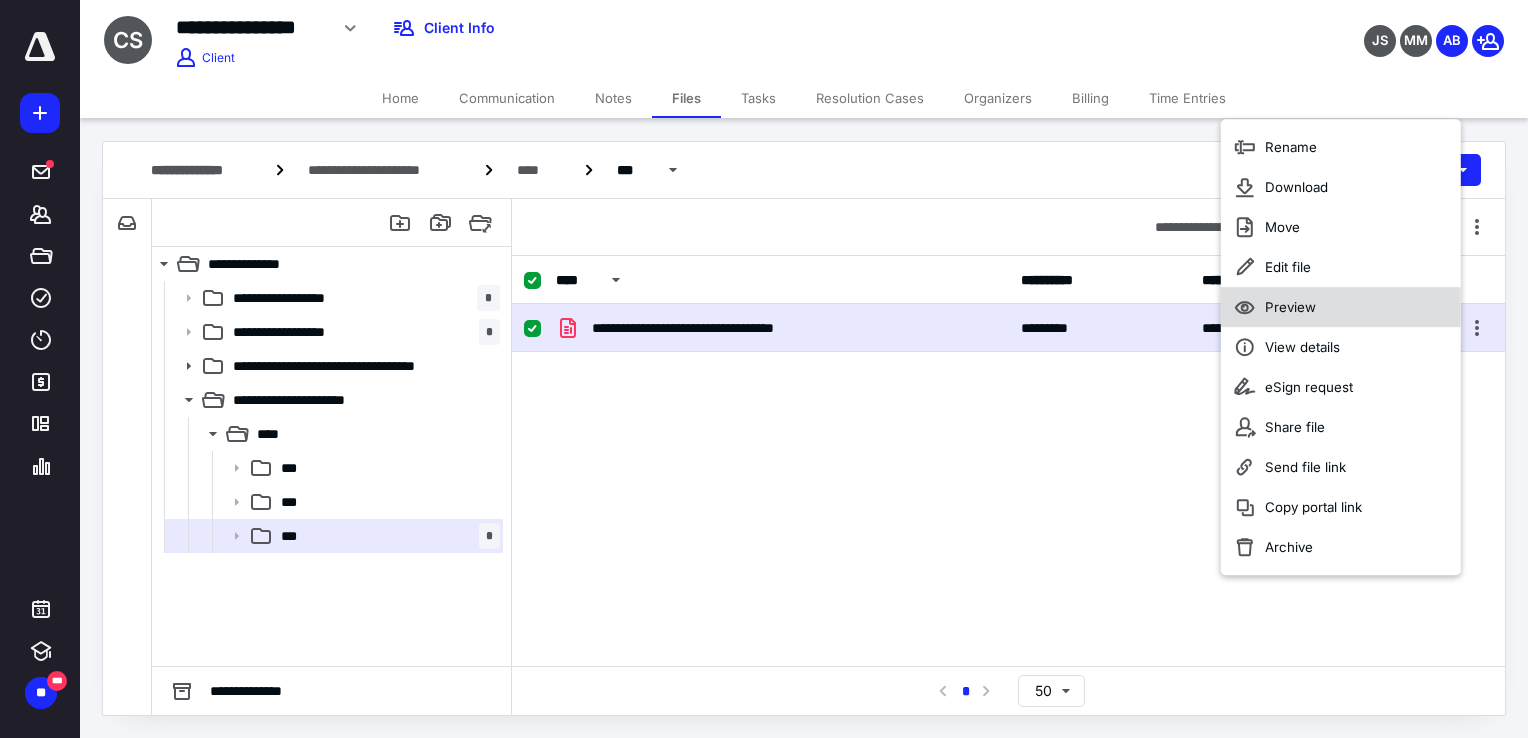 click on "Preview" at bounding box center [1341, 307] 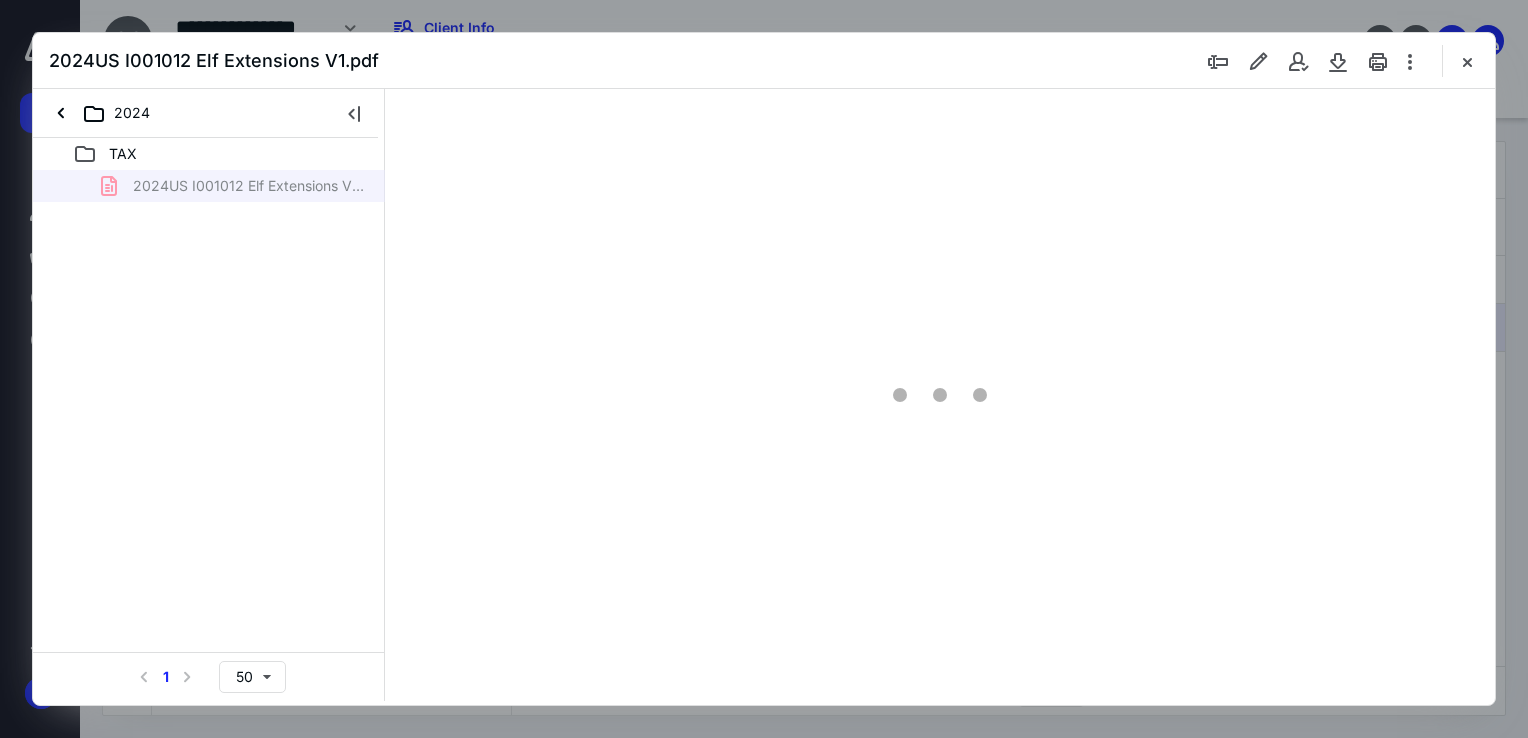 scroll, scrollTop: 0, scrollLeft: 0, axis: both 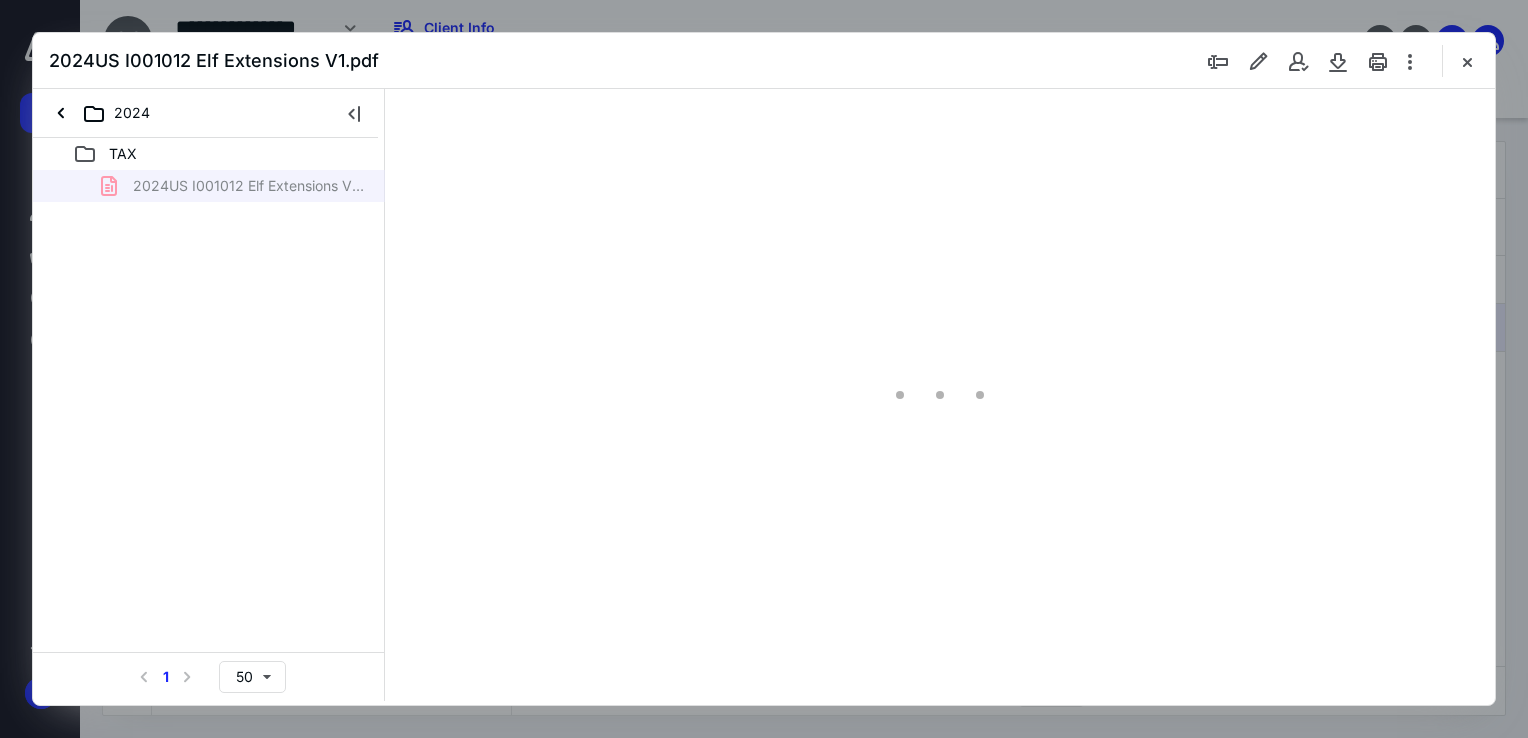 type on "68" 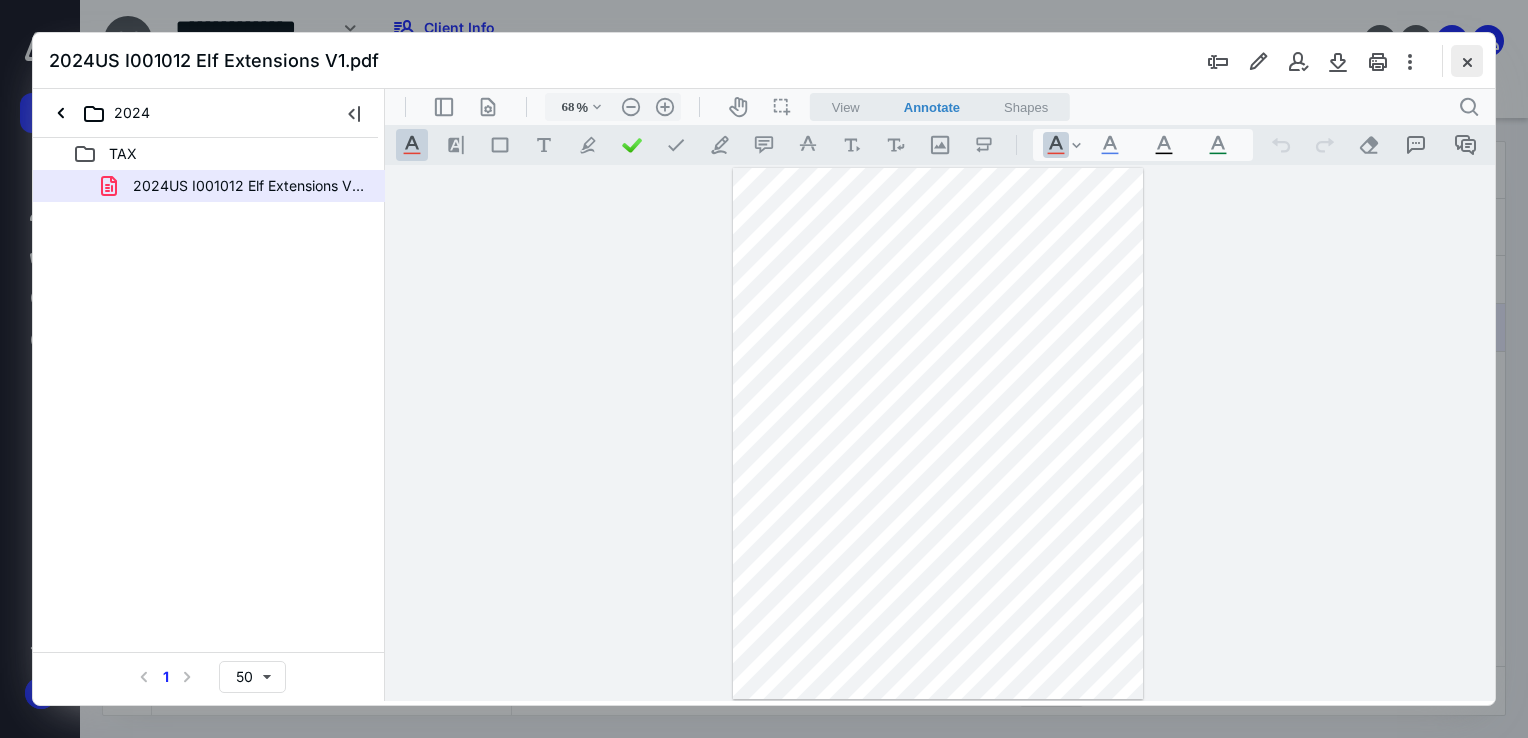 click at bounding box center (1467, 61) 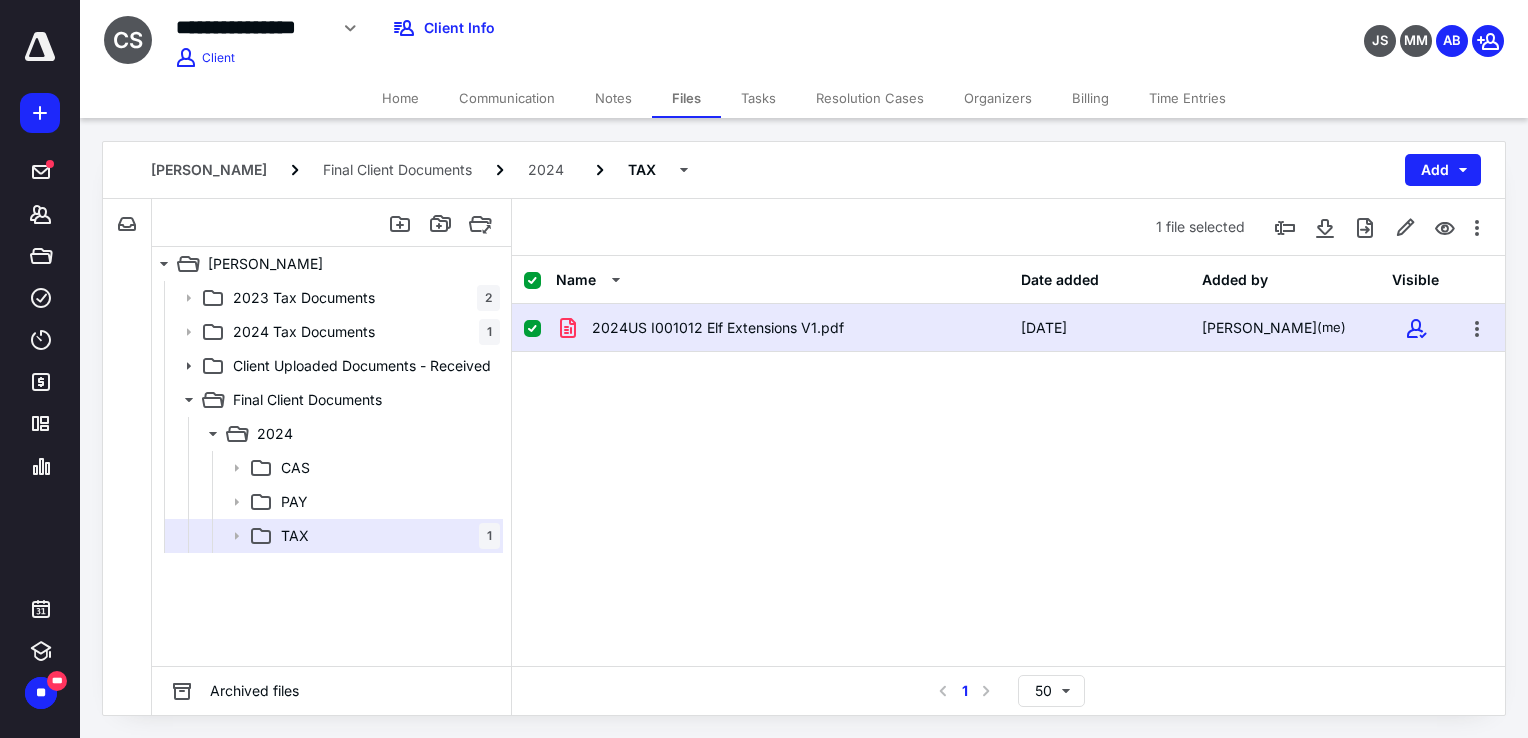 checkbox on "false" 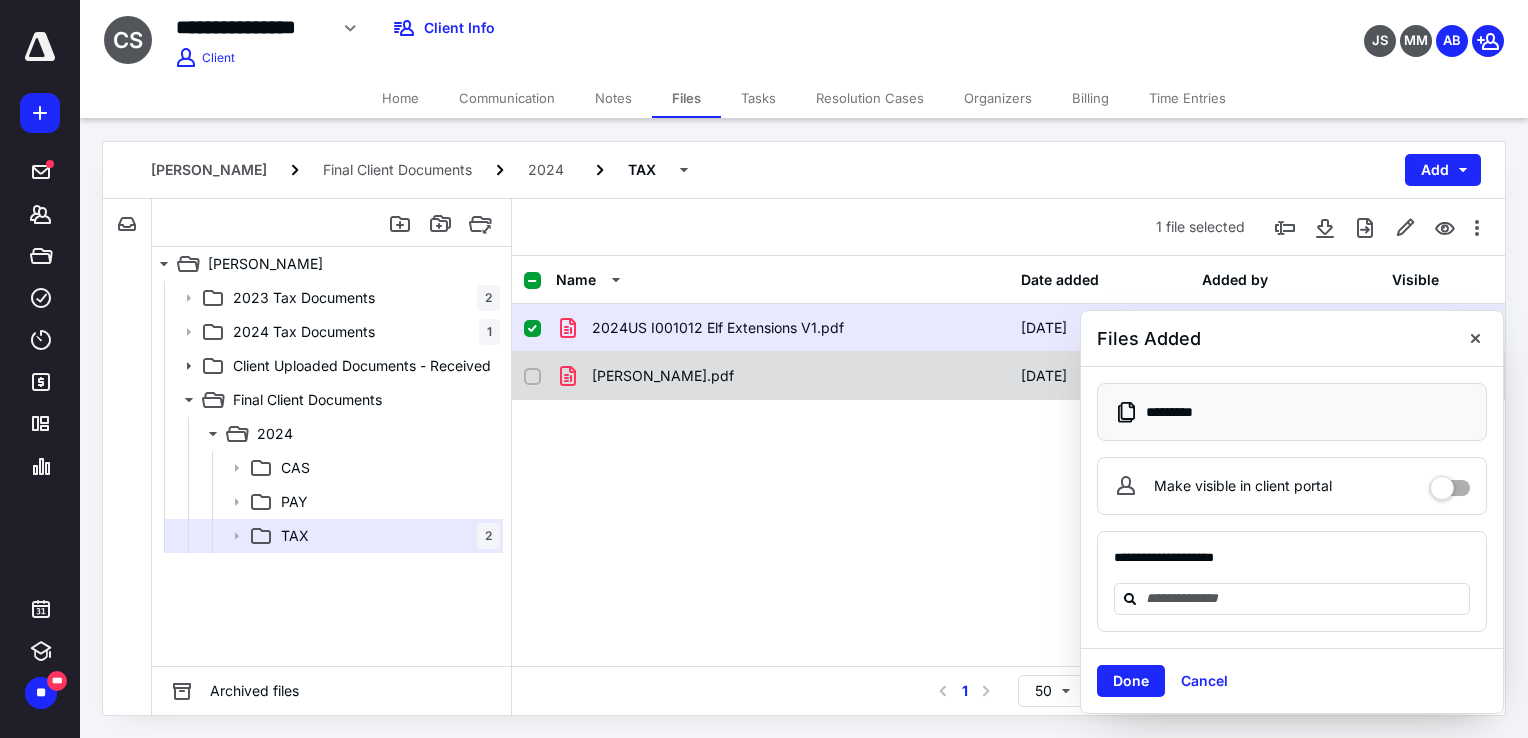click on "Carlstrom, Seth.pdf" at bounding box center [782, 376] 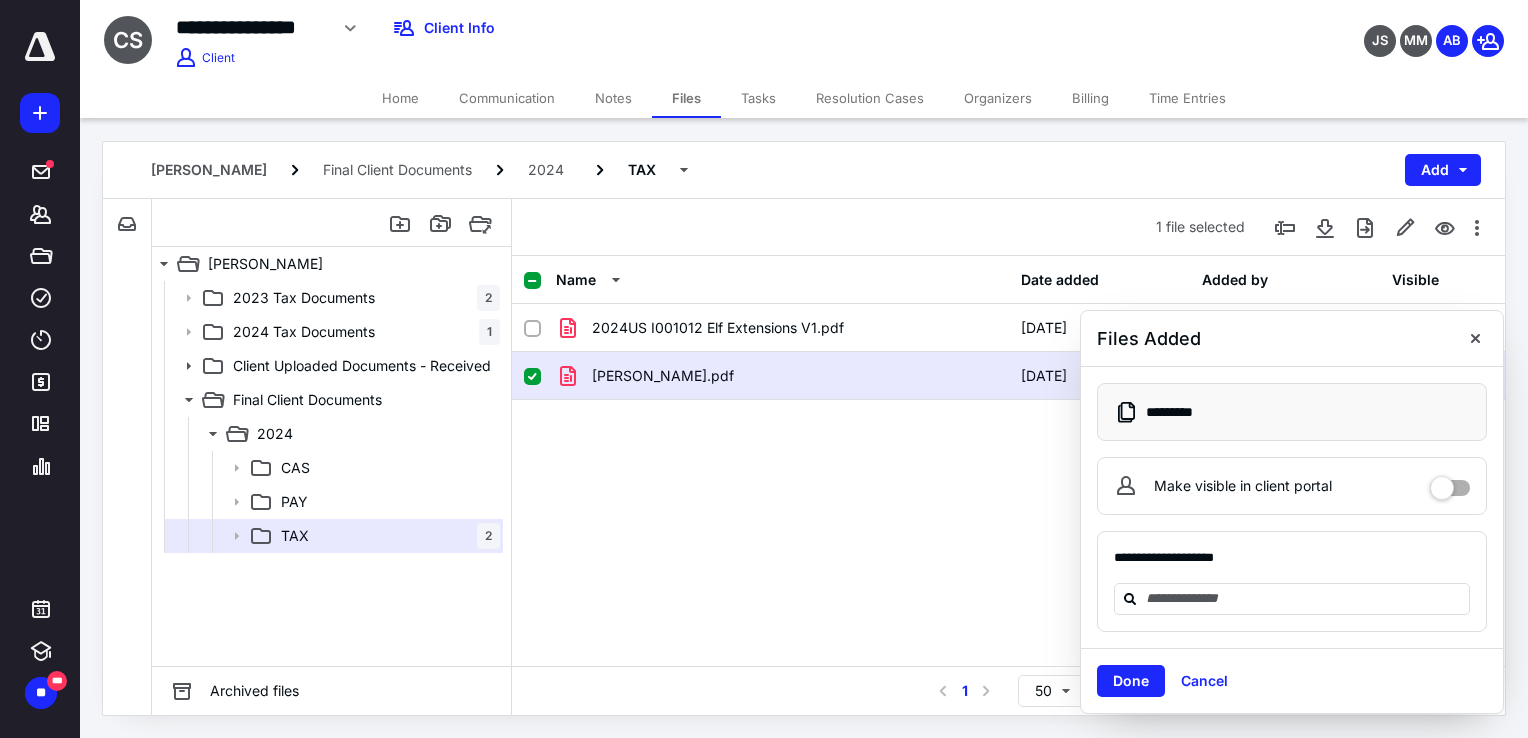 click on "Carlstrom, Seth.pdf" at bounding box center (782, 376) 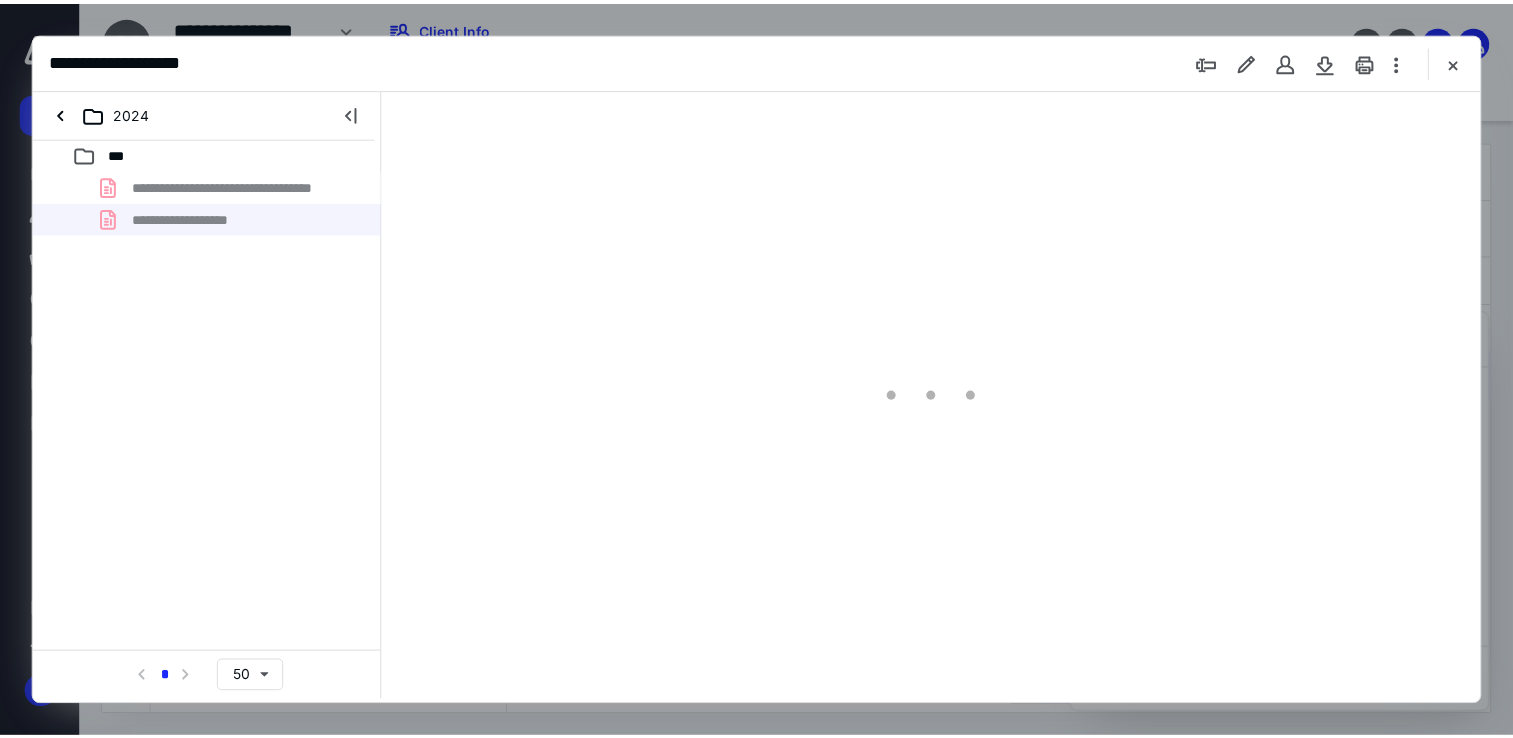 scroll, scrollTop: 0, scrollLeft: 0, axis: both 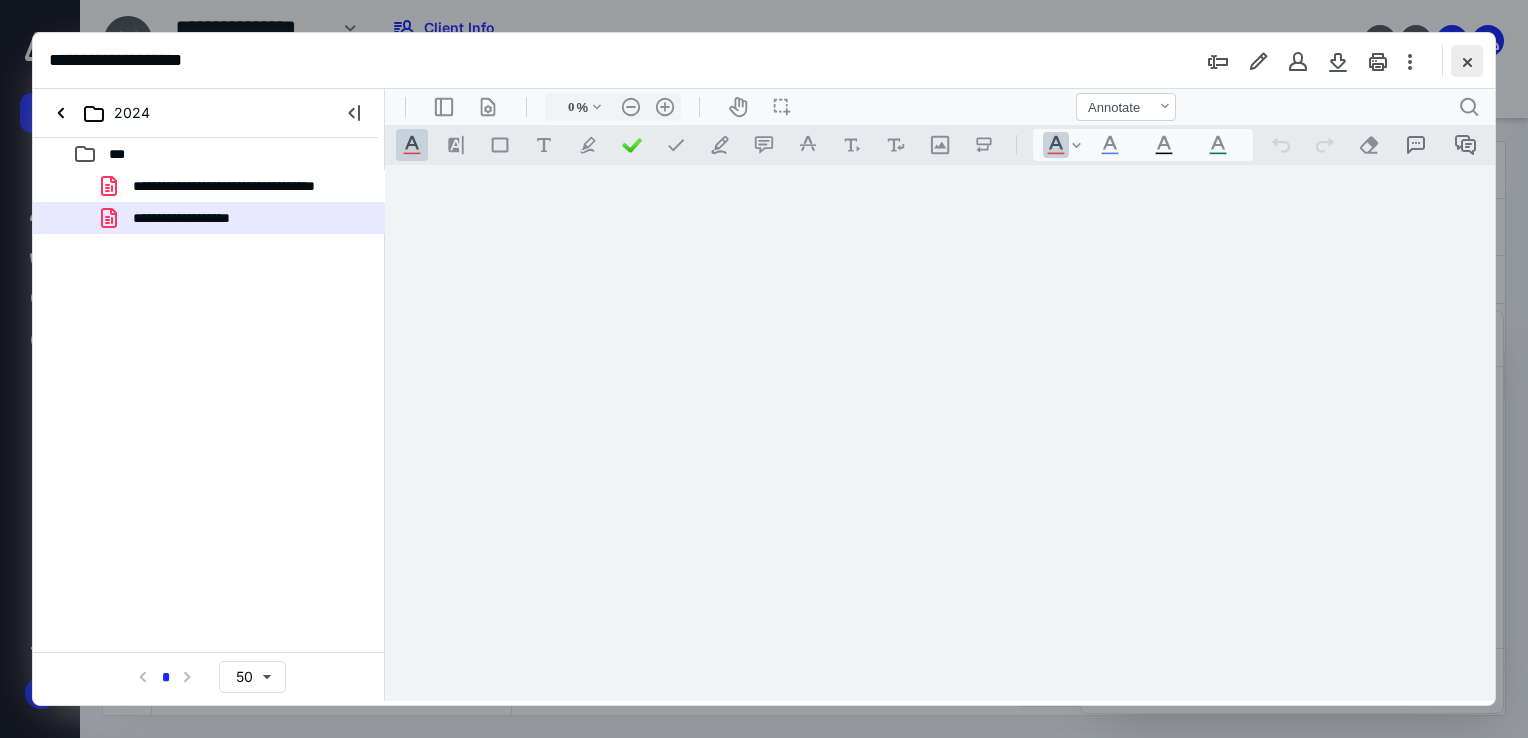 type on "68" 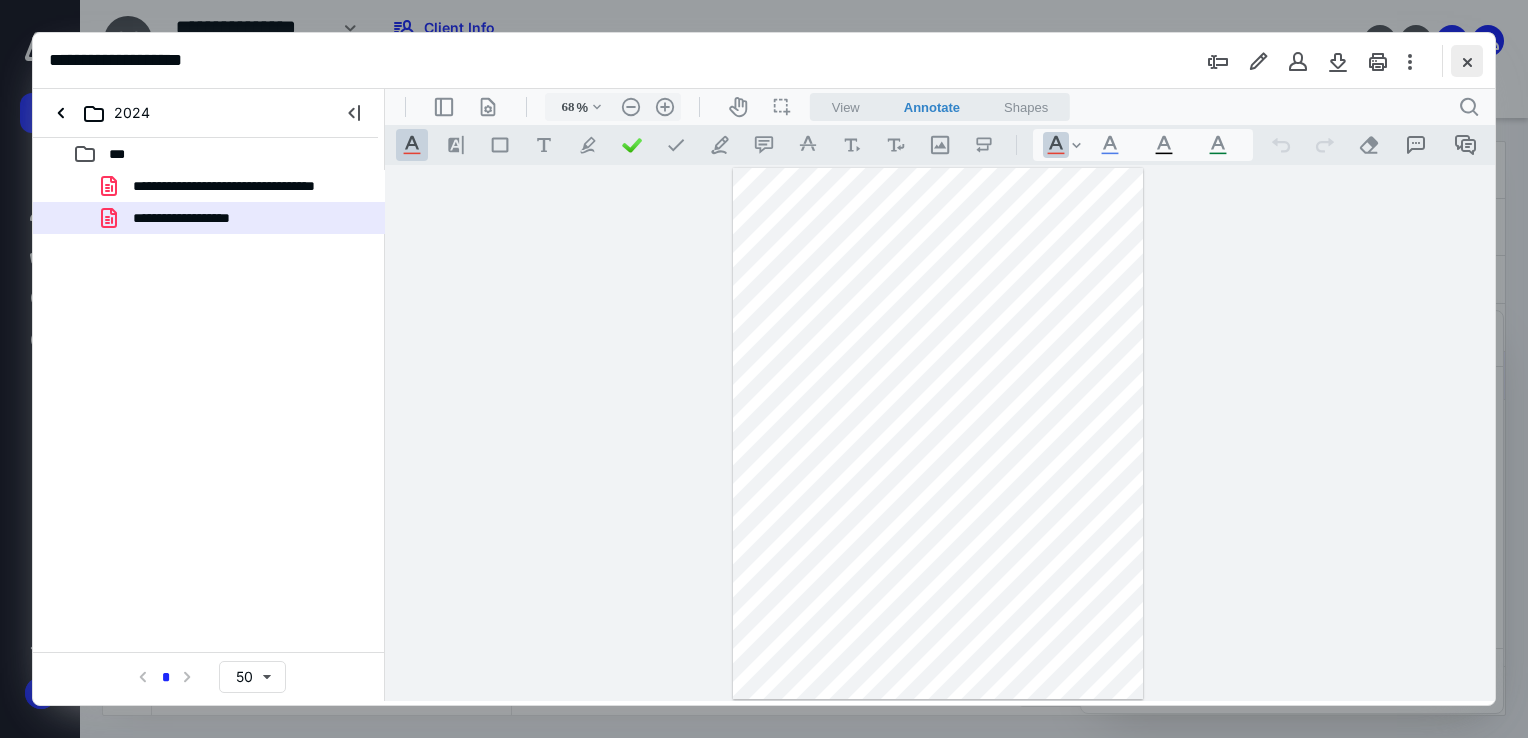click at bounding box center (1467, 61) 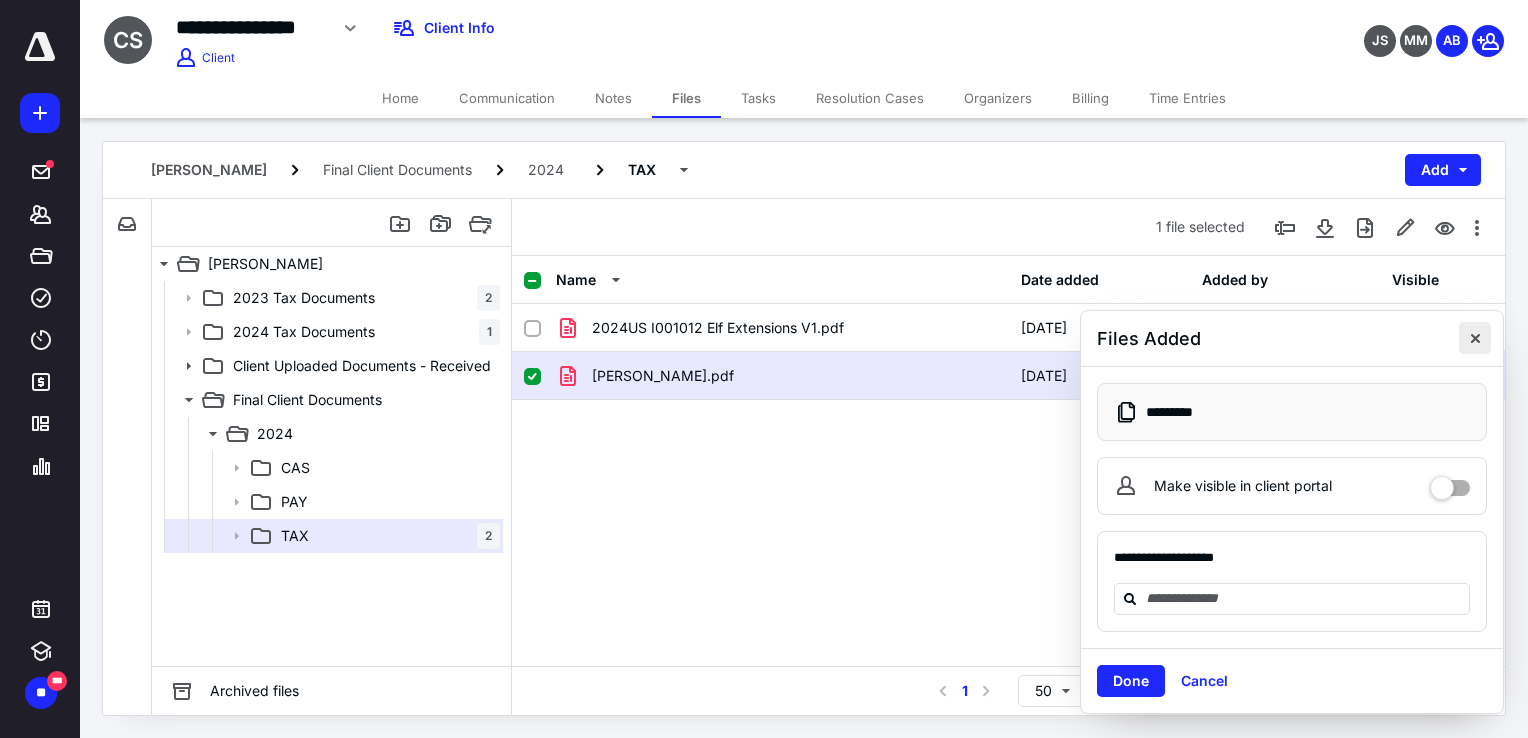 click at bounding box center [1475, 338] 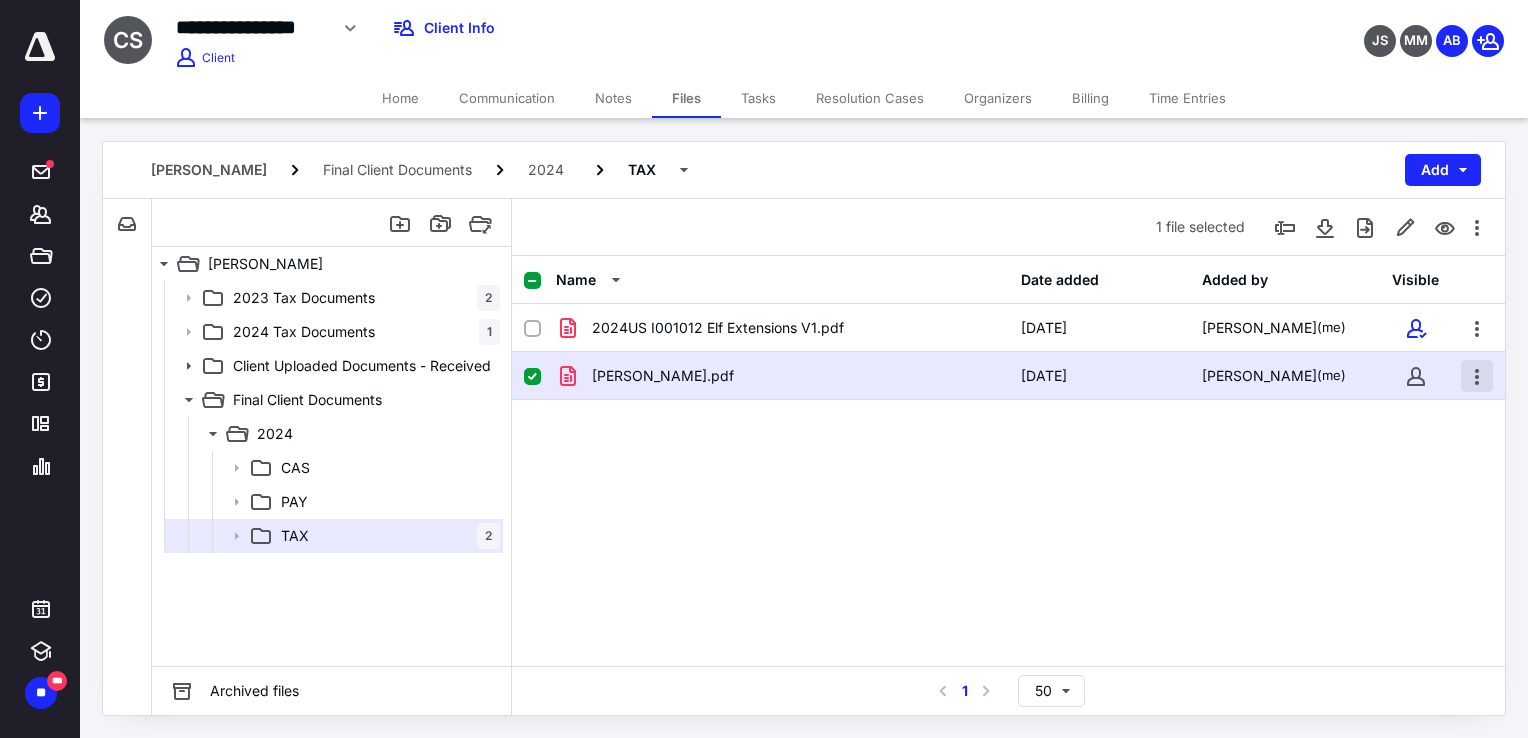 click at bounding box center (1477, 376) 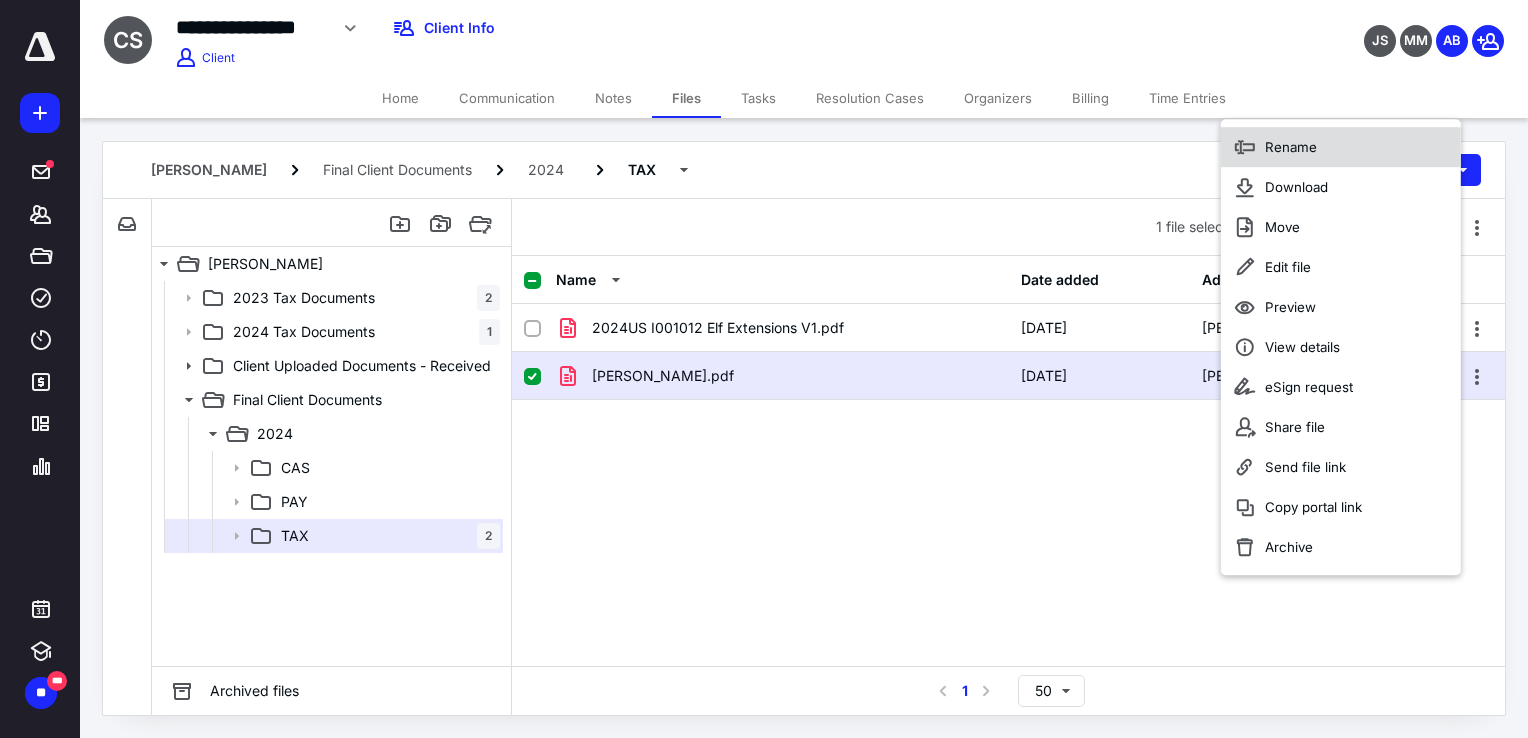 click on "Rename" at bounding box center (1291, 147) 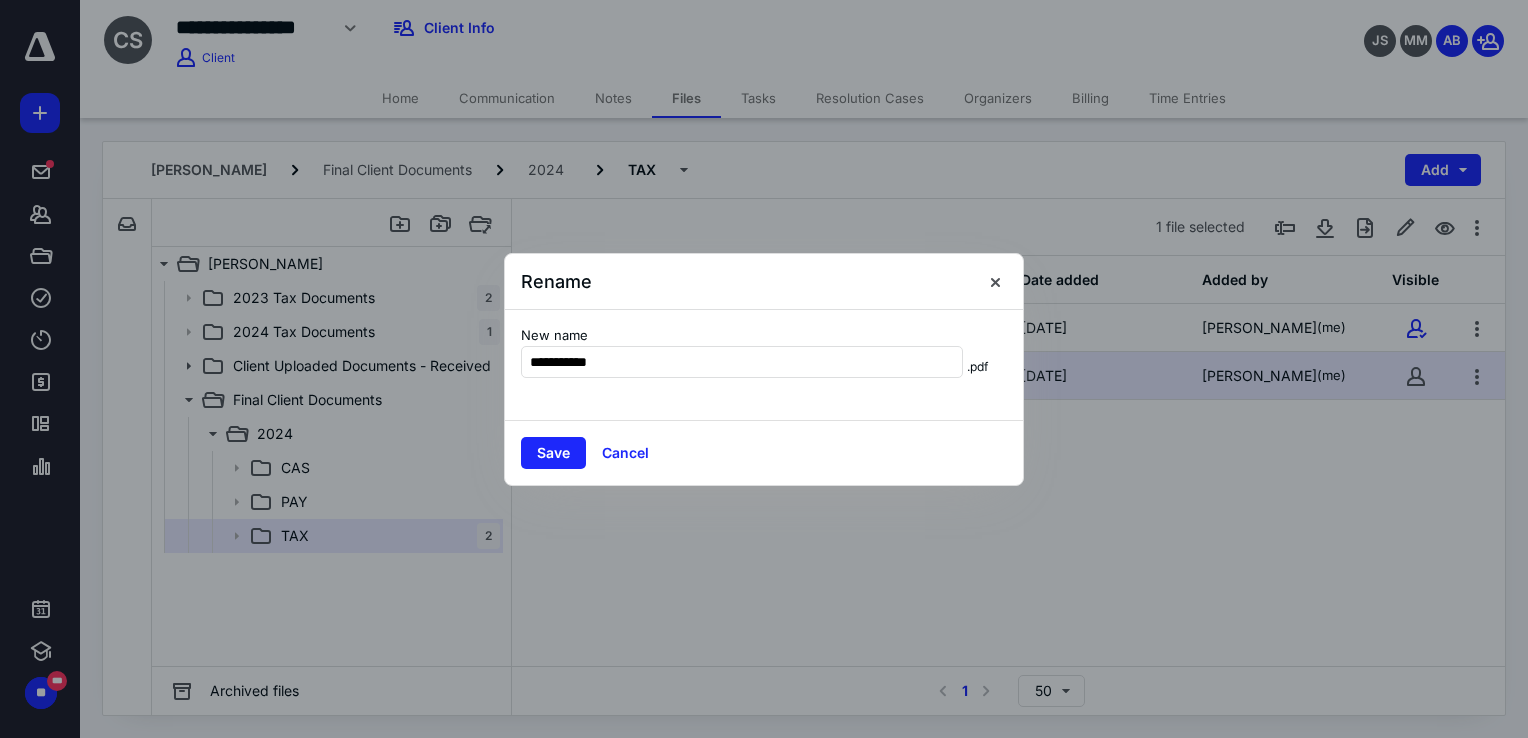 click on "**********" at bounding box center (764, 365) 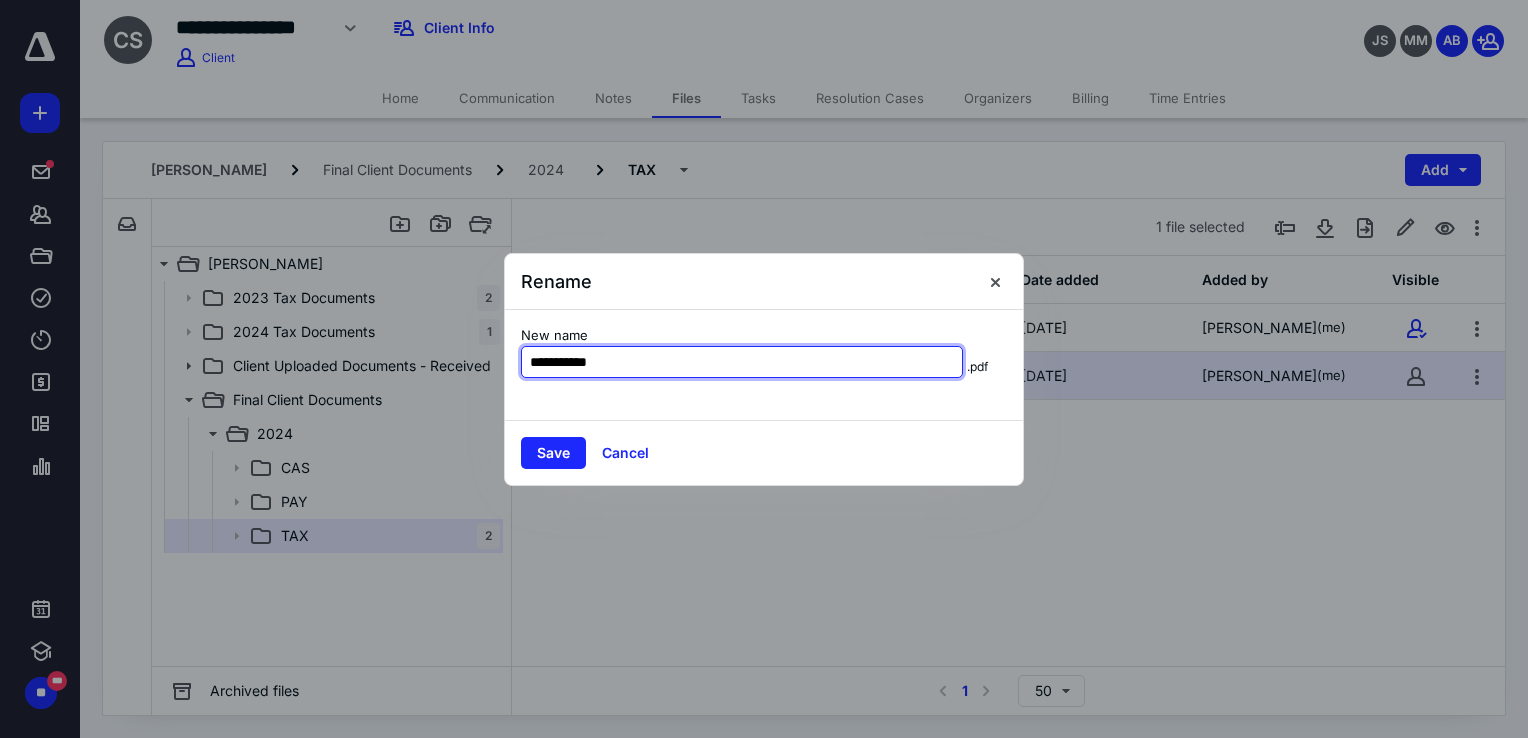 drag, startPoint x: 624, startPoint y: 347, endPoint x: 514, endPoint y: 340, distance: 110.2225 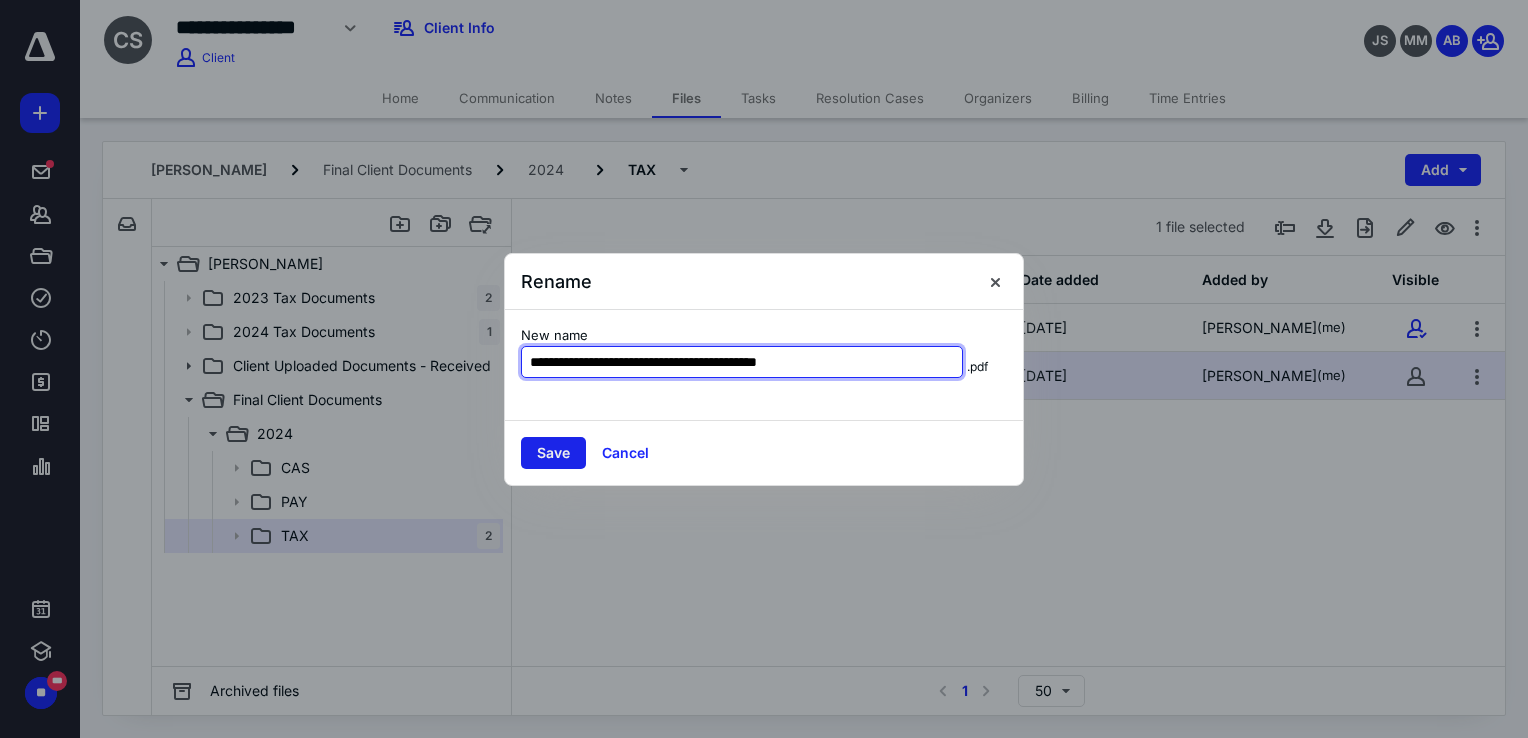 type on "**********" 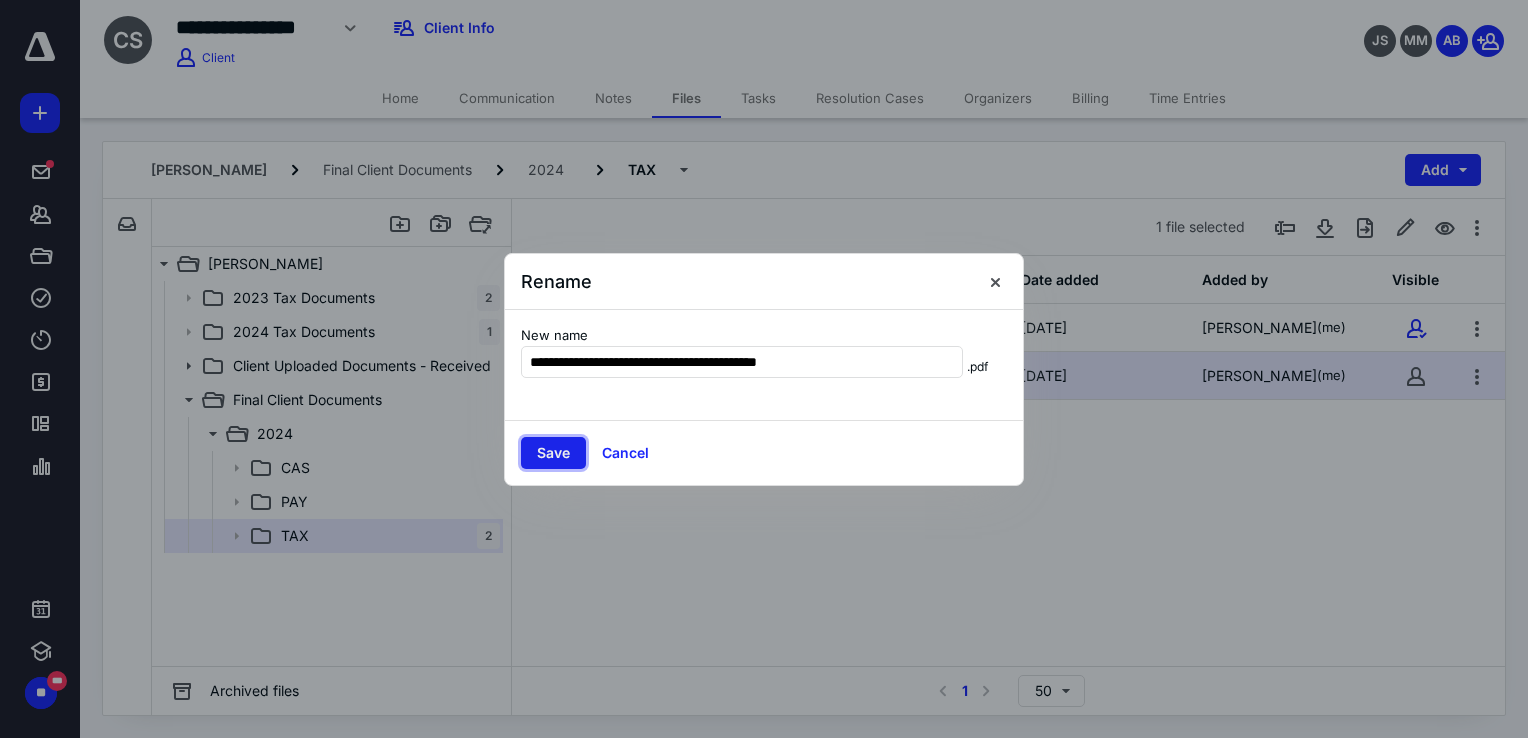 click on "Save" at bounding box center (553, 453) 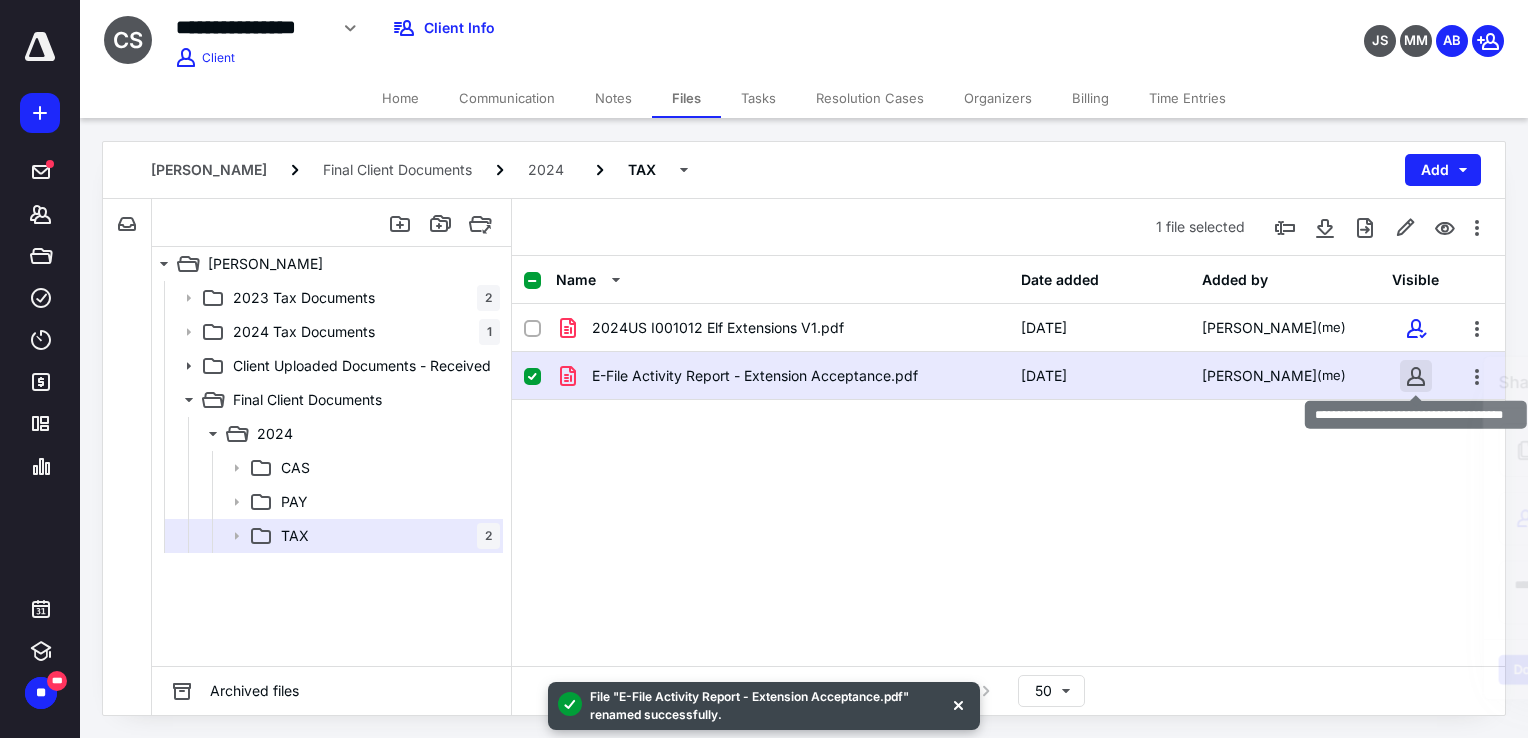 click on "**********" at bounding box center [764, 368] 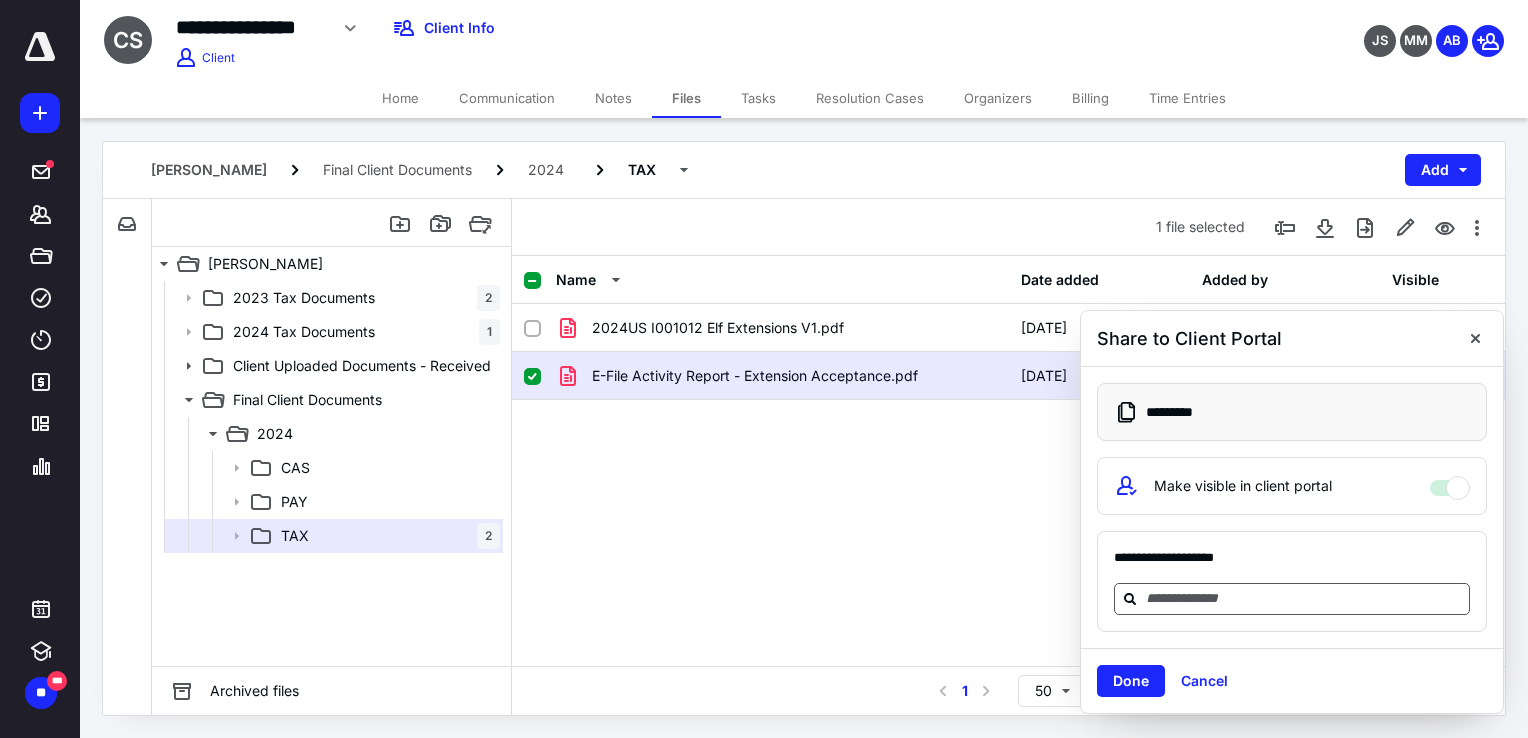 click at bounding box center [1304, 598] 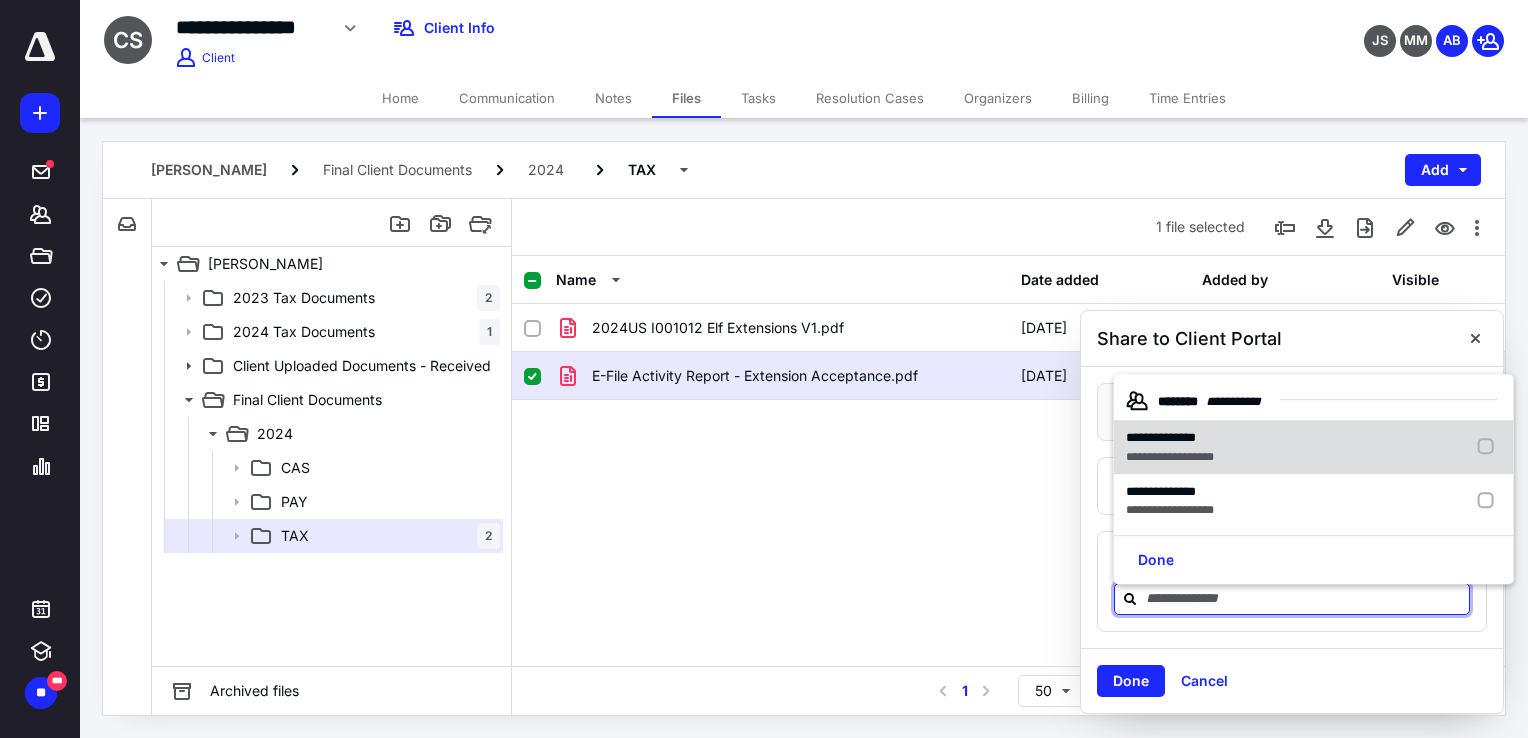 click on "**********" at bounding box center [1314, 448] 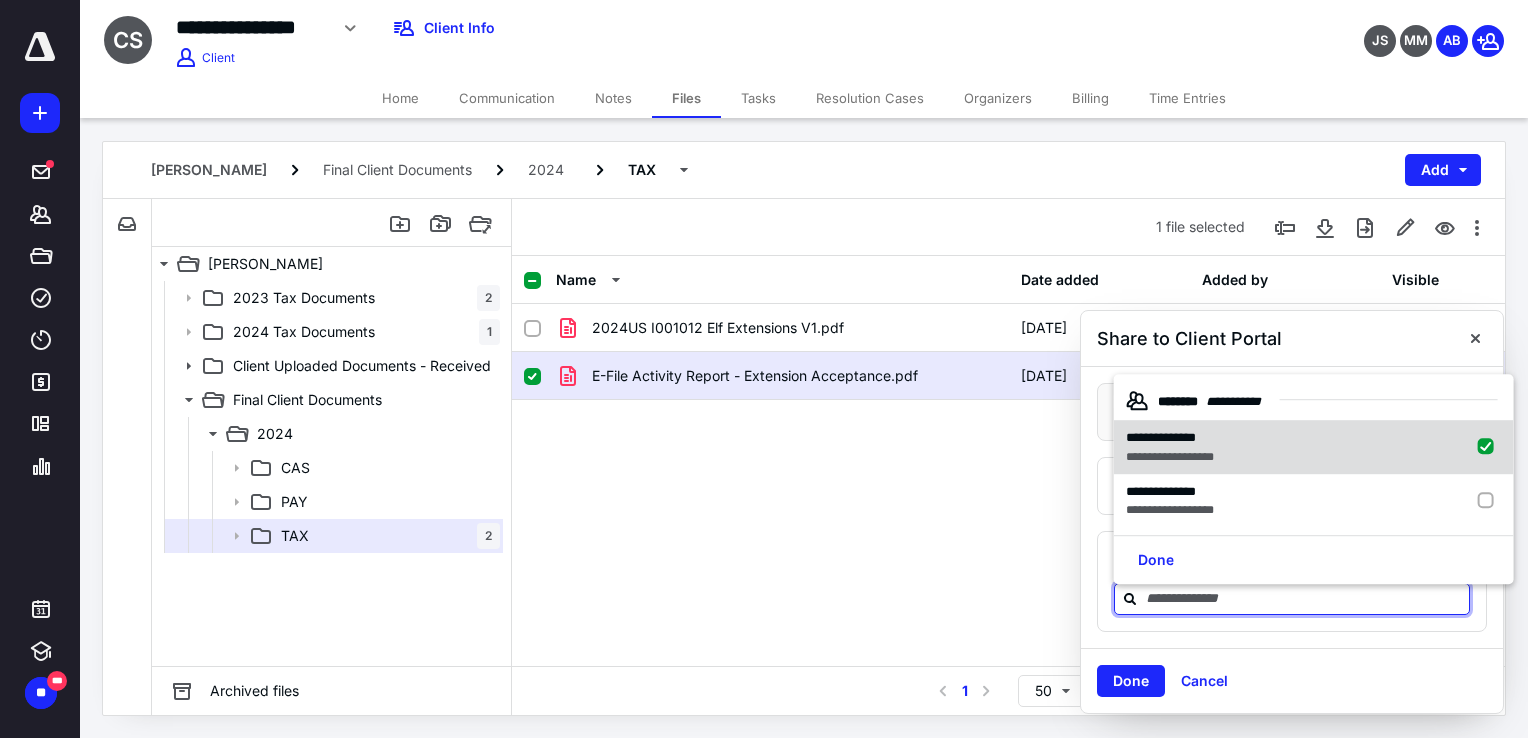 checkbox on "true" 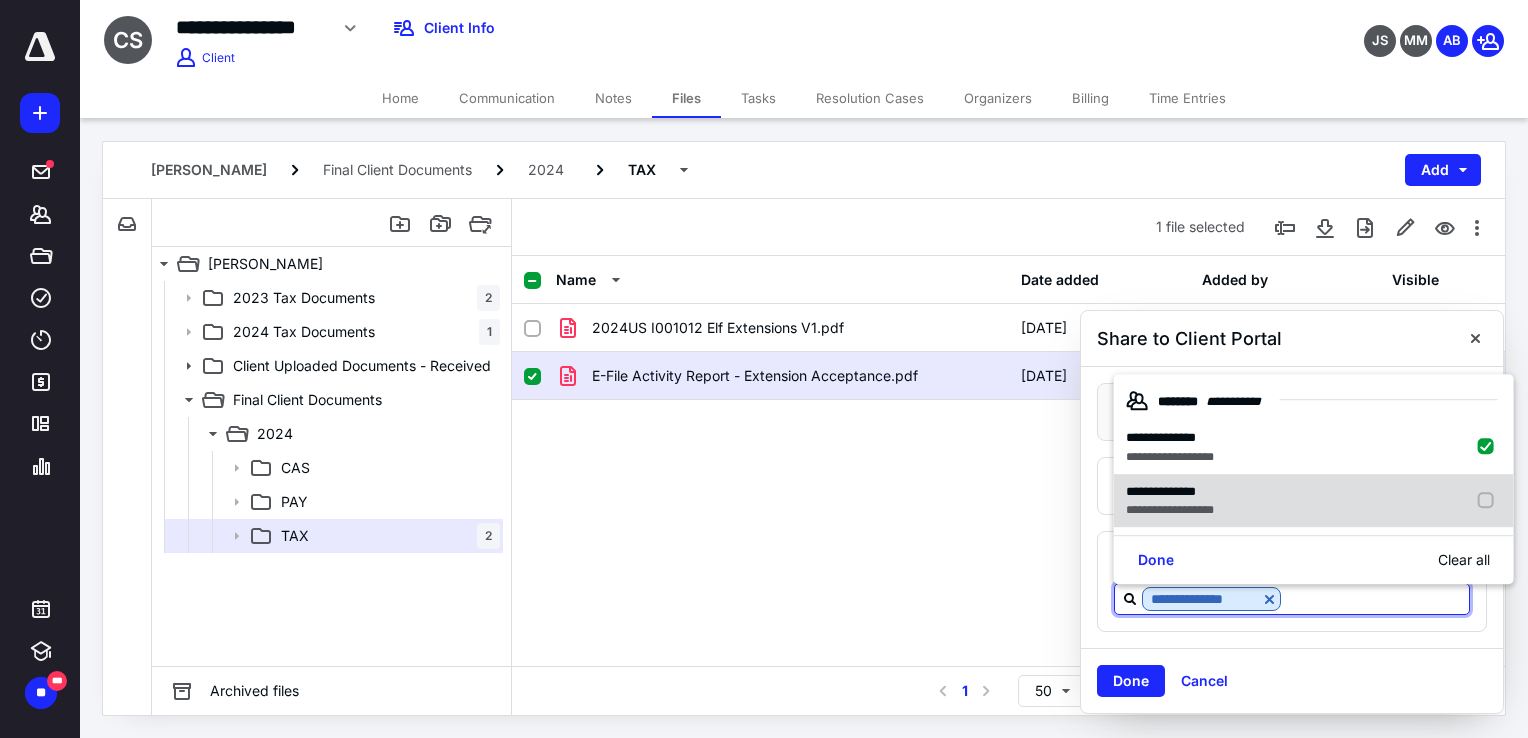 click on "**********" at bounding box center [1174, 501] 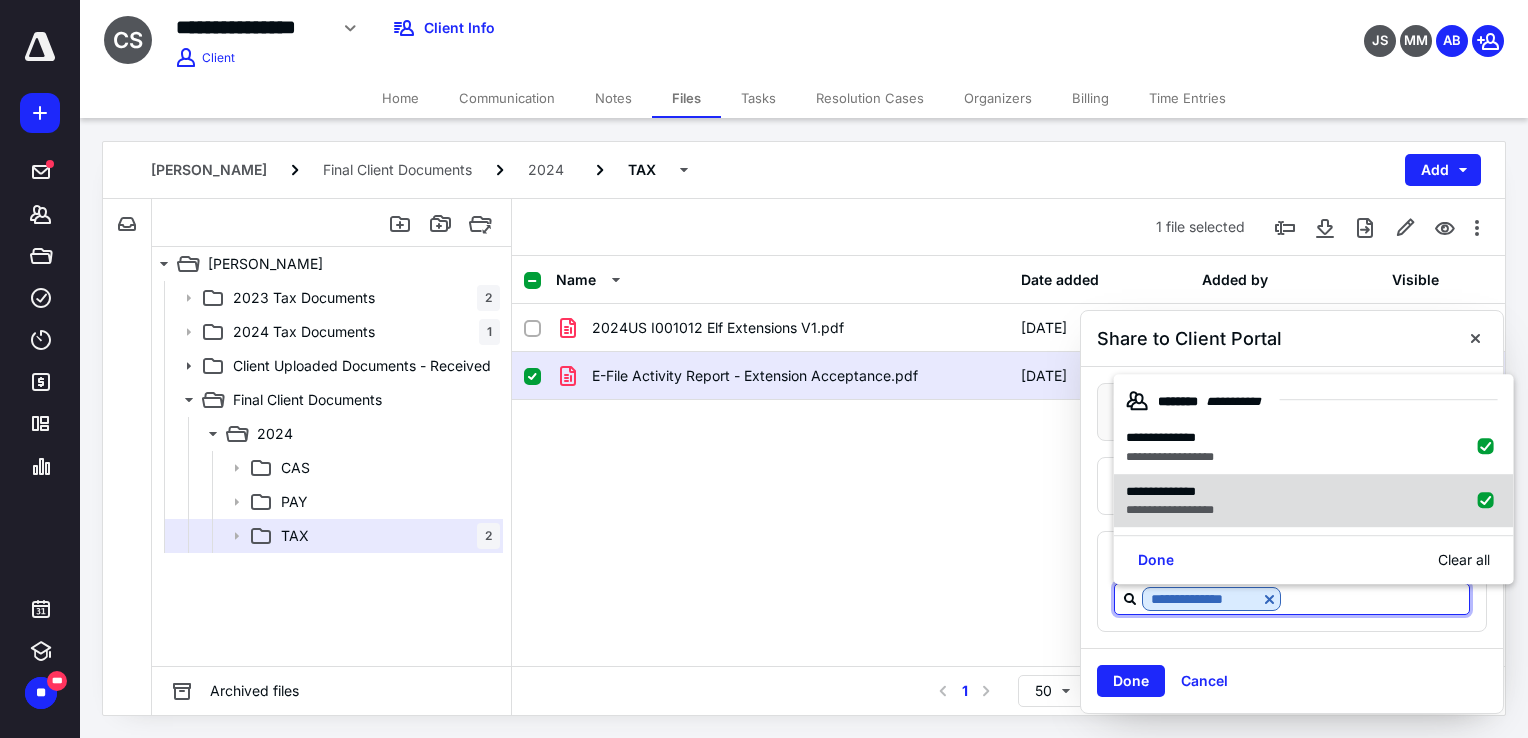 checkbox on "true" 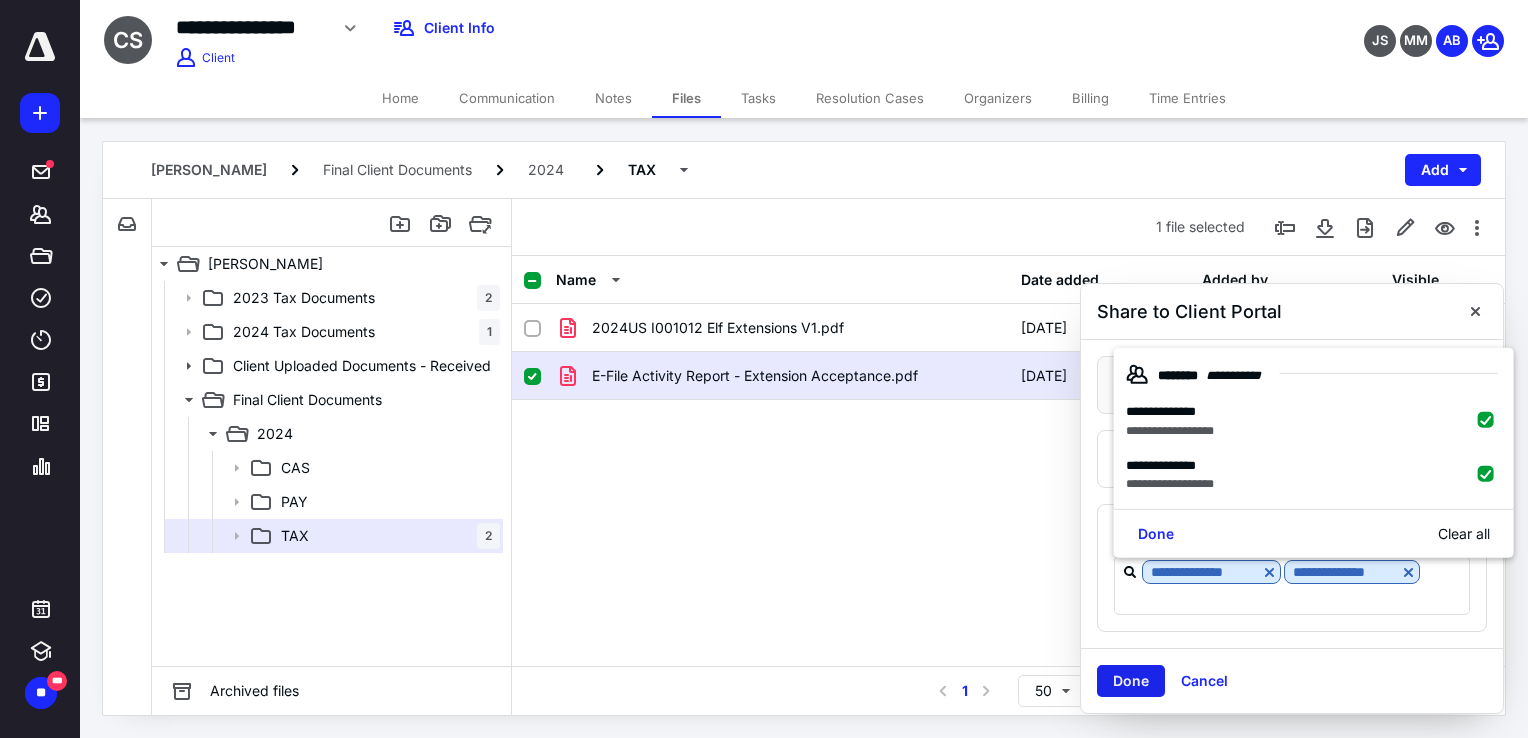 click on "Done" at bounding box center (1131, 681) 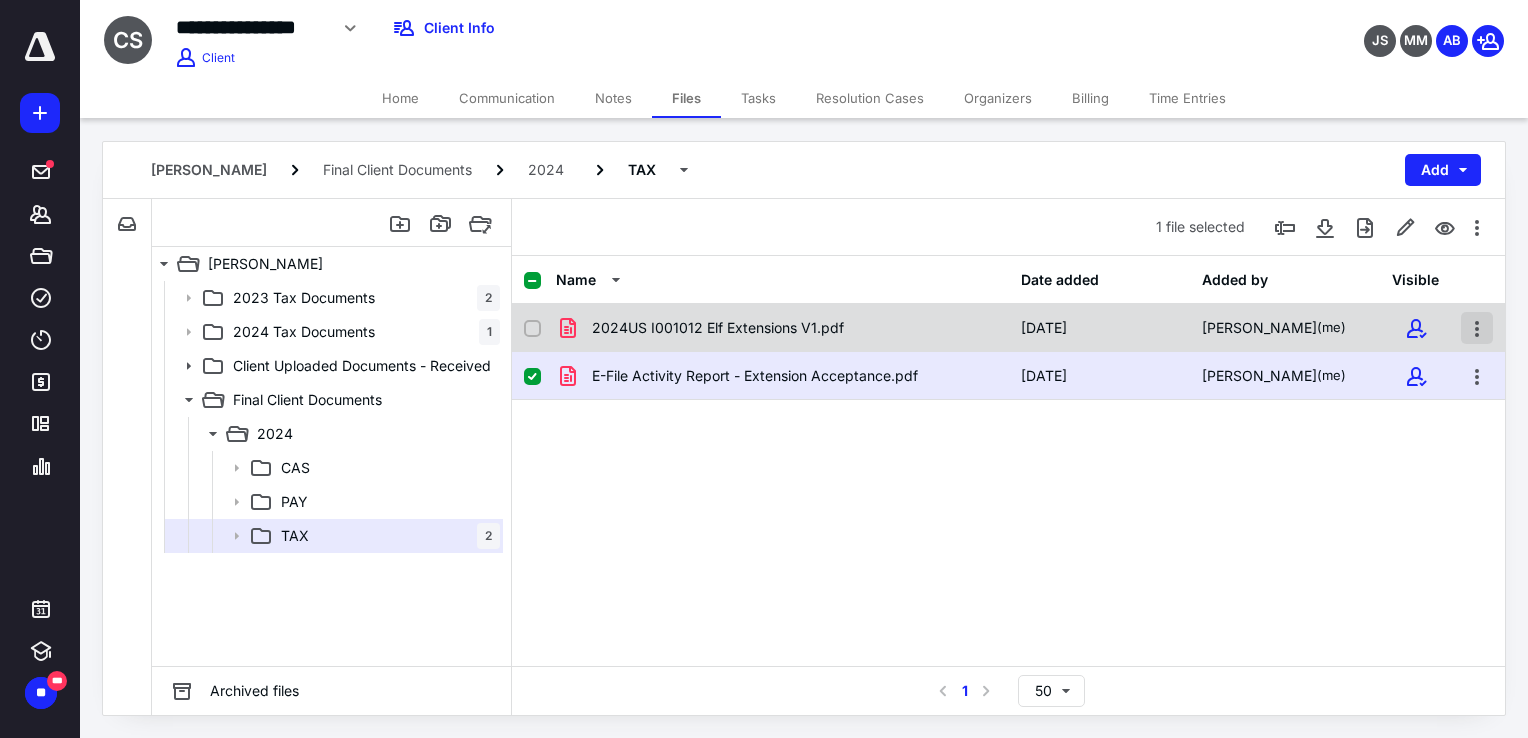 click at bounding box center [1477, 328] 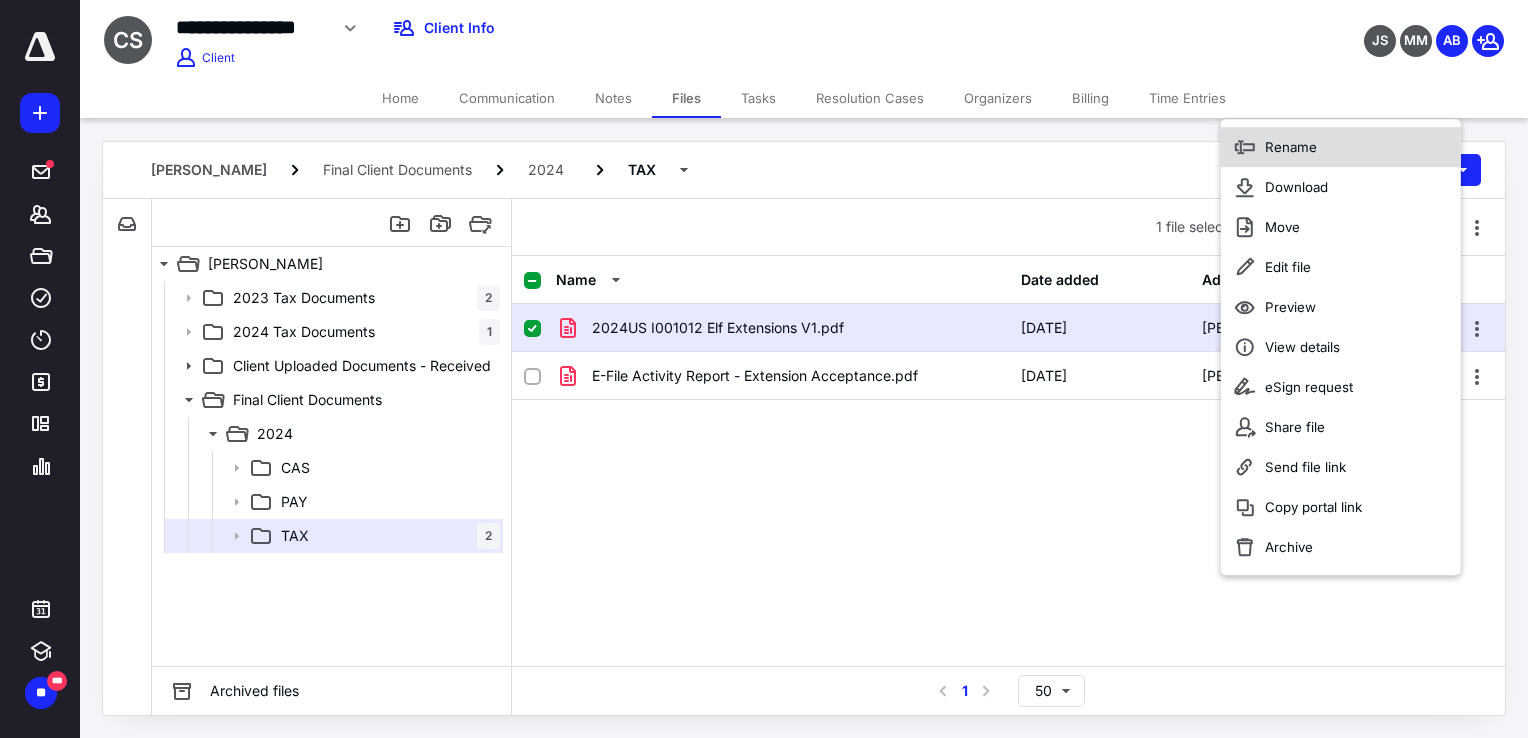 click on "Rename" at bounding box center [1341, 147] 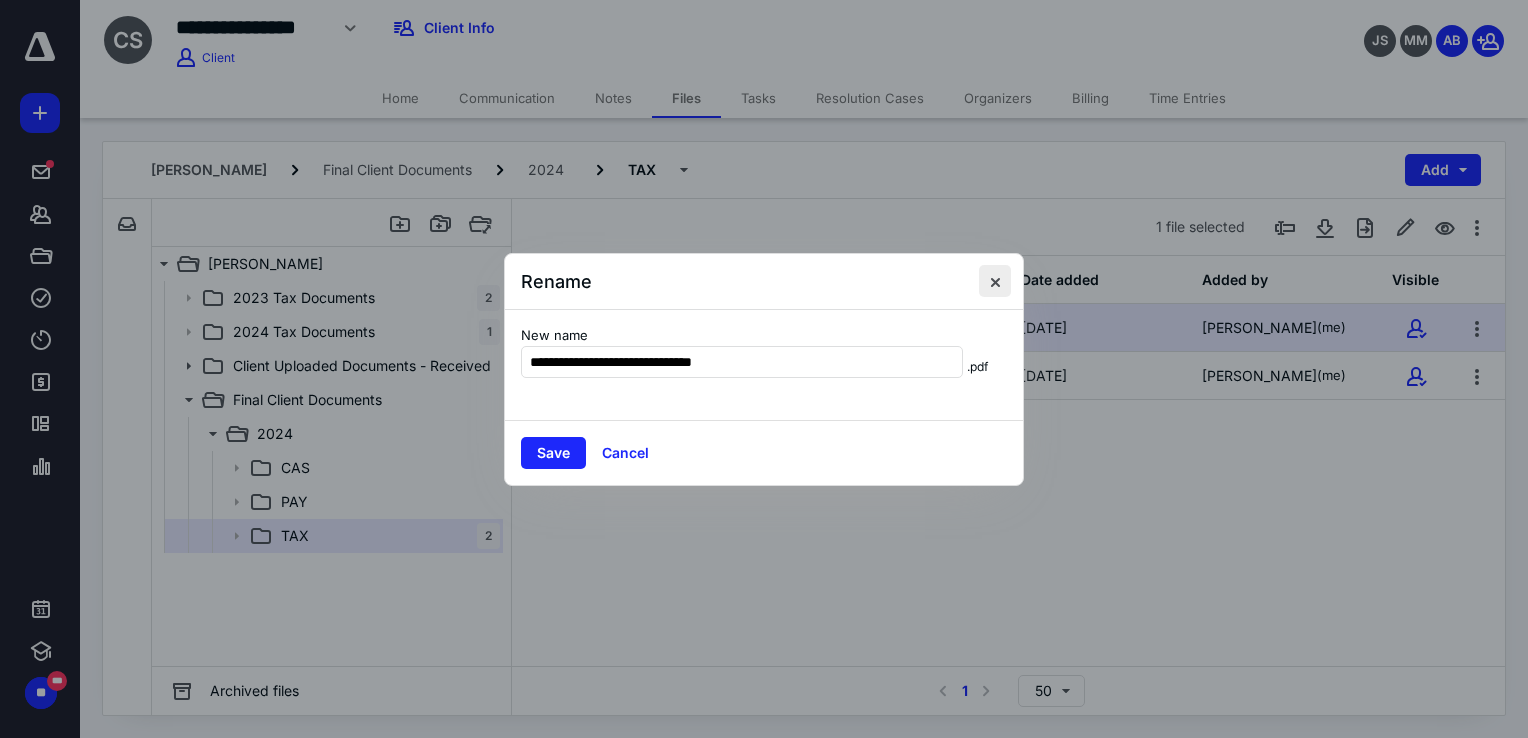 click at bounding box center (995, 281) 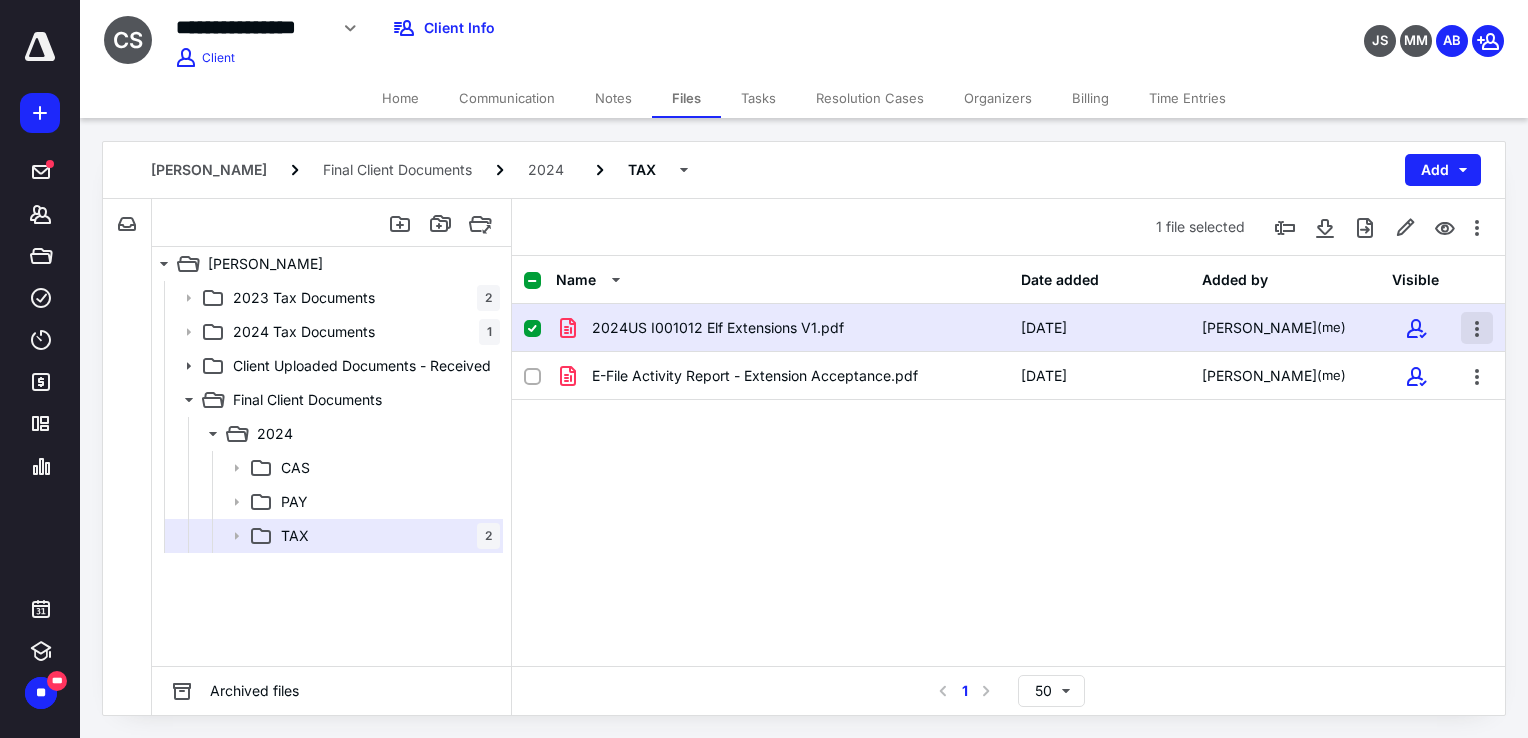click at bounding box center [1477, 328] 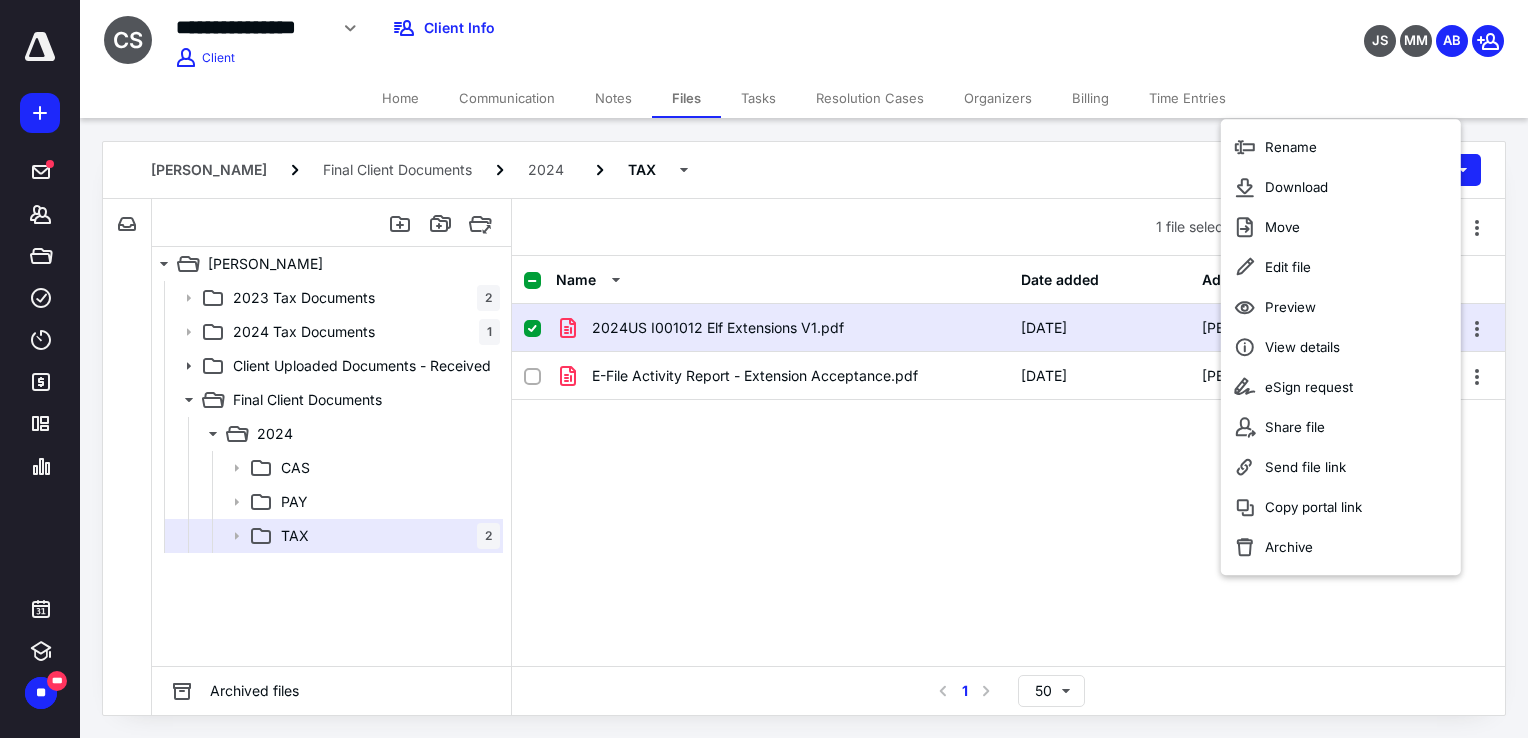 click on "2024US I001012 Elf Extensions V1.pdf 7/11/2025 Alexis Bryan  (me) E-File Activity Report - Extension Acceptance.pdf 7/11/2025 Alexis Bryan  (me)" at bounding box center [1008, 454] 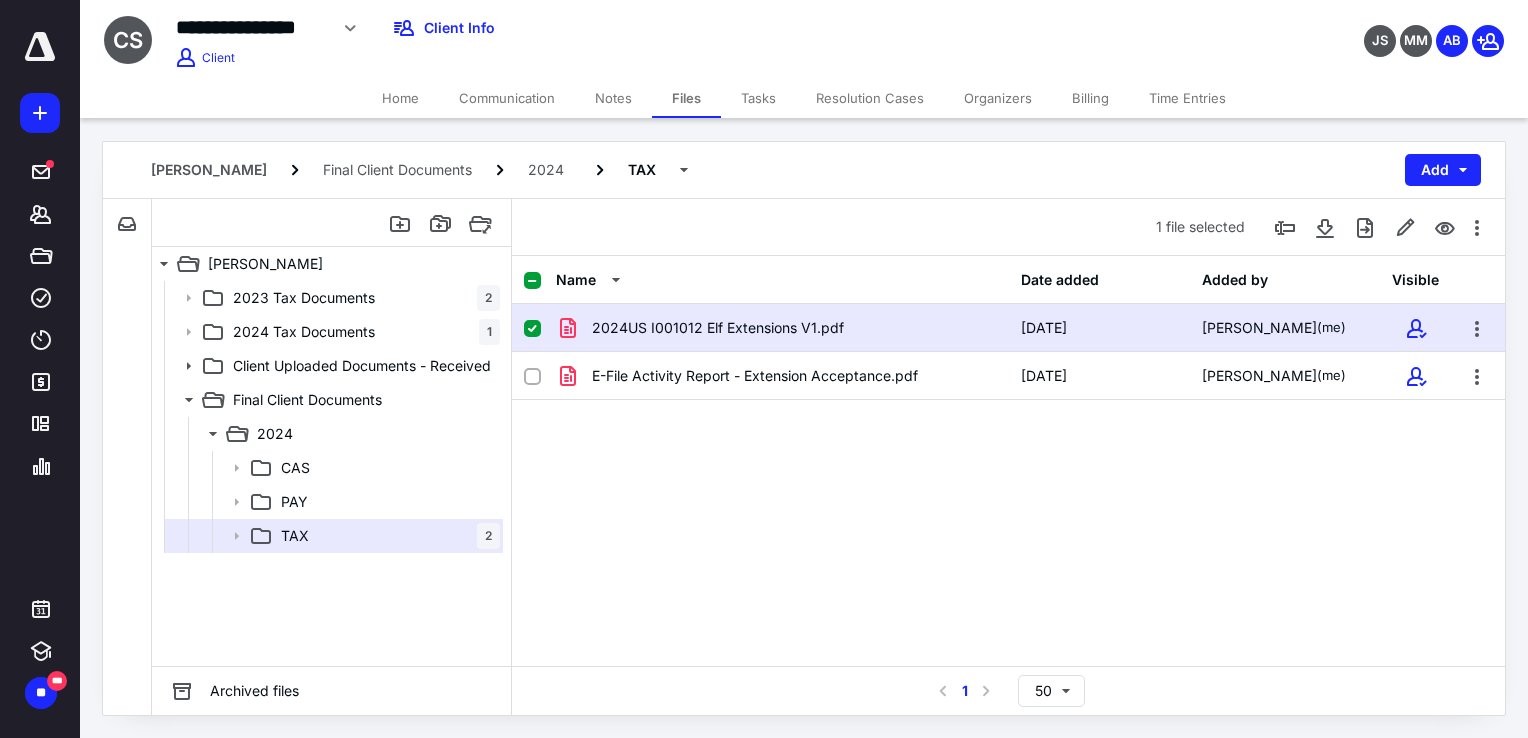 click on "2024US I001012 Elf Extensions V1.pdf 7/11/2025 Alexis Bryan  (me) E-File Activity Report - Extension Acceptance.pdf 7/11/2025 Alexis Bryan  (me)" at bounding box center [1008, 454] 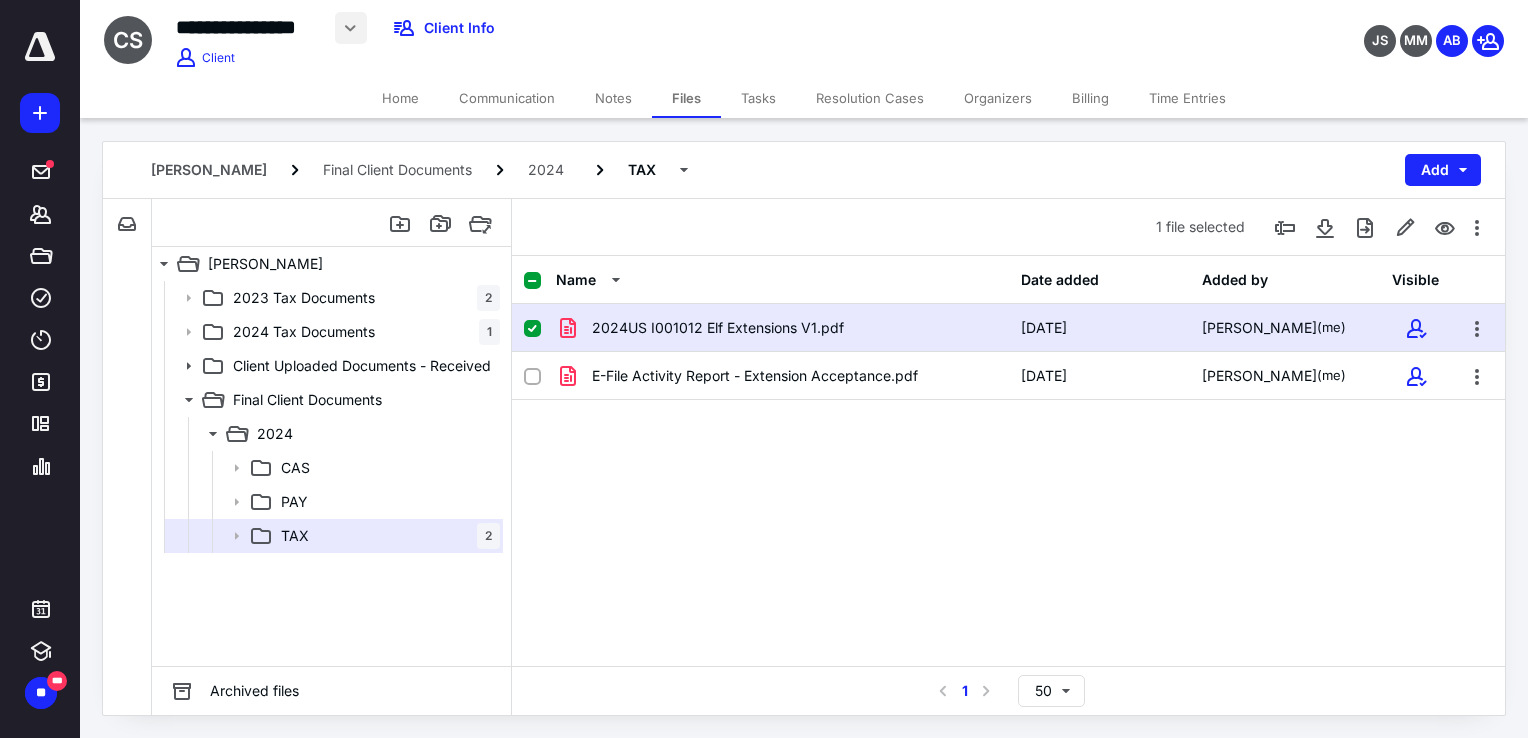 click at bounding box center (351, 28) 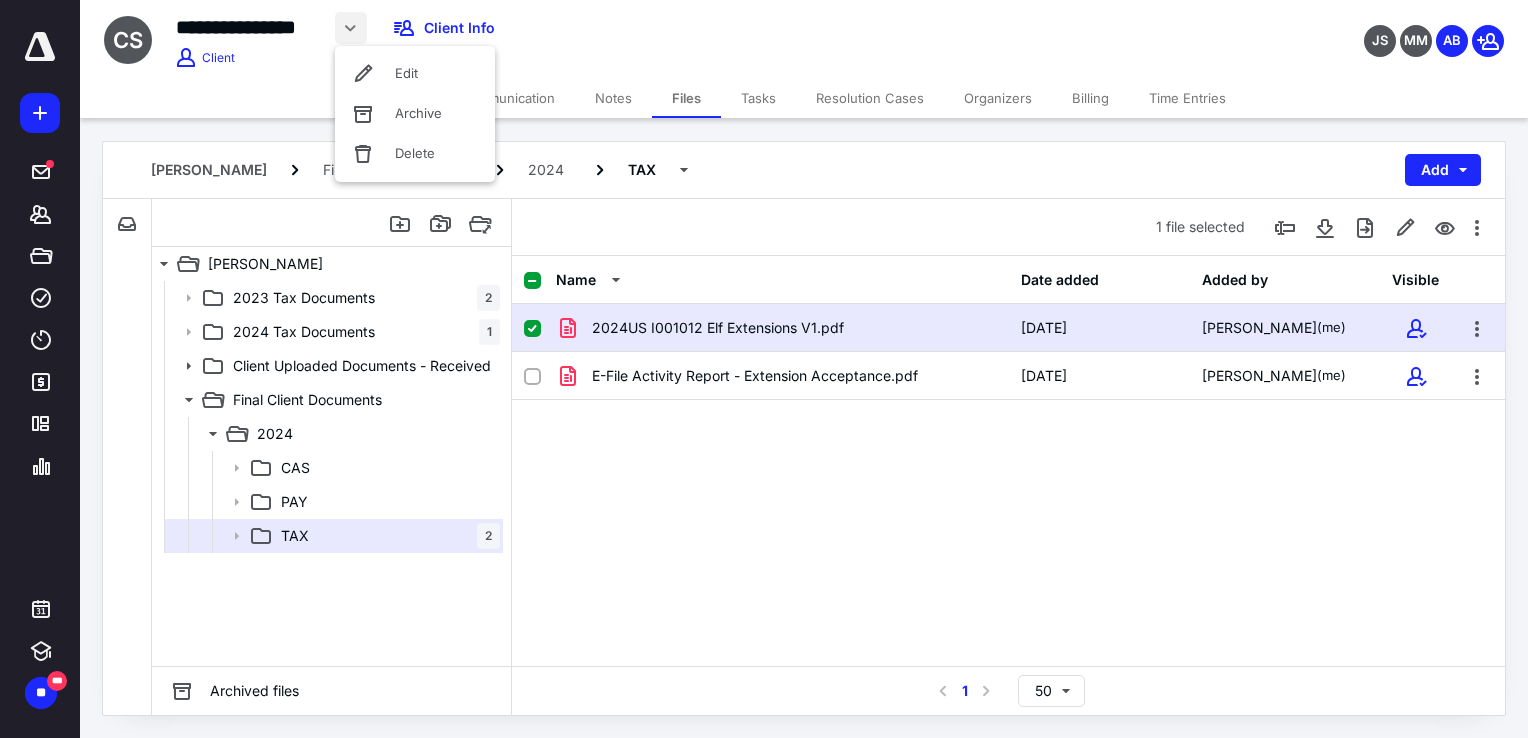 click on "**********" at bounding box center (568, 35) 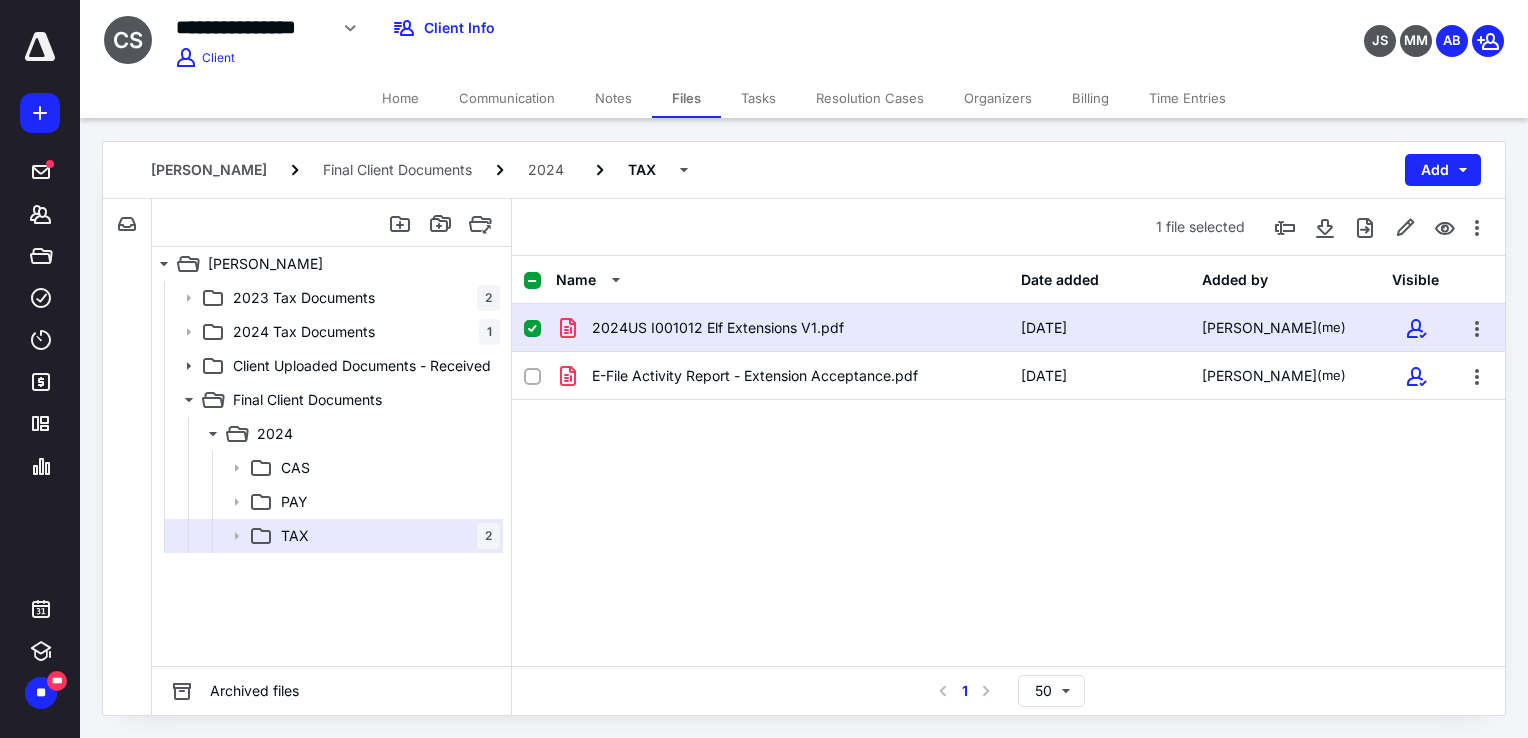 click on "Home" at bounding box center [400, 98] 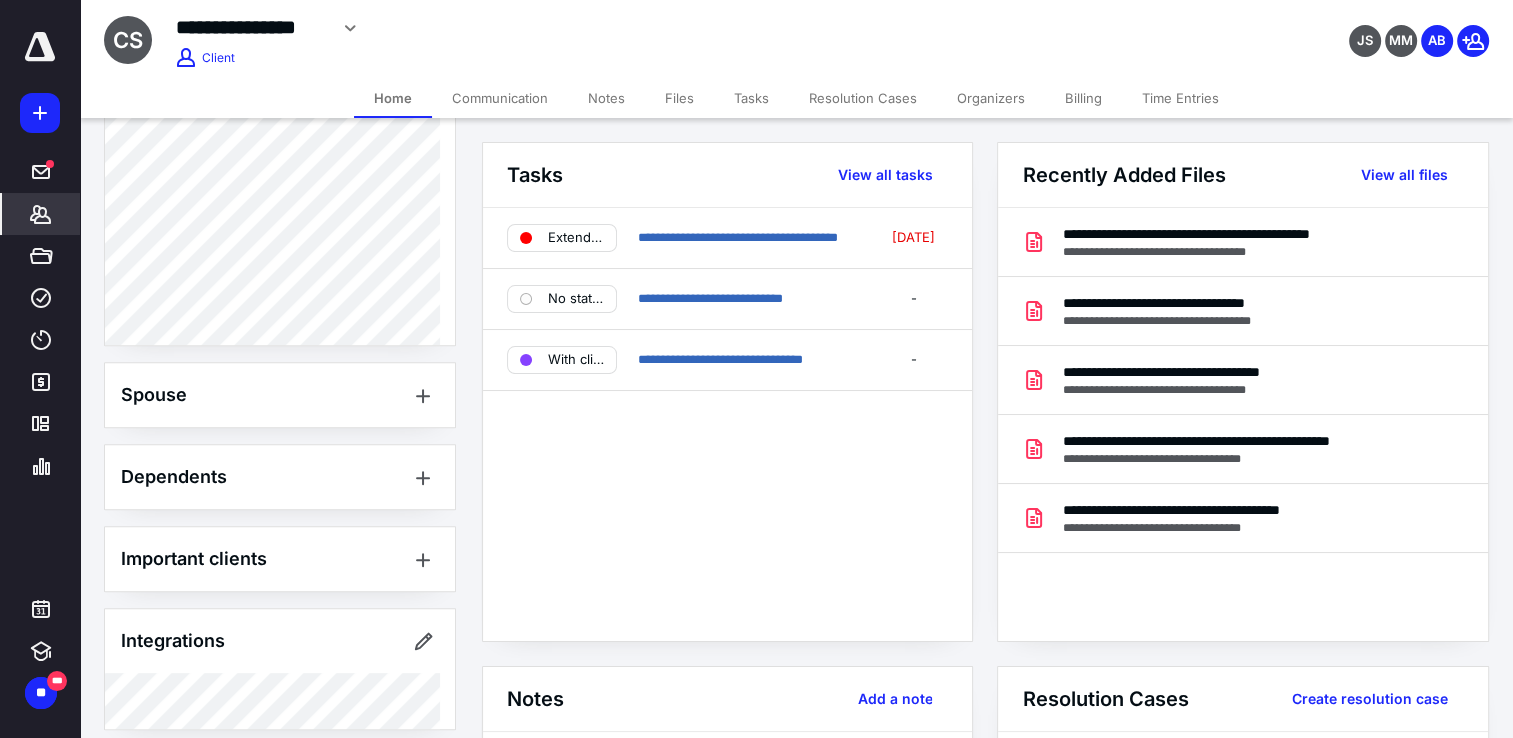 scroll, scrollTop: 808, scrollLeft: 0, axis: vertical 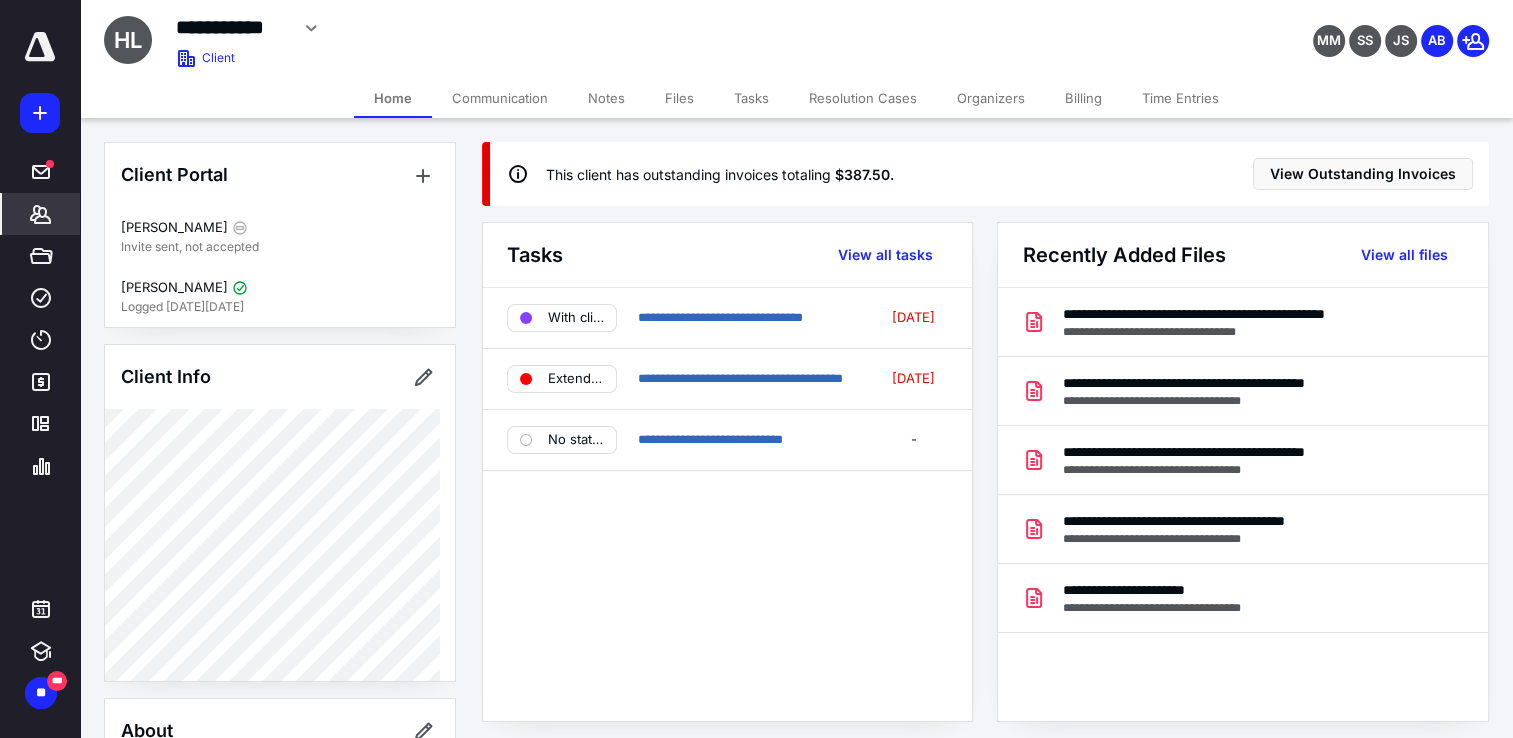 click on "Tasks" at bounding box center [751, 98] 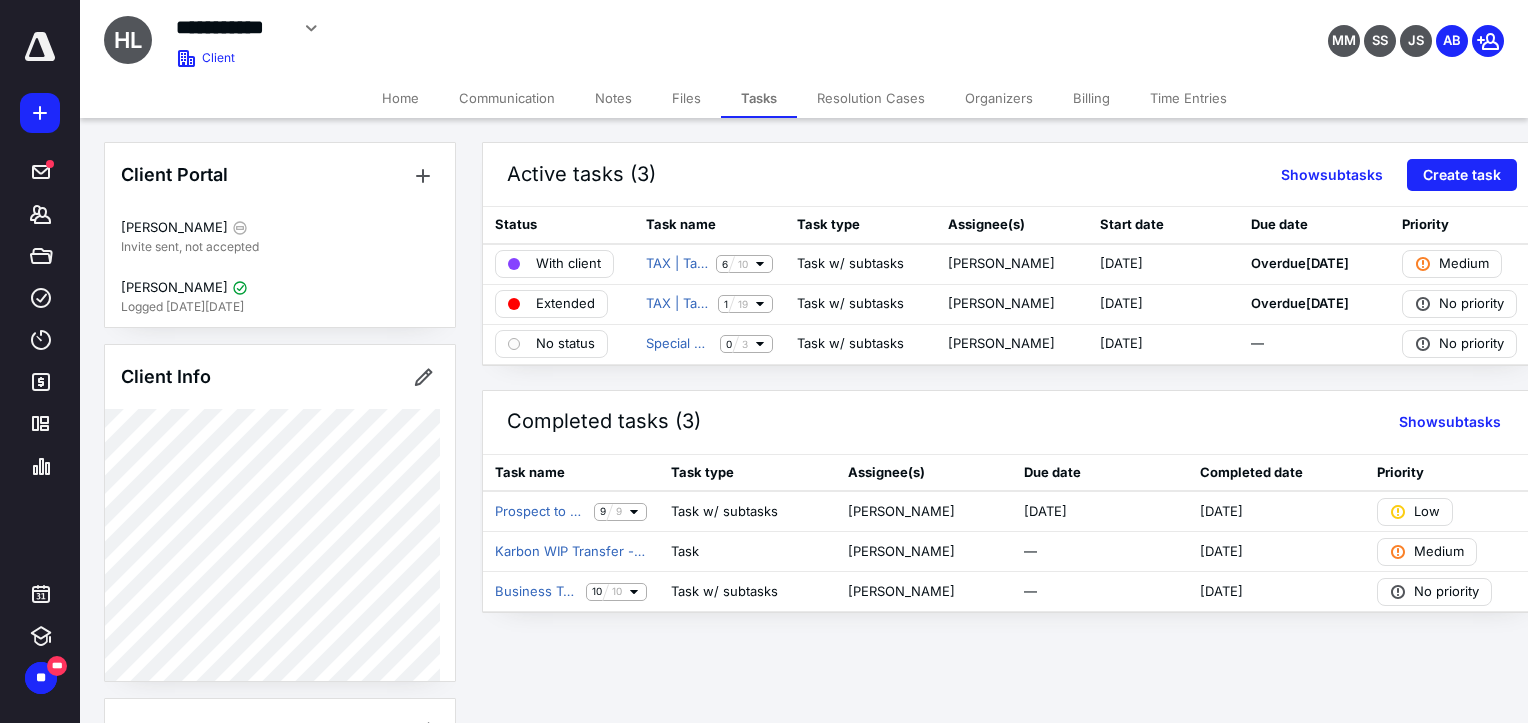 click on "Files" at bounding box center (686, 98) 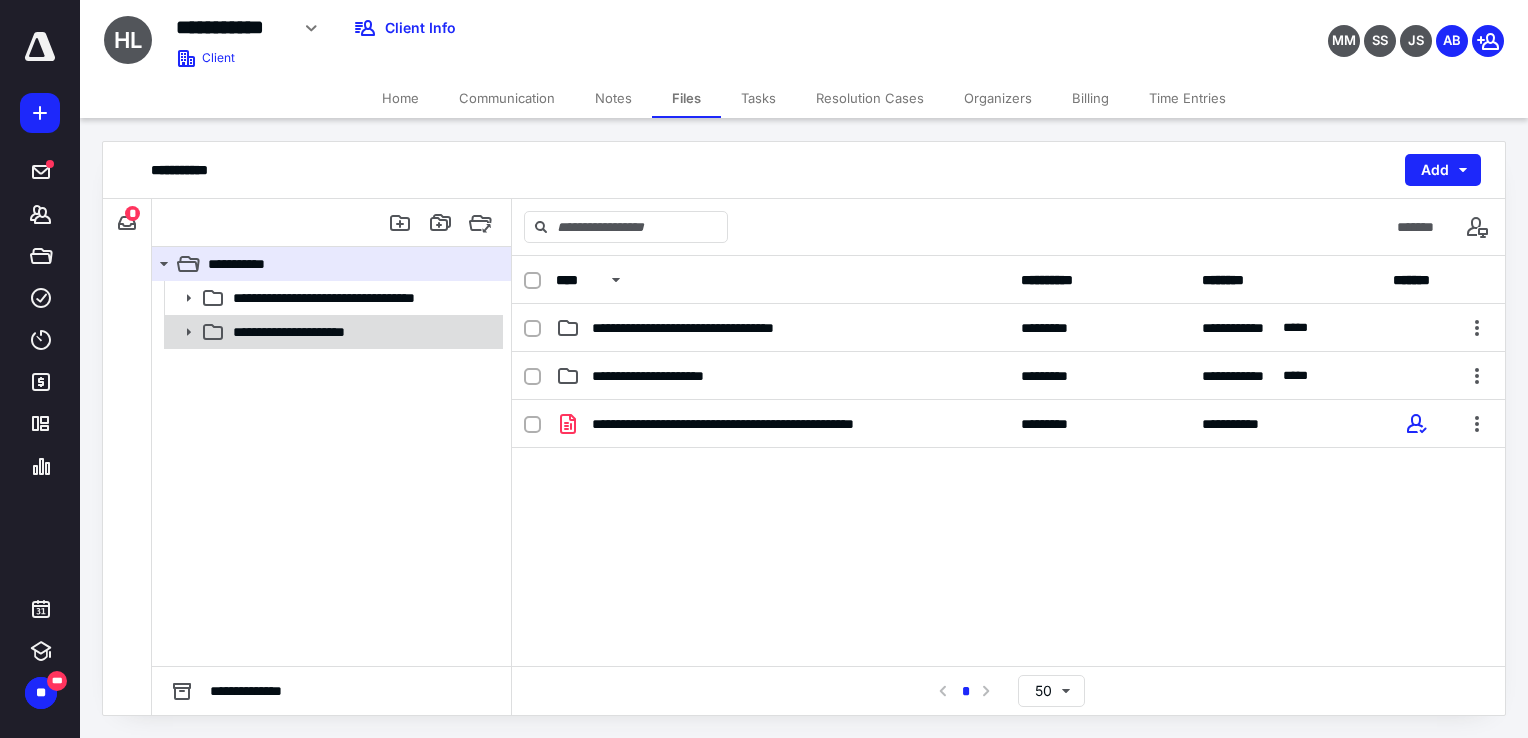 click on "**********" at bounding box center (309, 332) 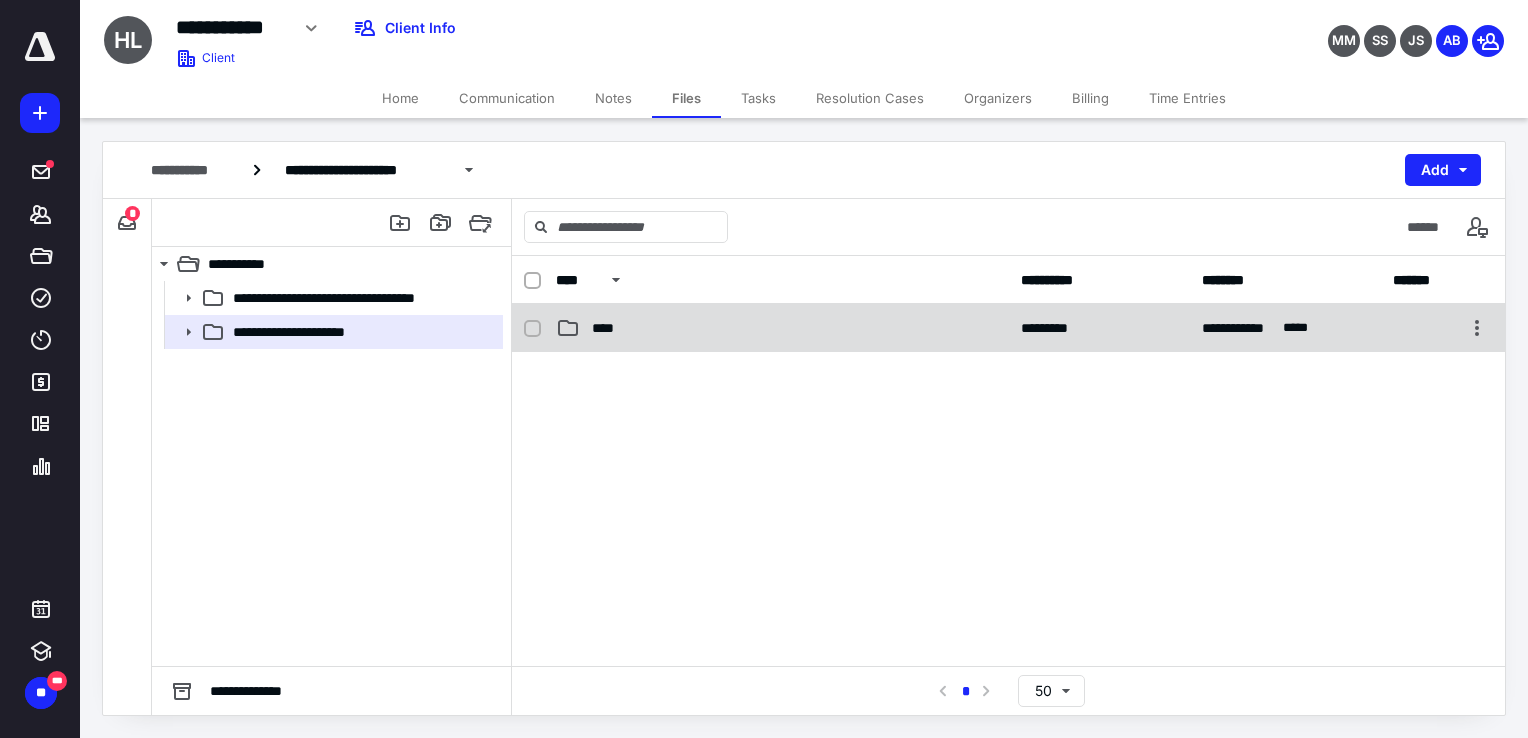 click on "****" at bounding box center (609, 328) 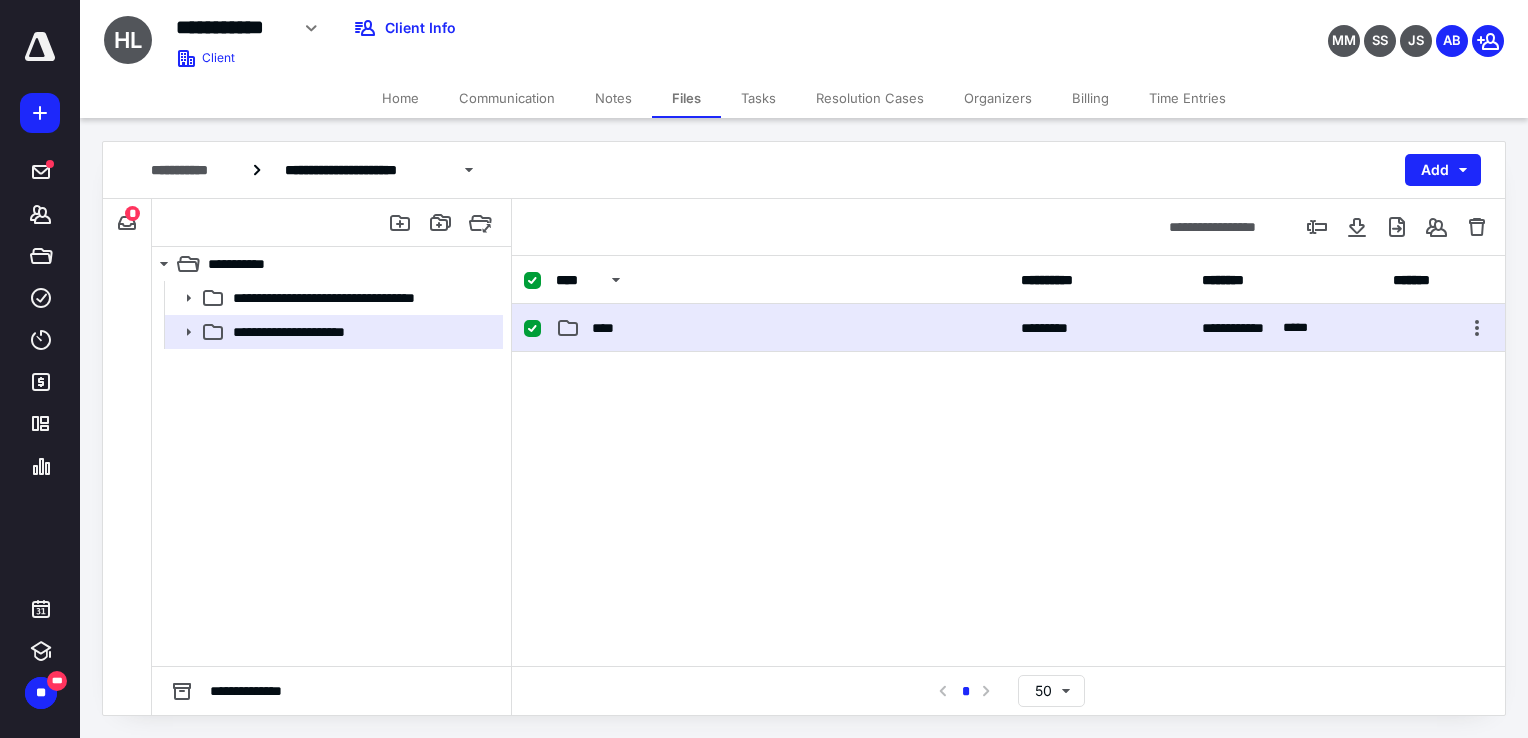 click on "****" at bounding box center (609, 328) 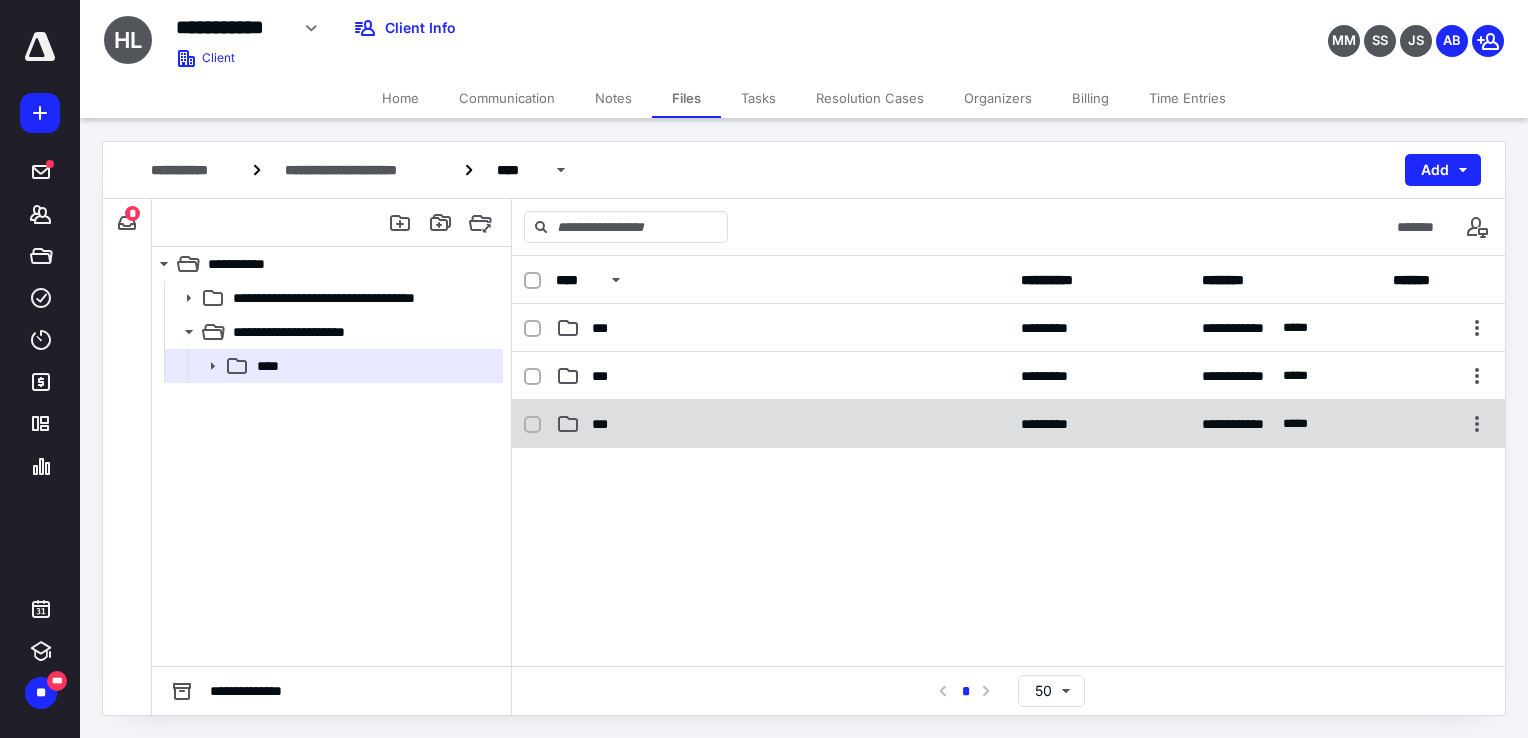 click on "***" at bounding box center [605, 424] 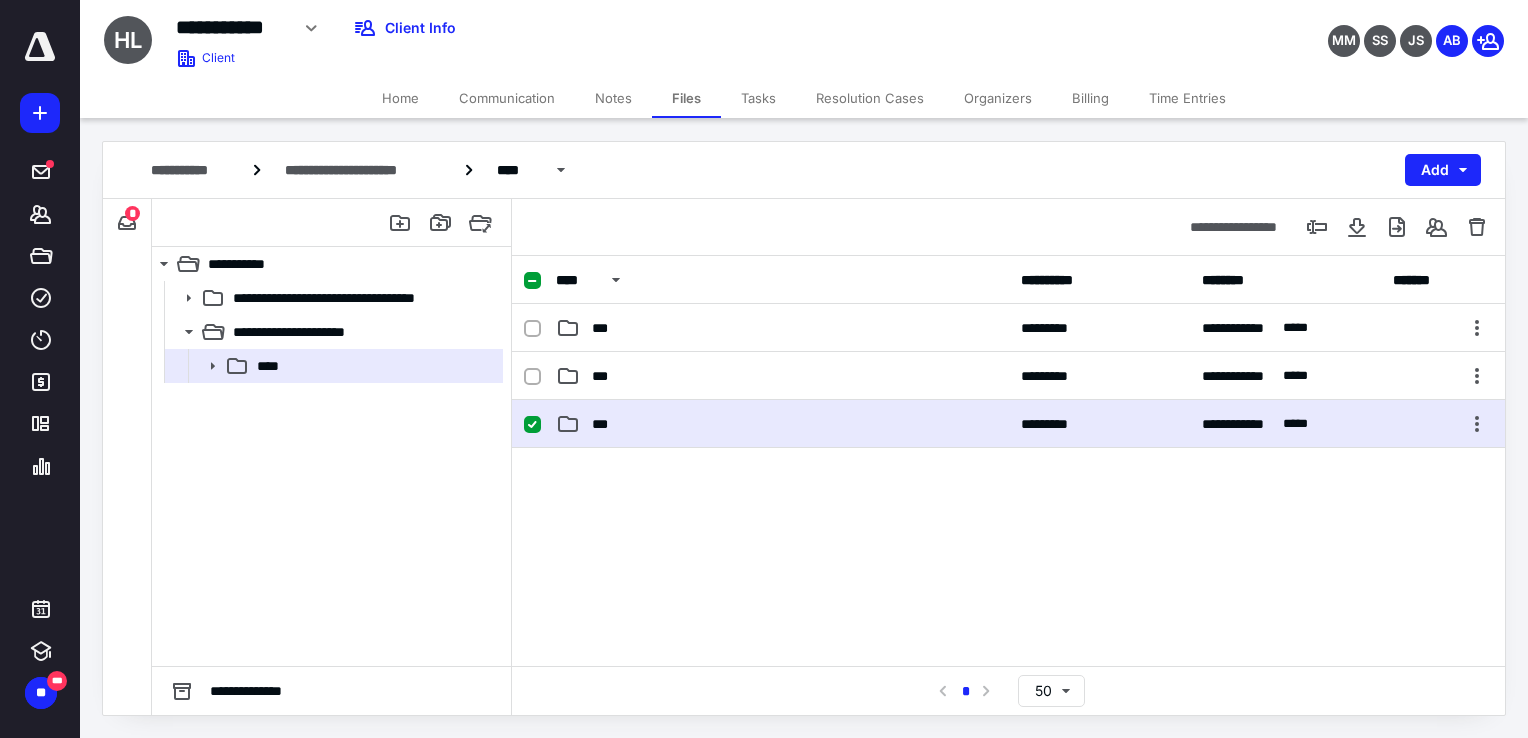 click on "***" at bounding box center (605, 424) 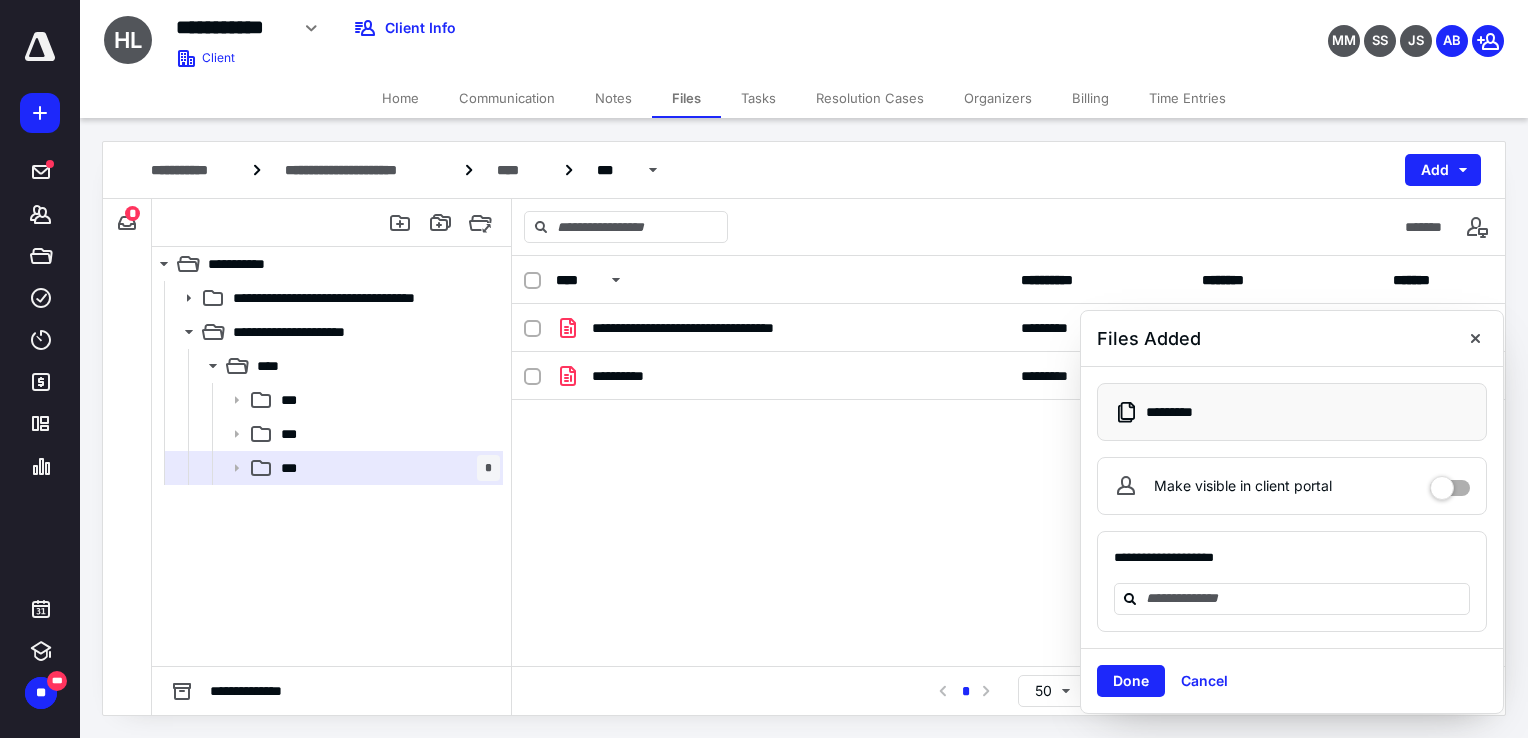 click on "**********" at bounding box center [1008, 454] 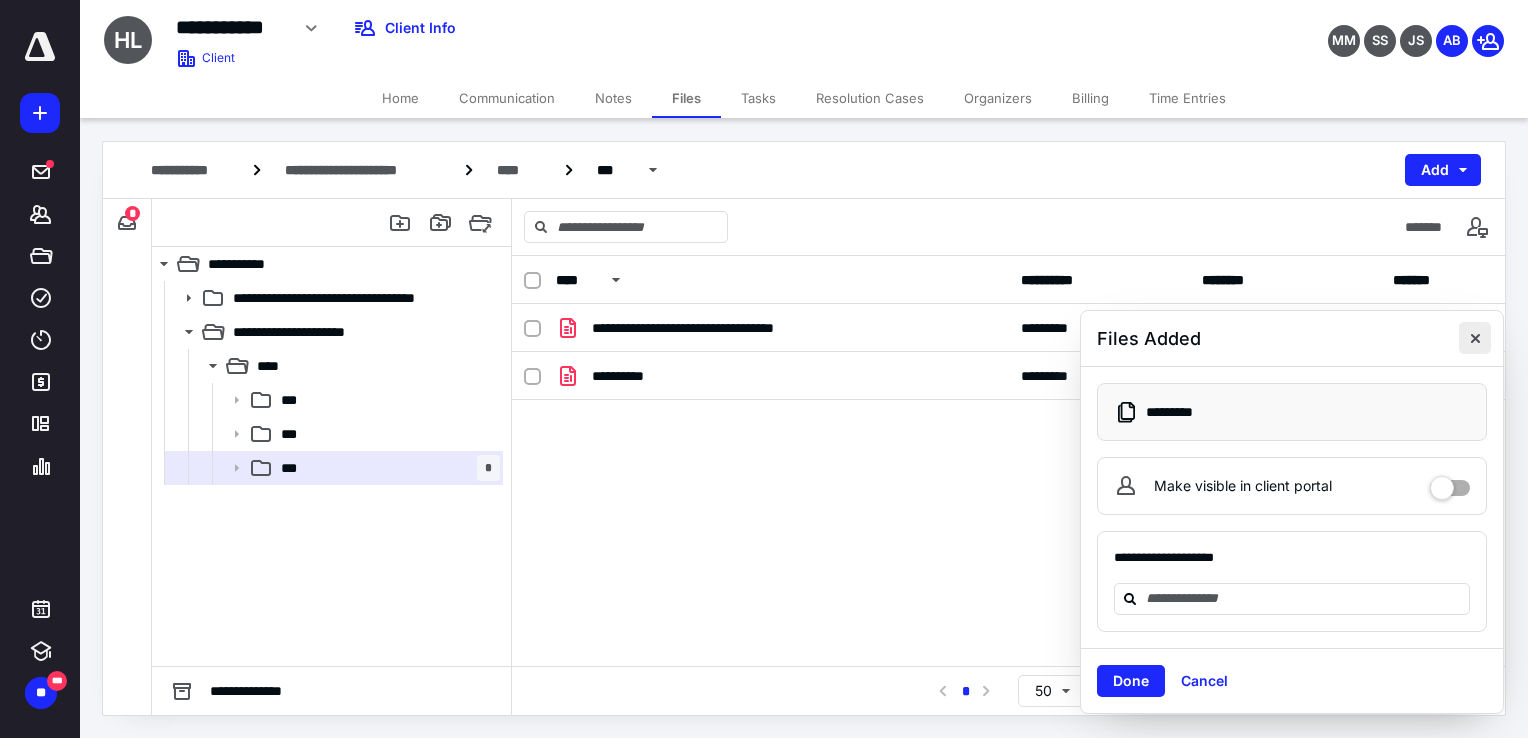 click at bounding box center (1475, 338) 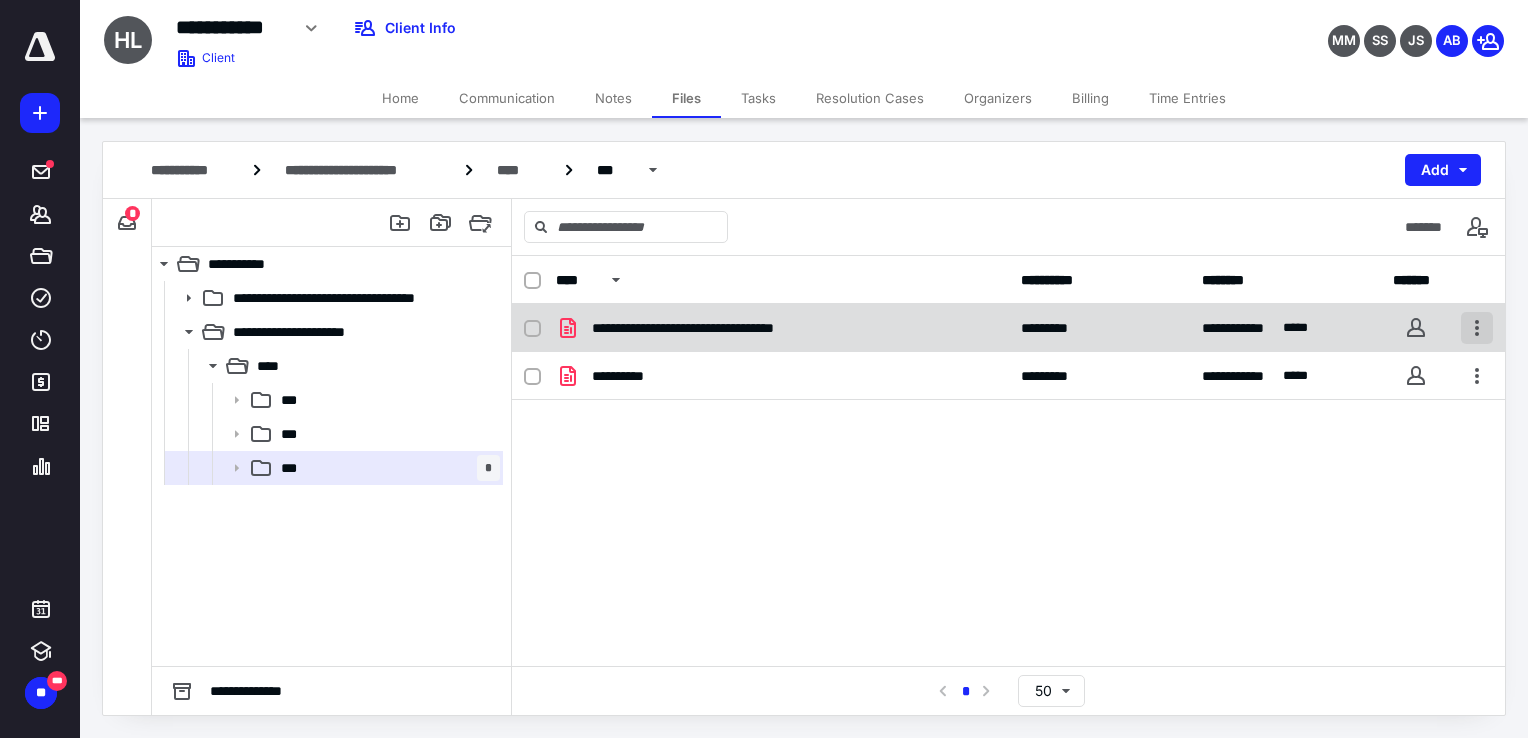 click at bounding box center (1477, 328) 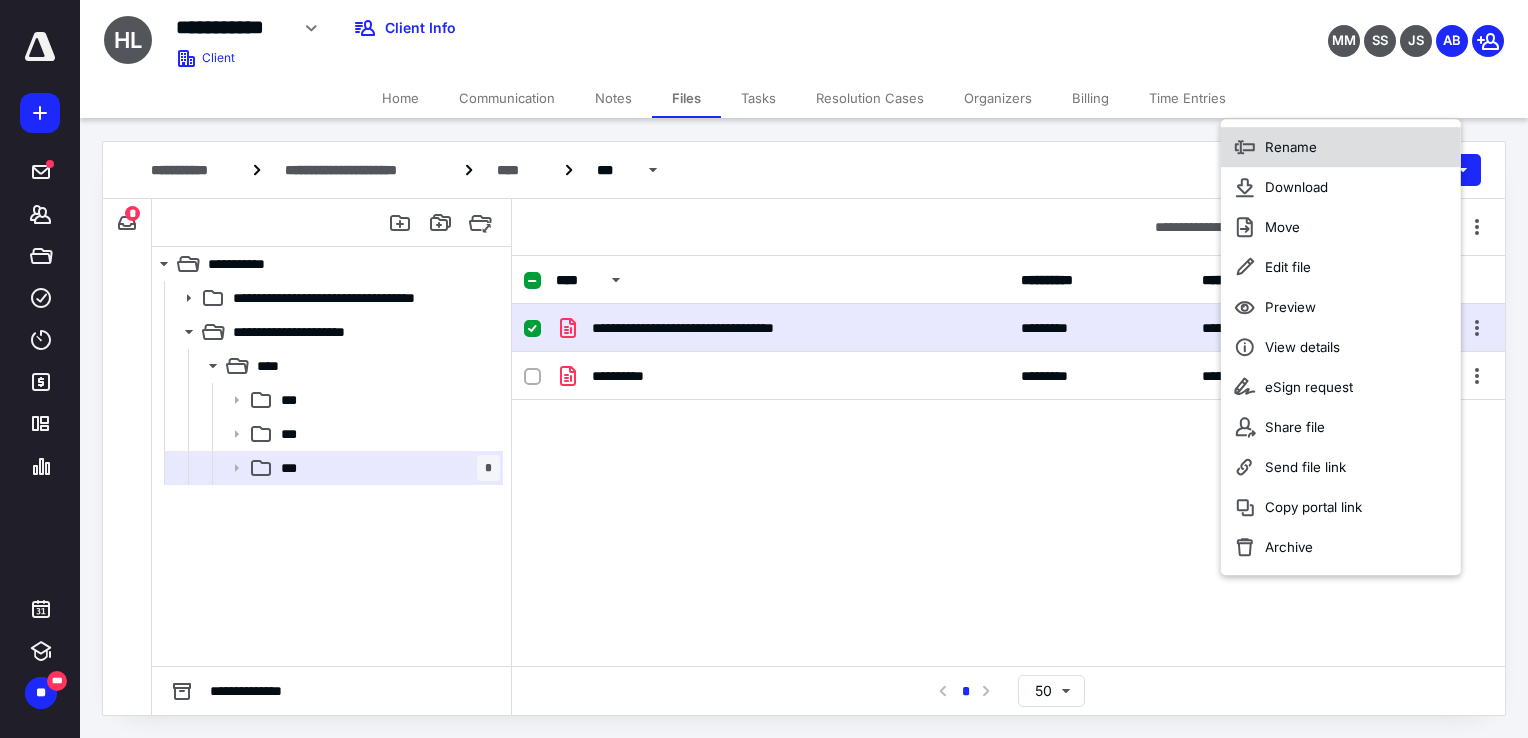 click on "Rename" at bounding box center [1291, 147] 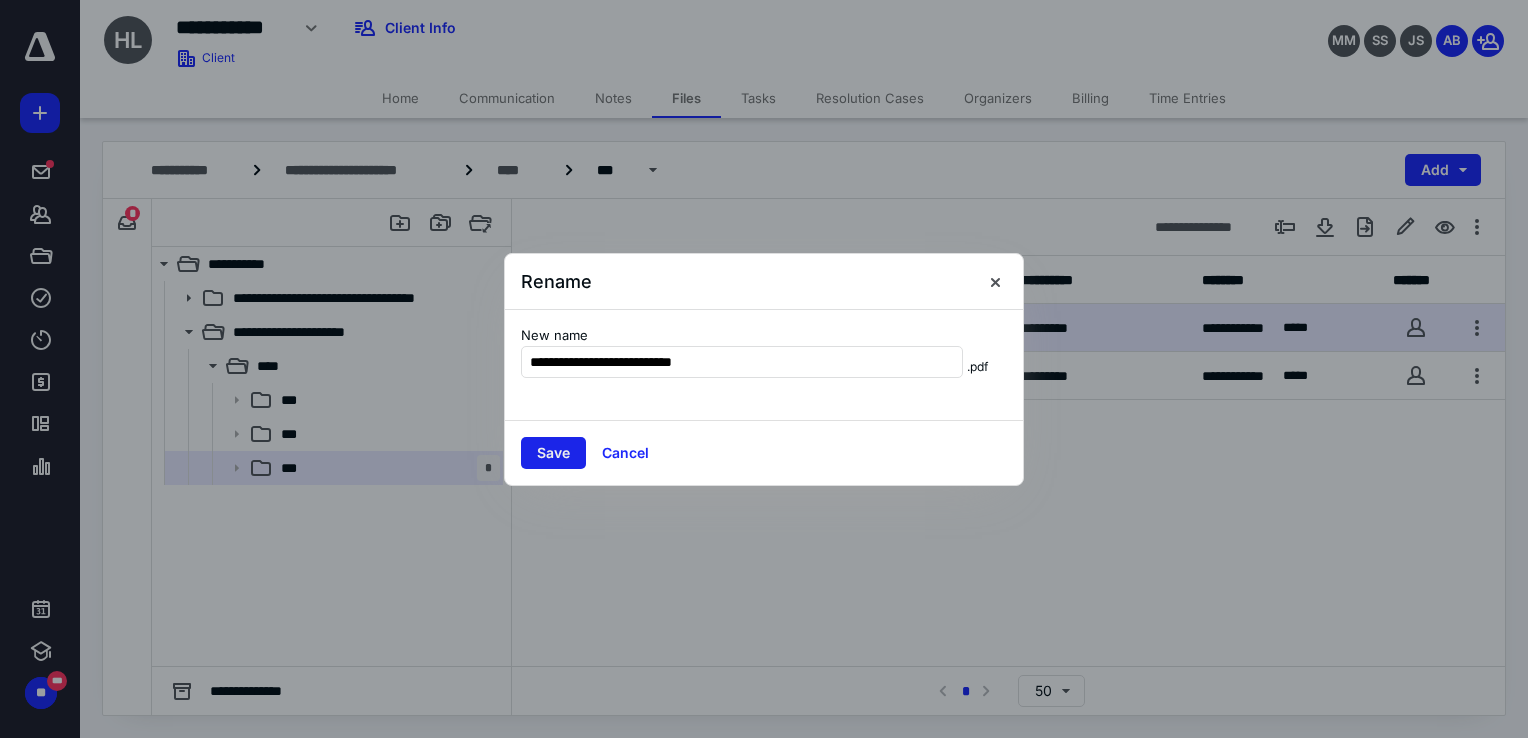 type on "**********" 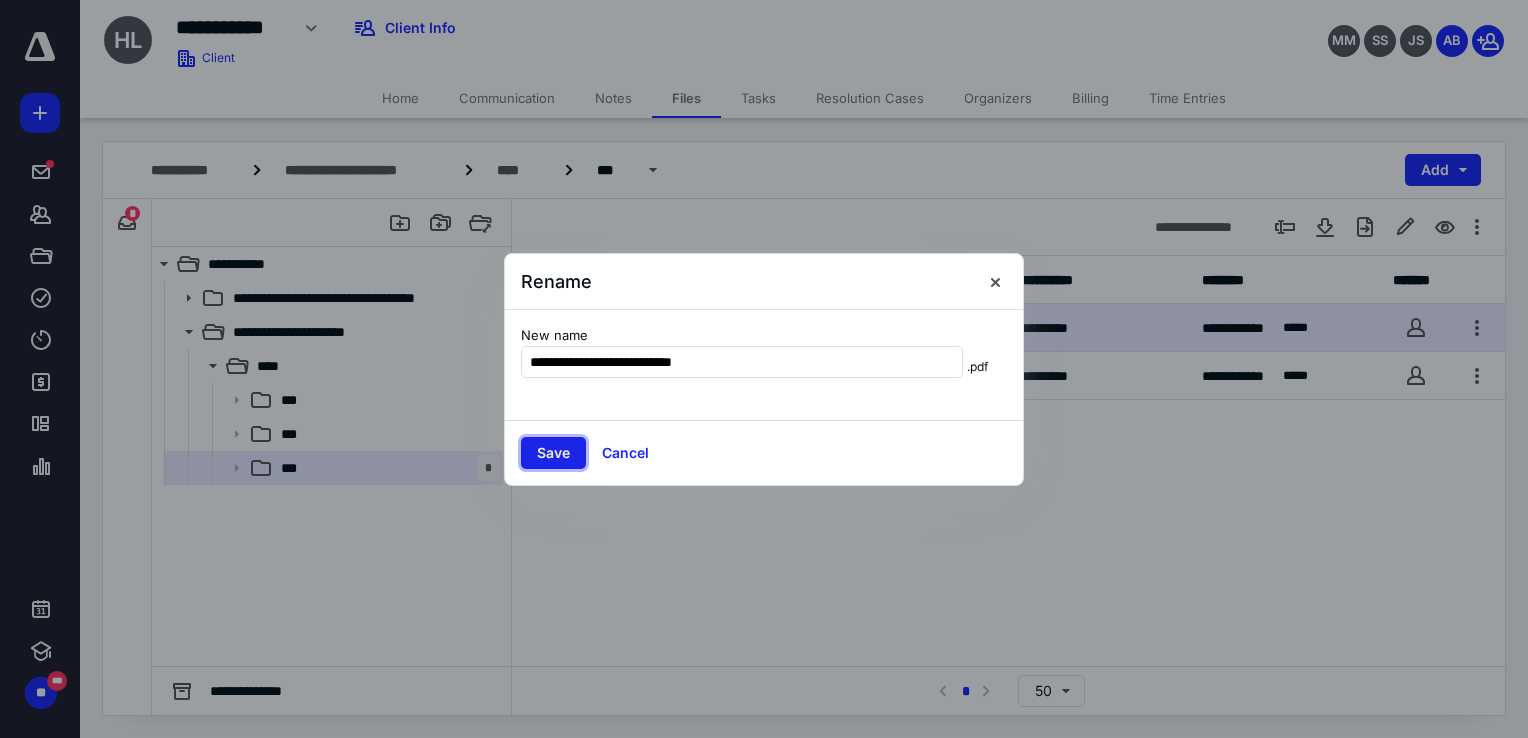 click on "Save" at bounding box center [553, 453] 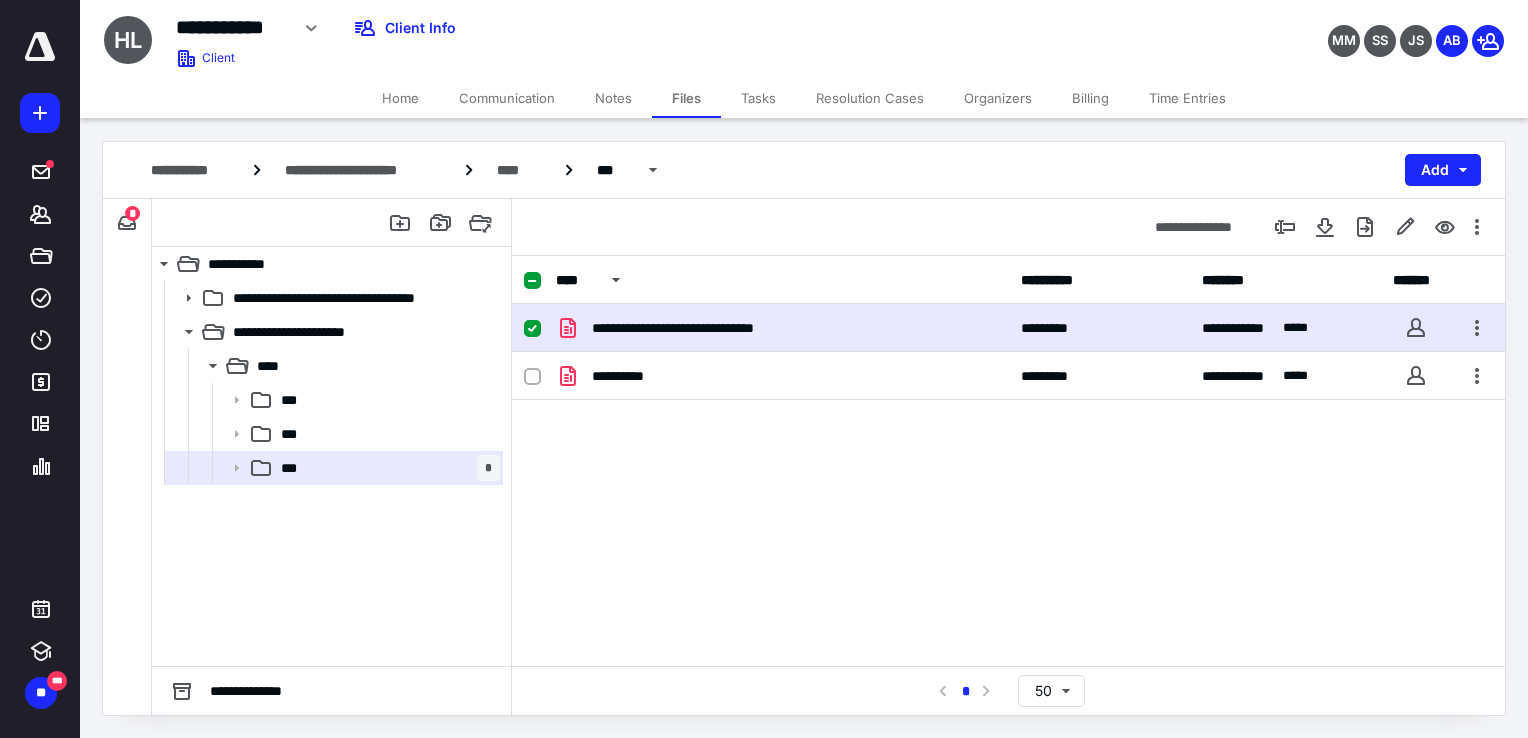 click on "**********" at bounding box center [1008, 454] 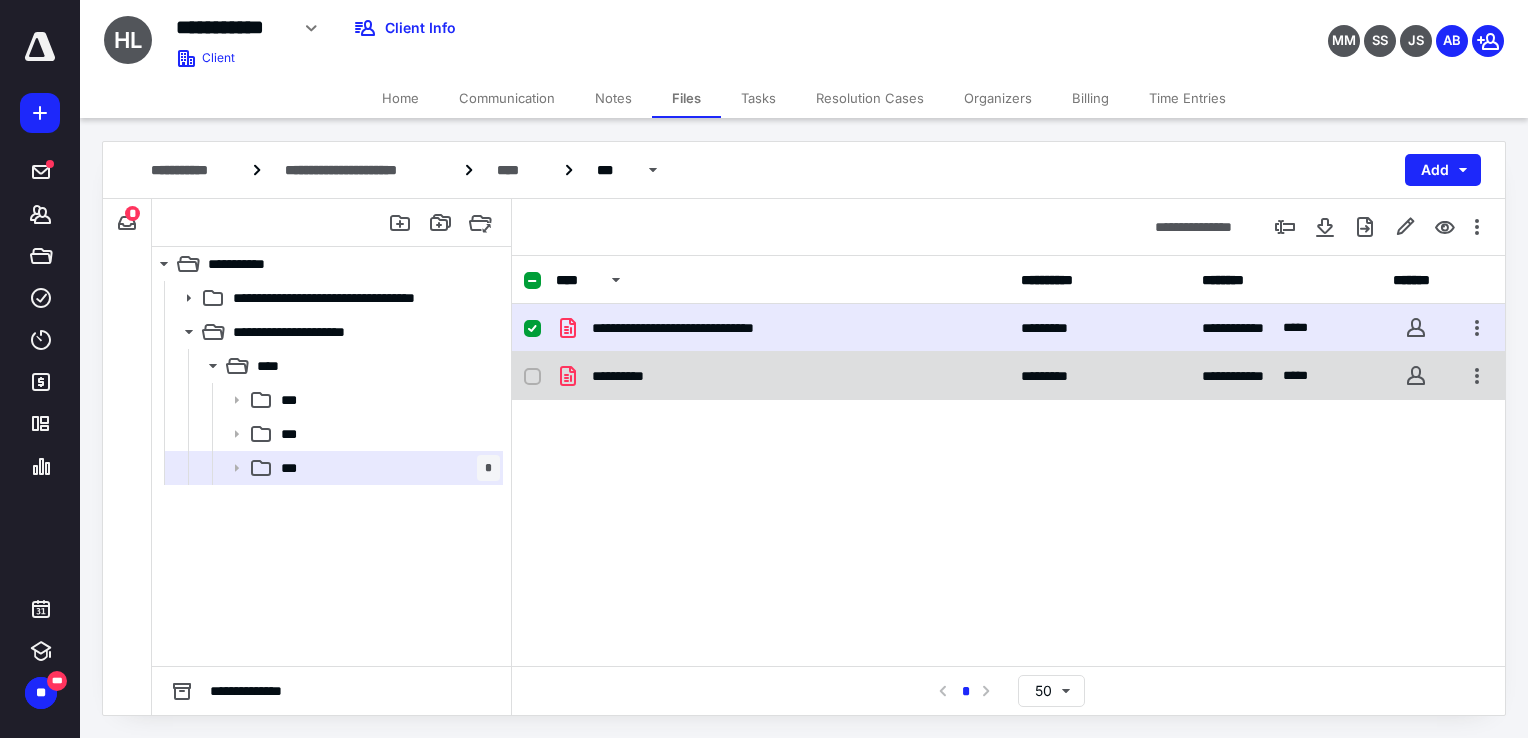 click on "**********" at bounding box center (782, 376) 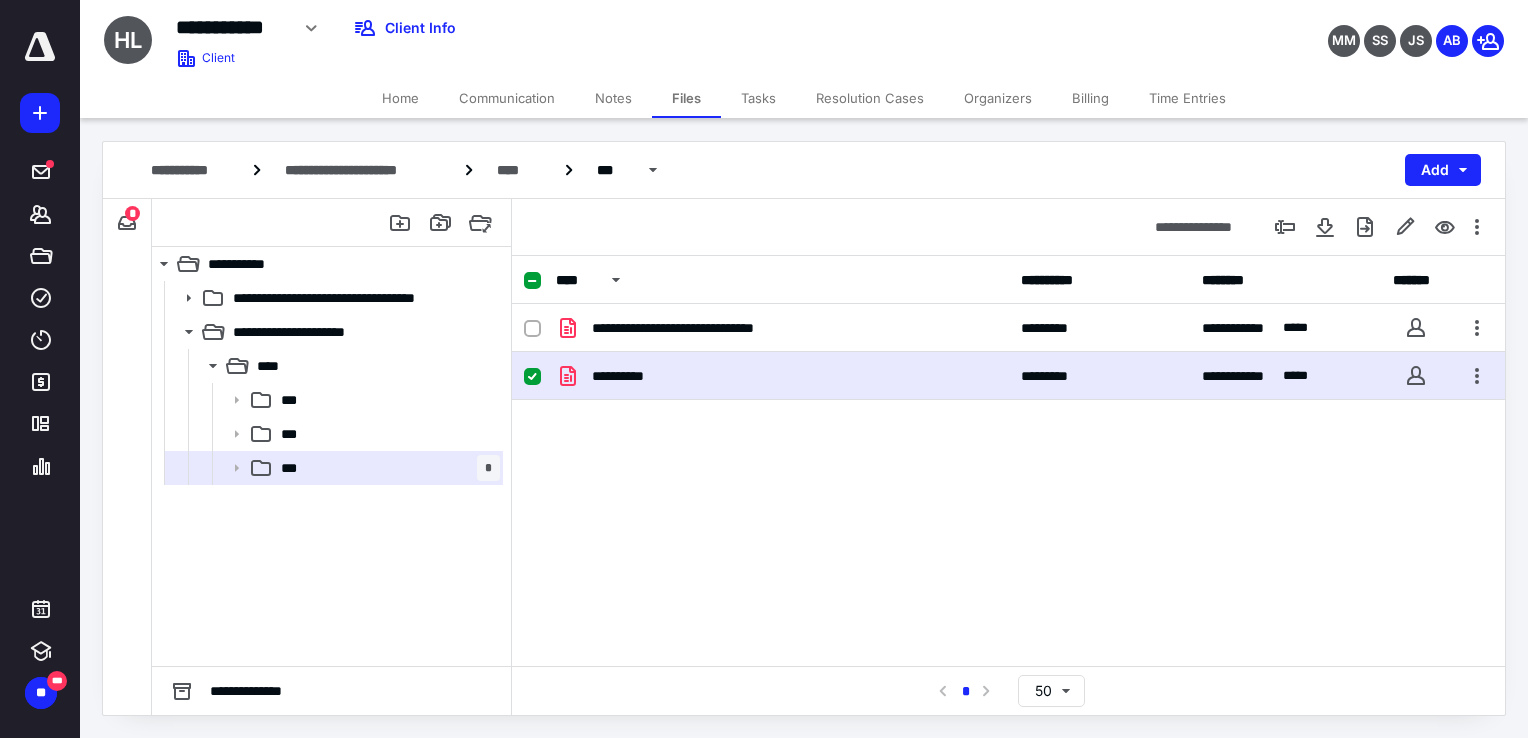 click on "**********" at bounding box center (782, 376) 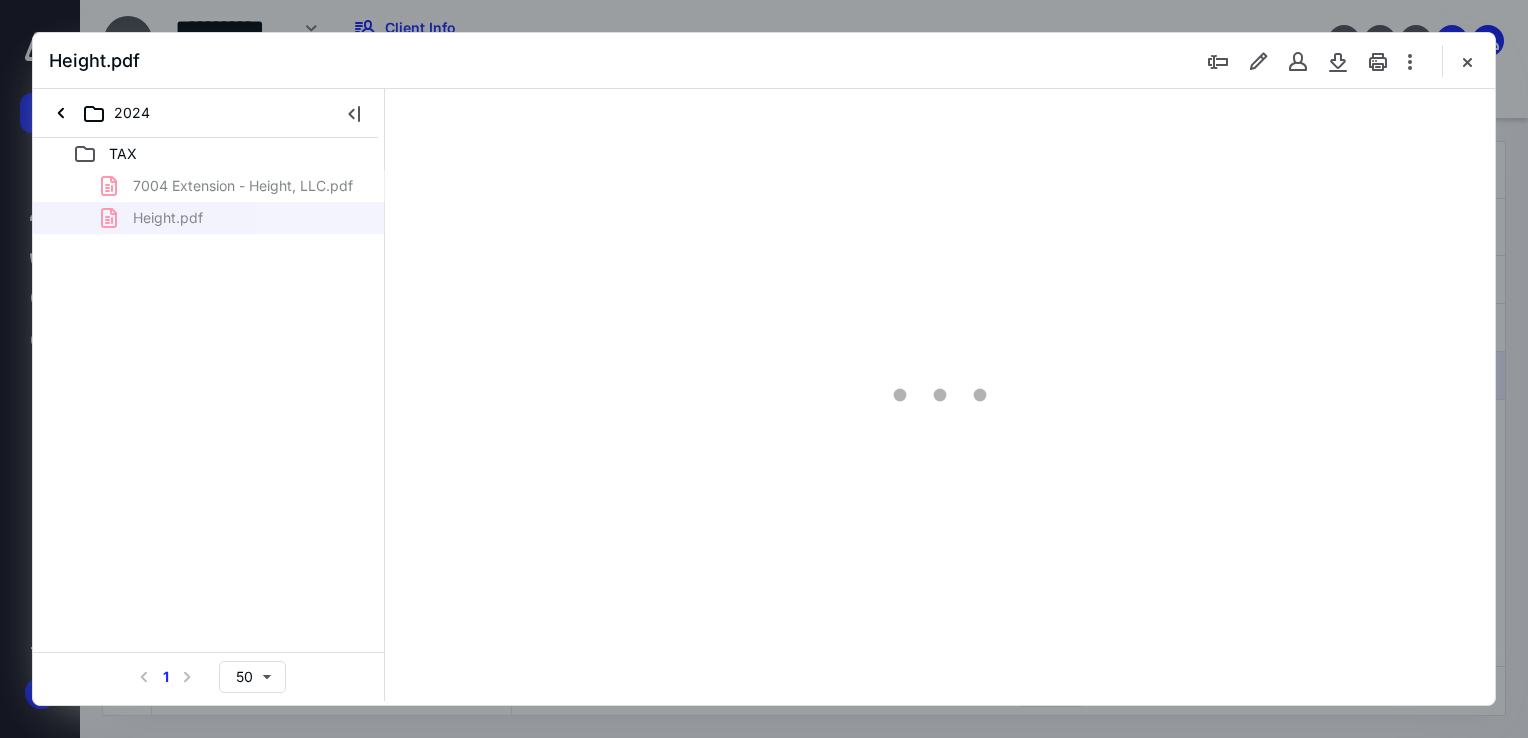 scroll, scrollTop: 0, scrollLeft: 0, axis: both 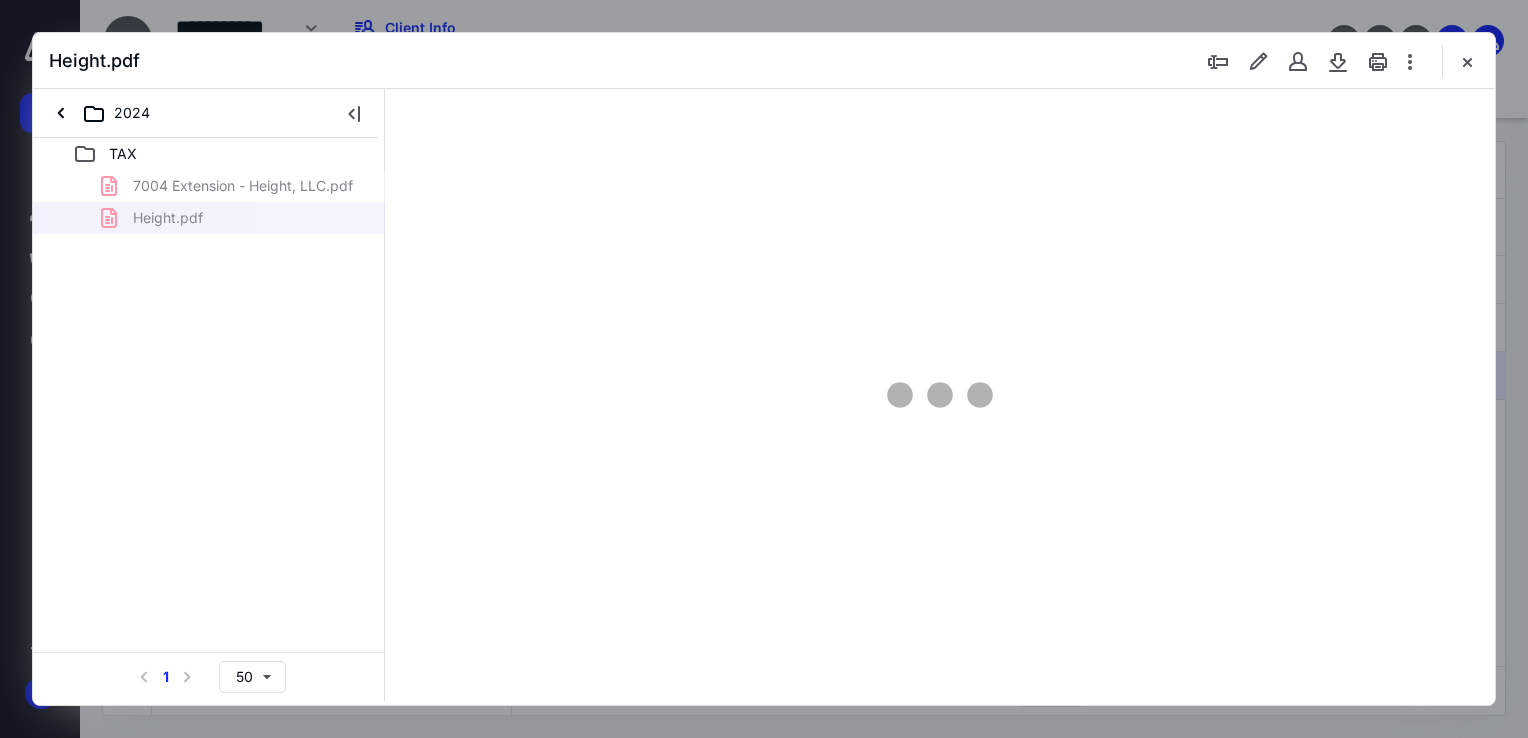 type on "68" 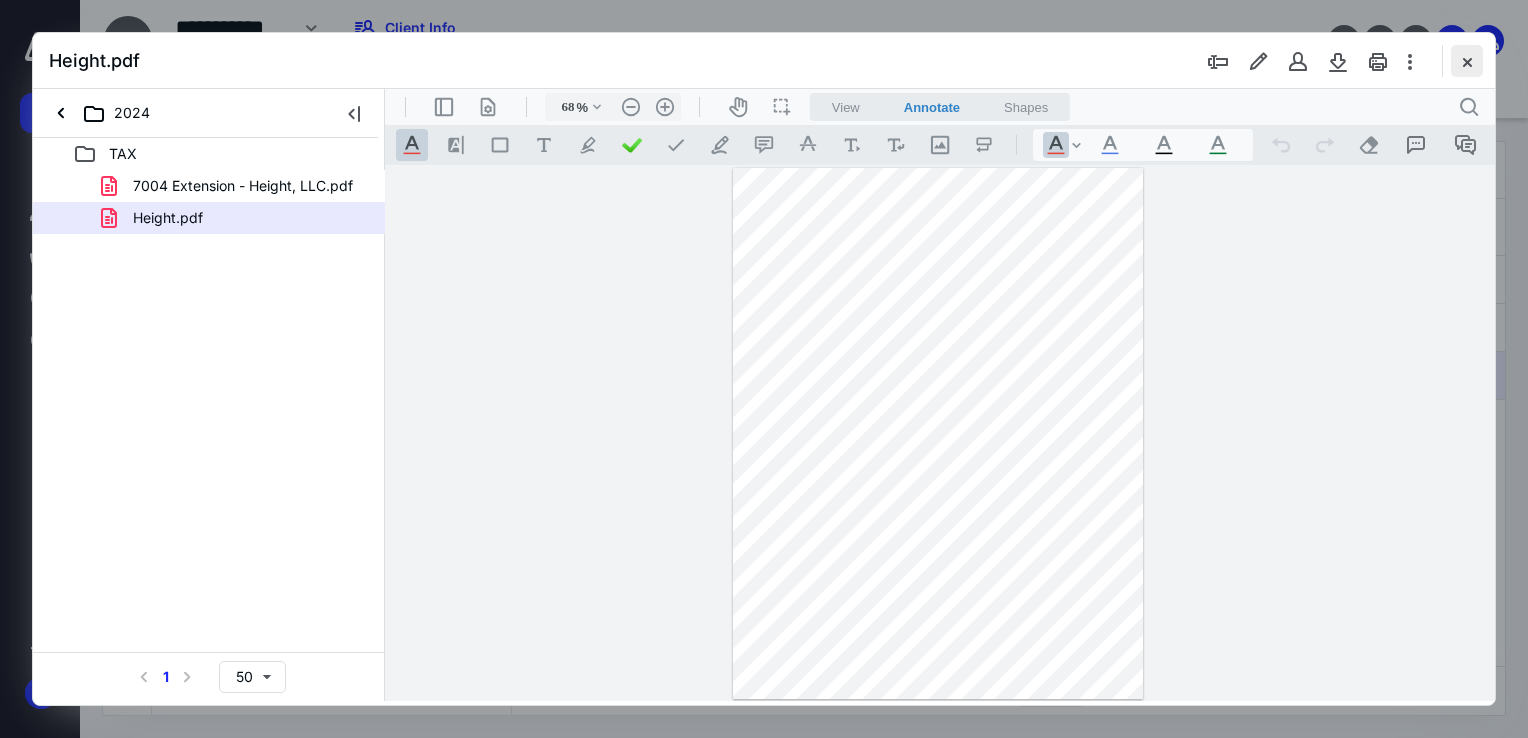 click at bounding box center (1467, 61) 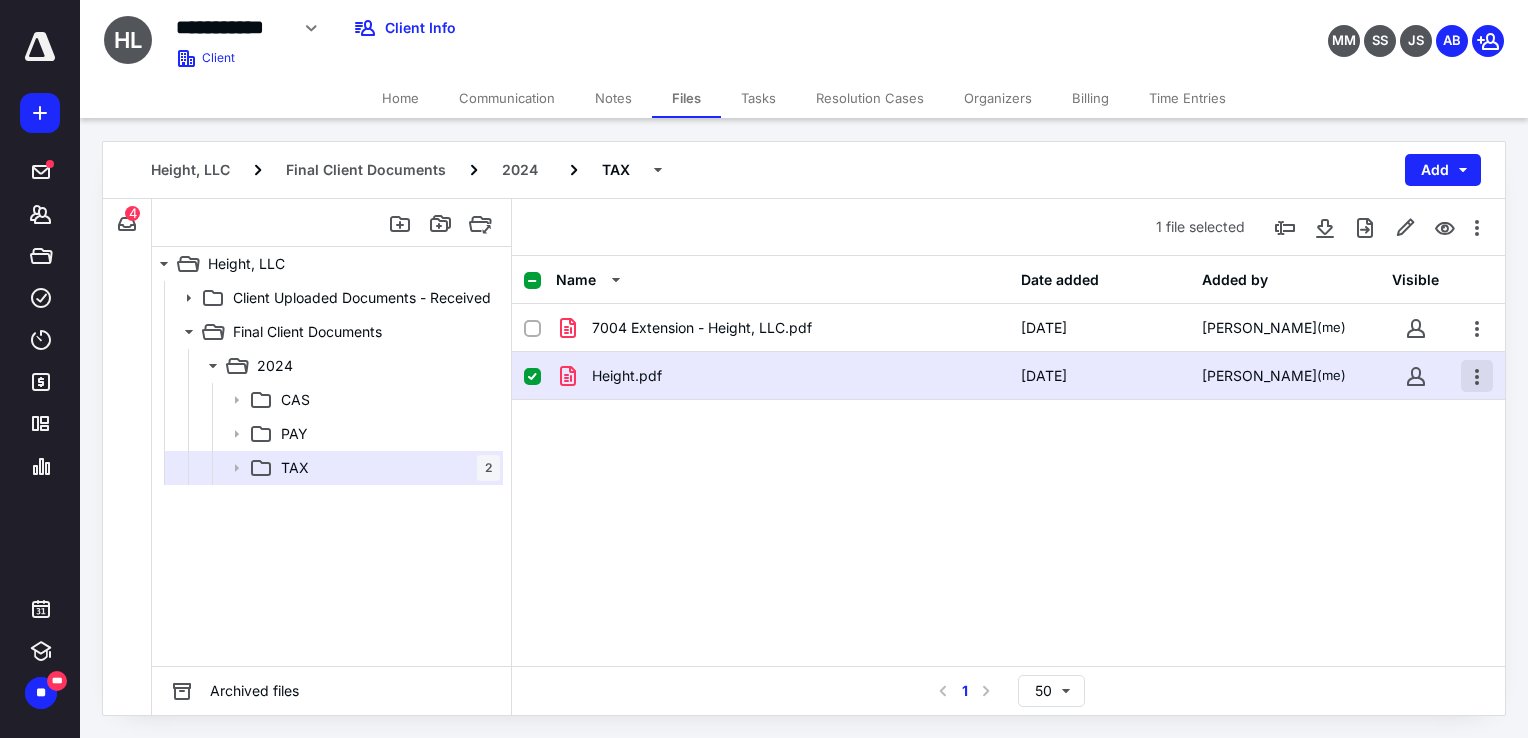 click at bounding box center (1477, 376) 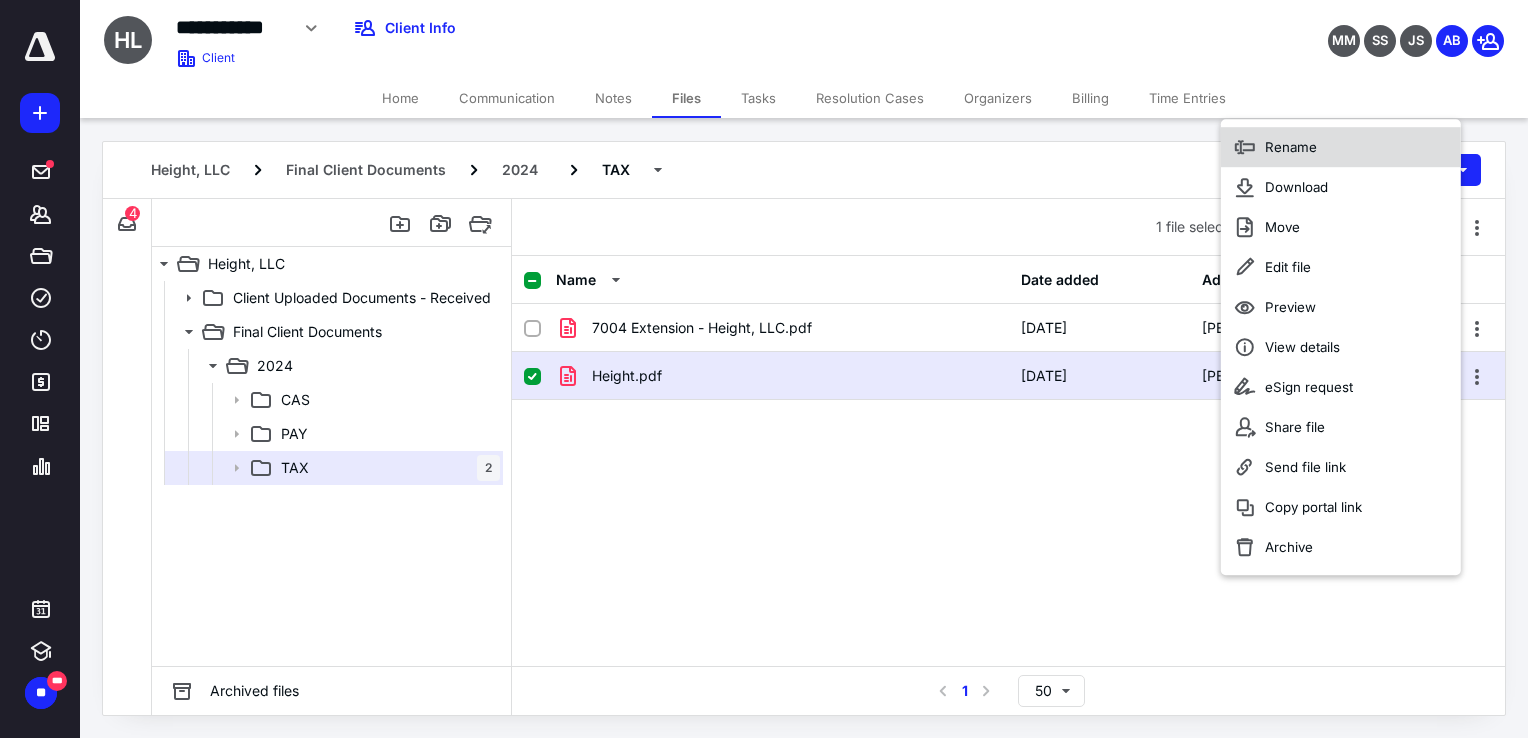click on "Rename" at bounding box center [1341, 147] 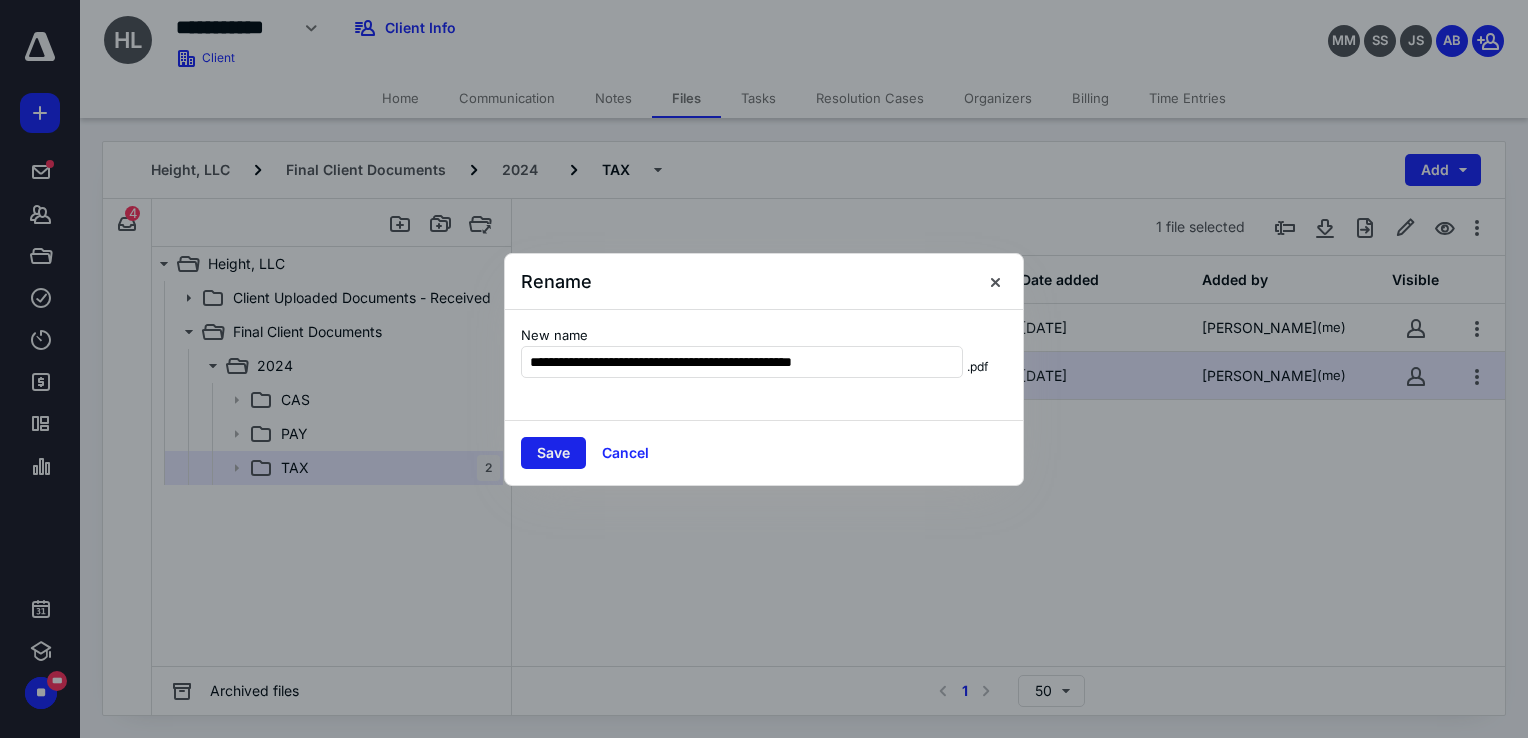 type on "**********" 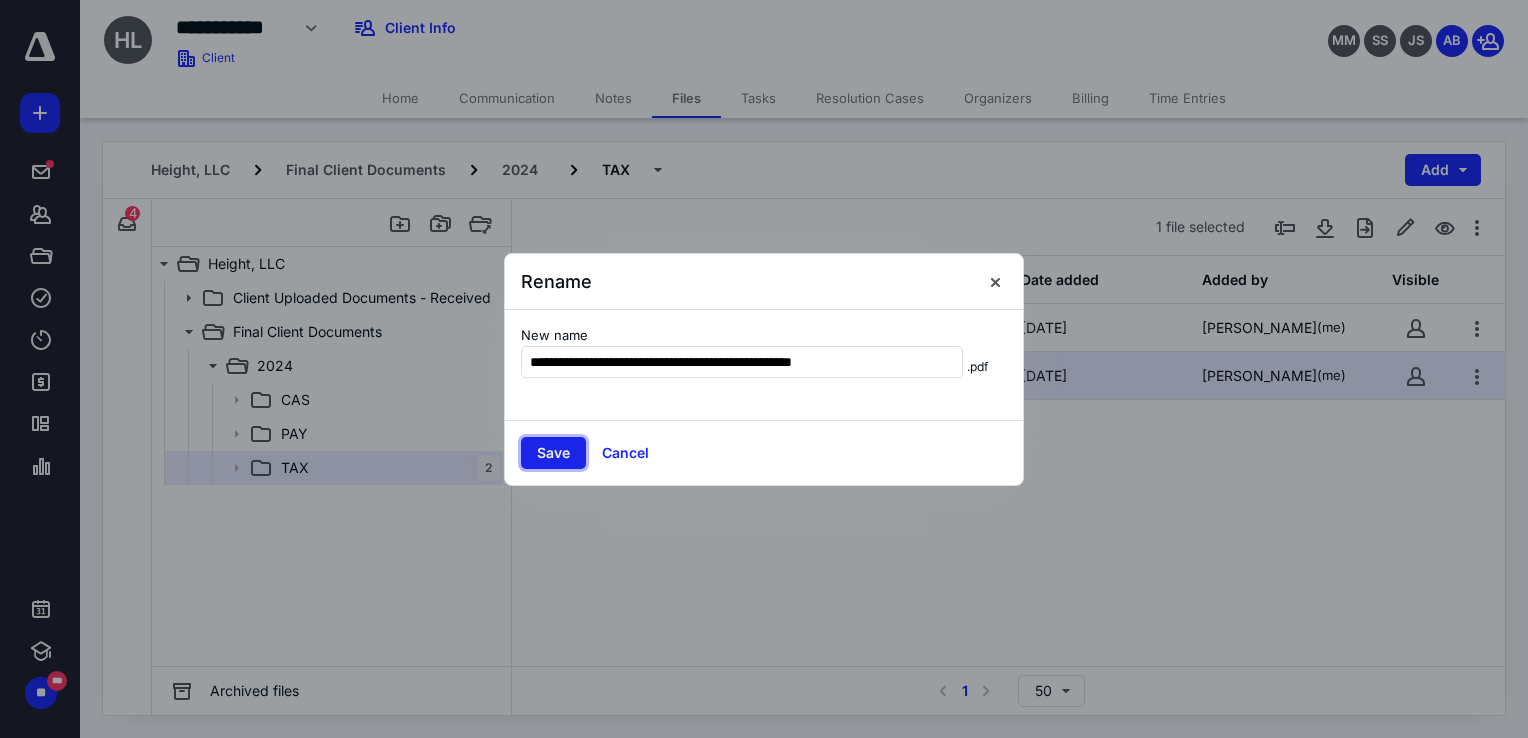 click on "Save" at bounding box center (553, 453) 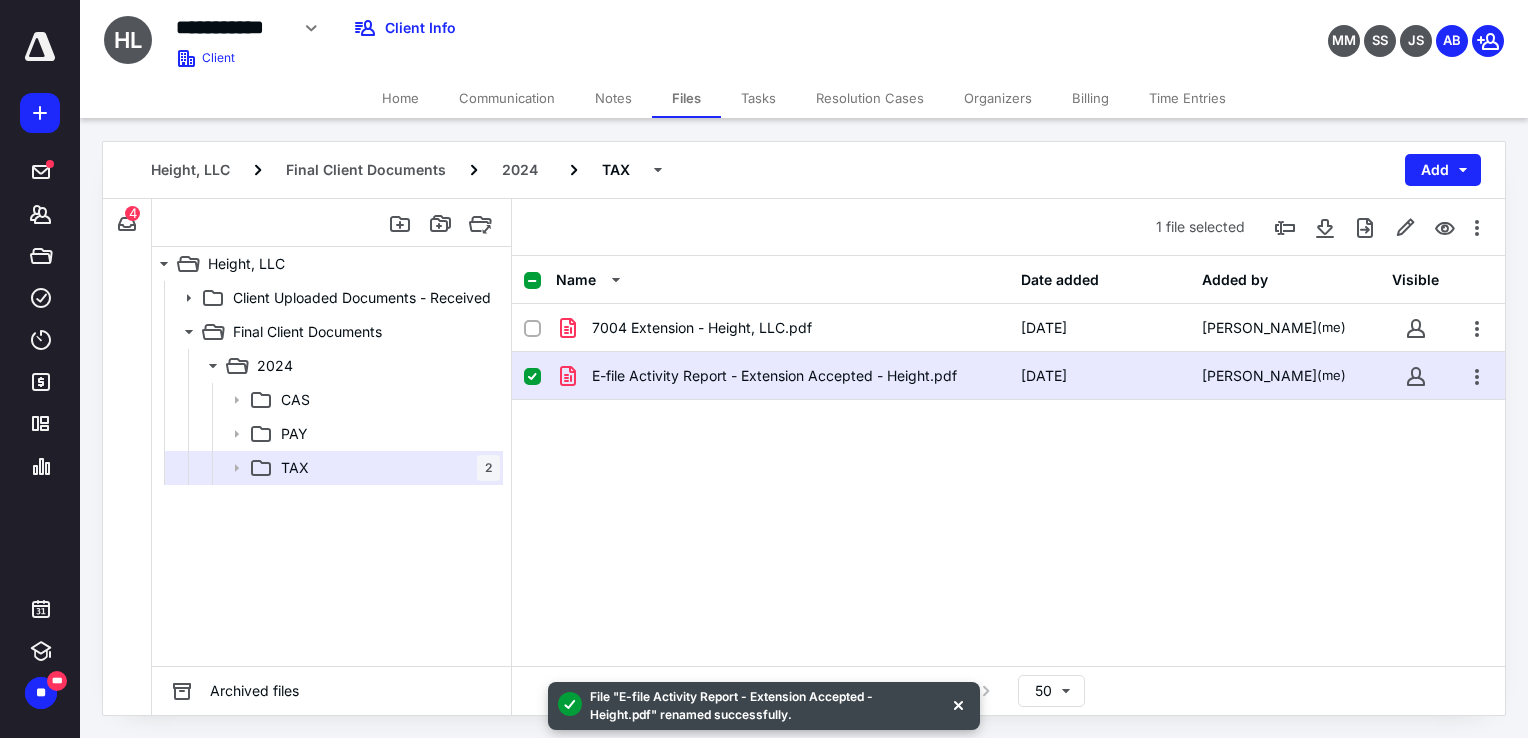 click on "E-file Activity Report - Extension Accepted - Height.pdf" at bounding box center [782, 376] 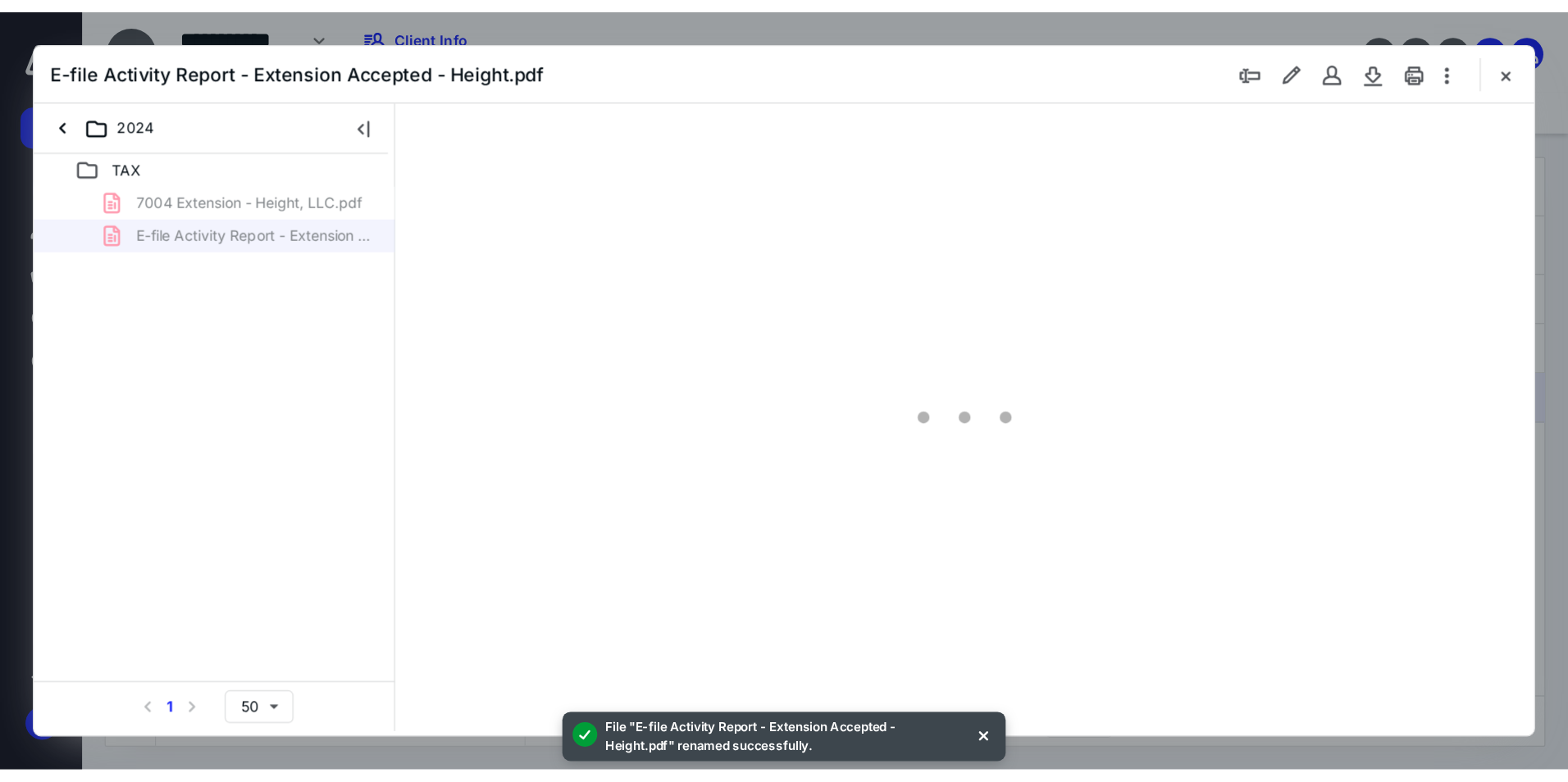 scroll, scrollTop: 0, scrollLeft: 0, axis: both 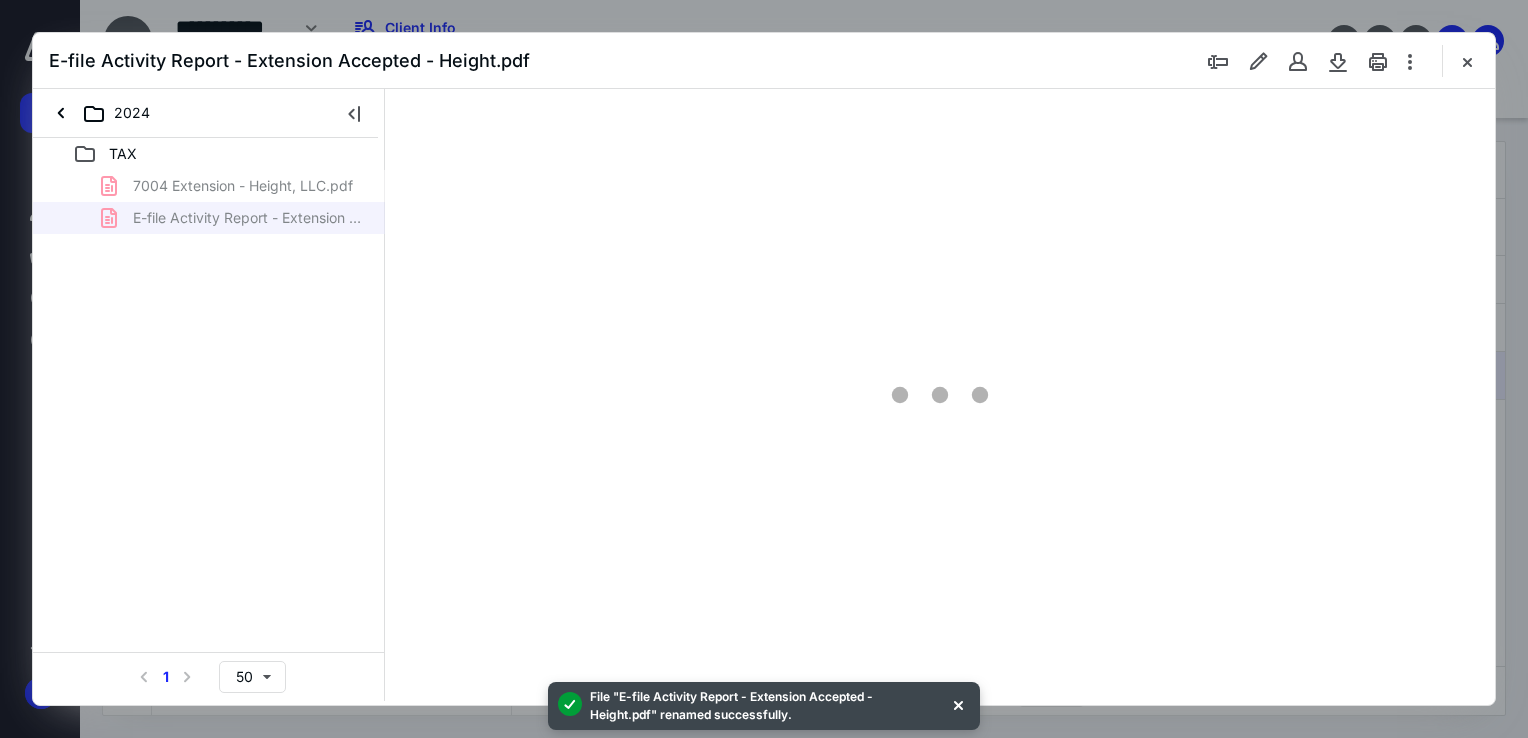 type on "68" 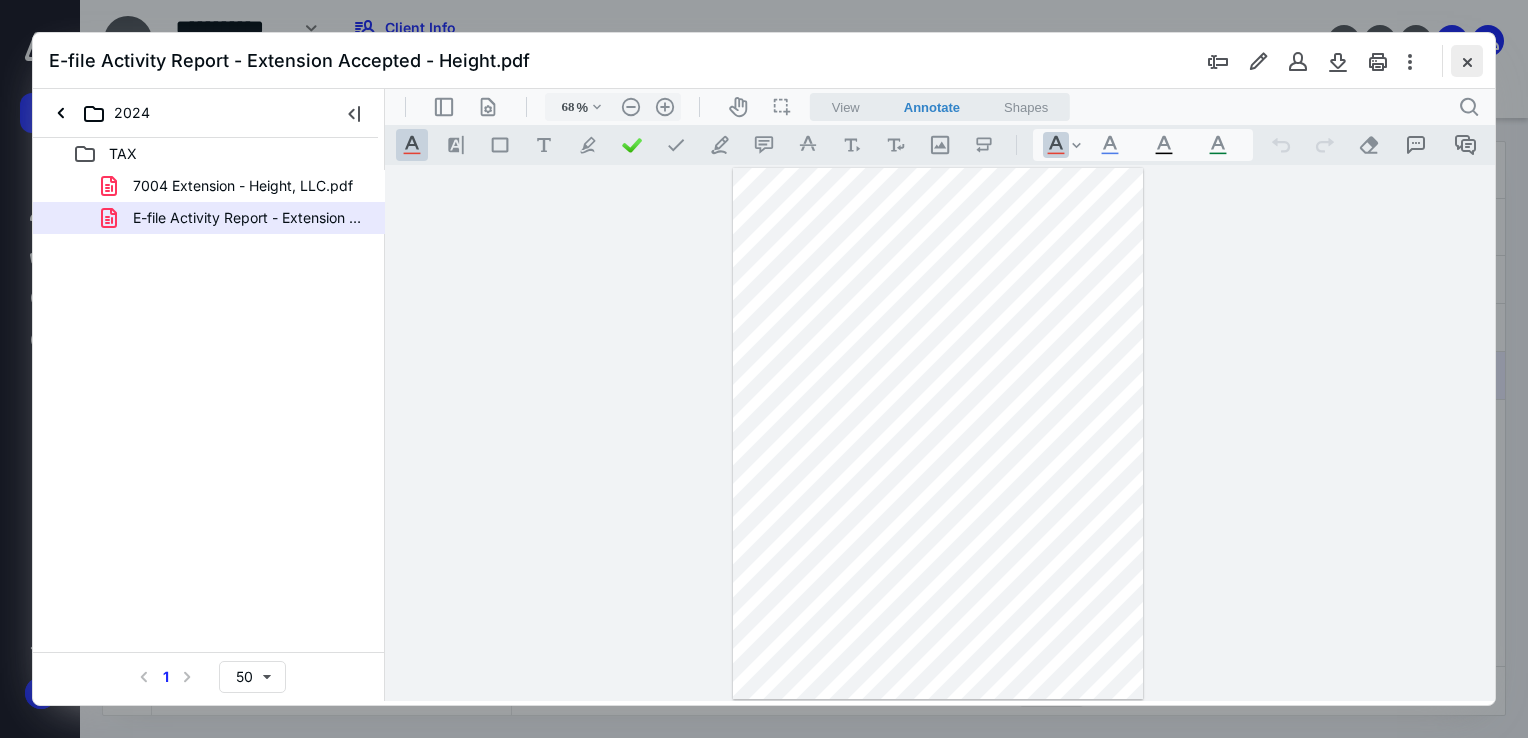 click at bounding box center [1467, 61] 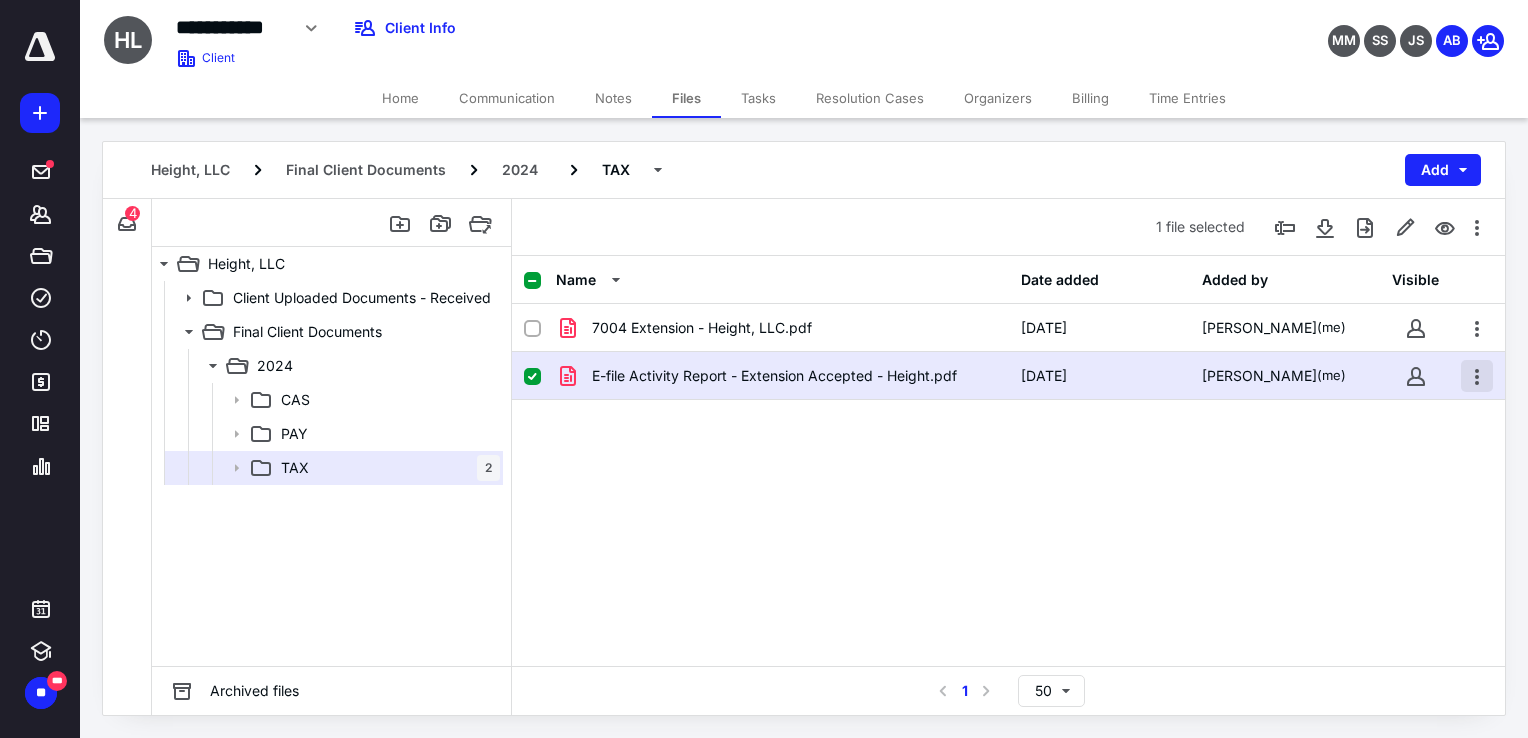 click at bounding box center [1477, 376] 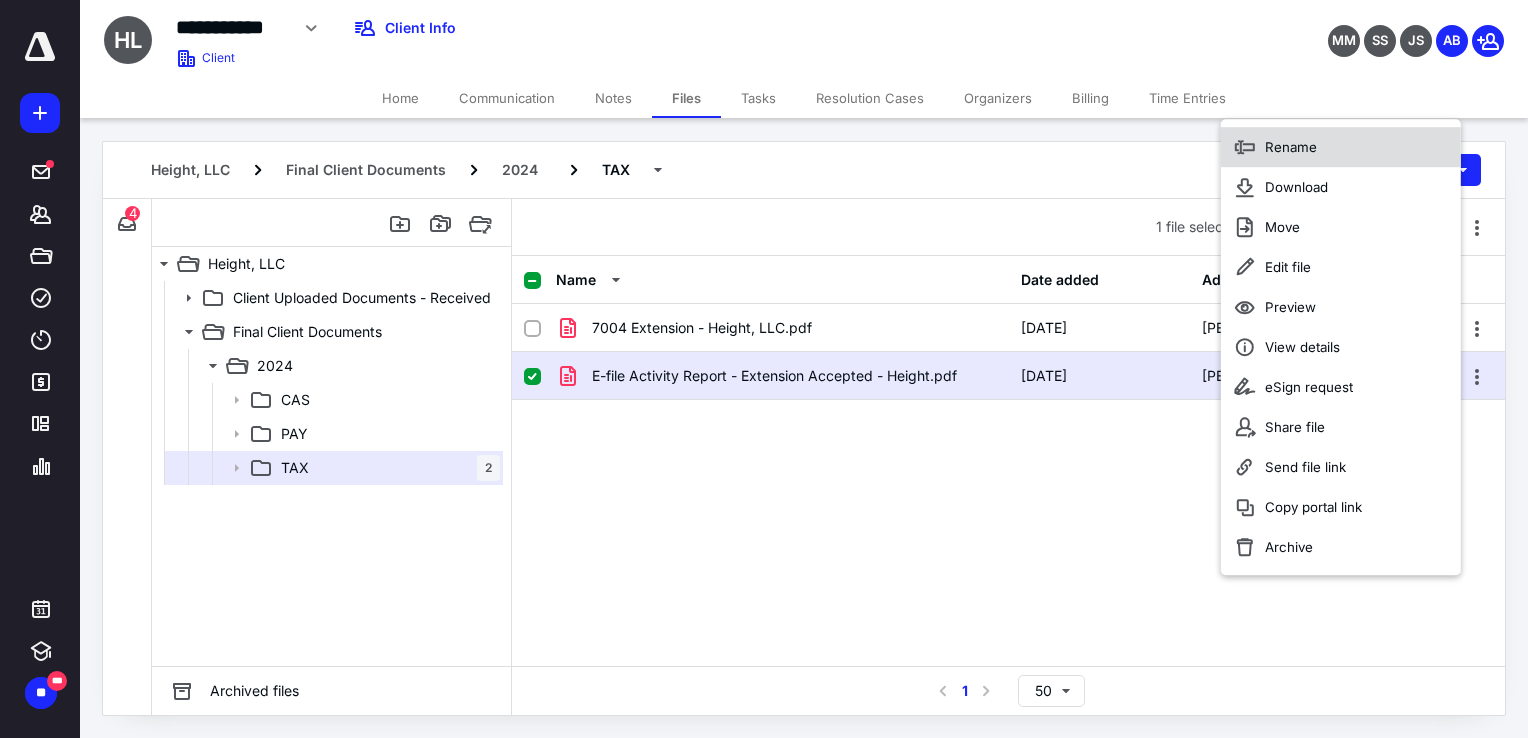 click on "Rename" at bounding box center (1341, 147) 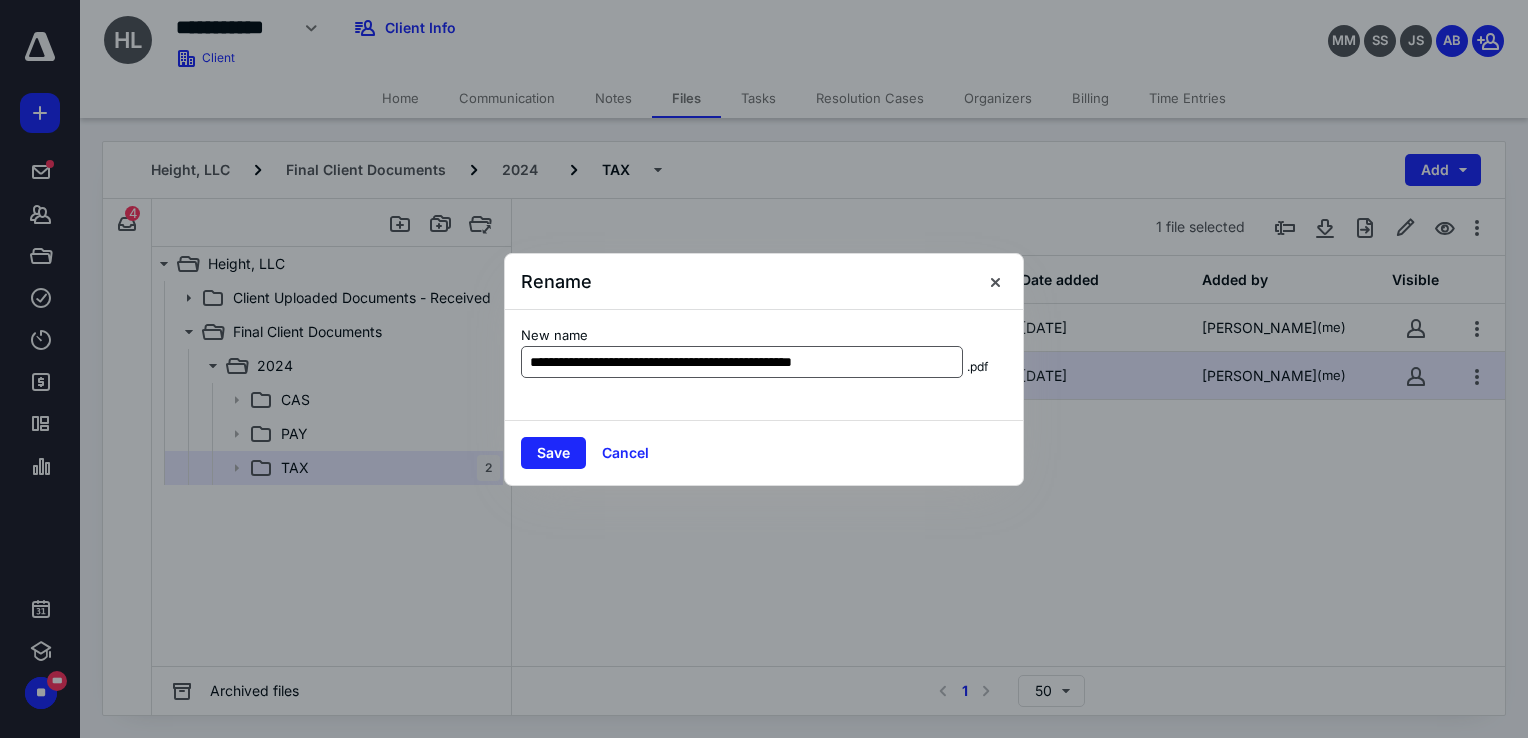 click on "**********" at bounding box center [742, 362] 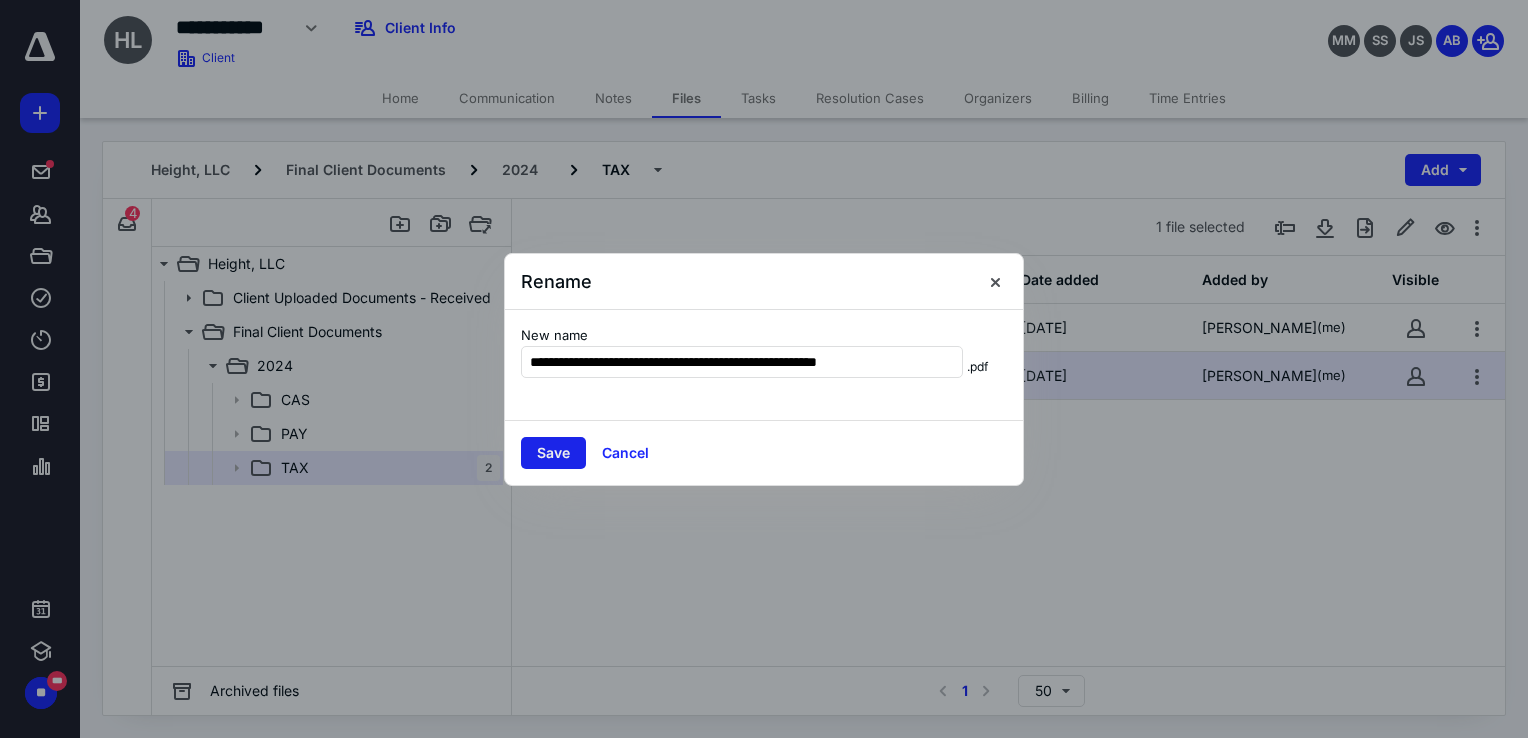 type on "**********" 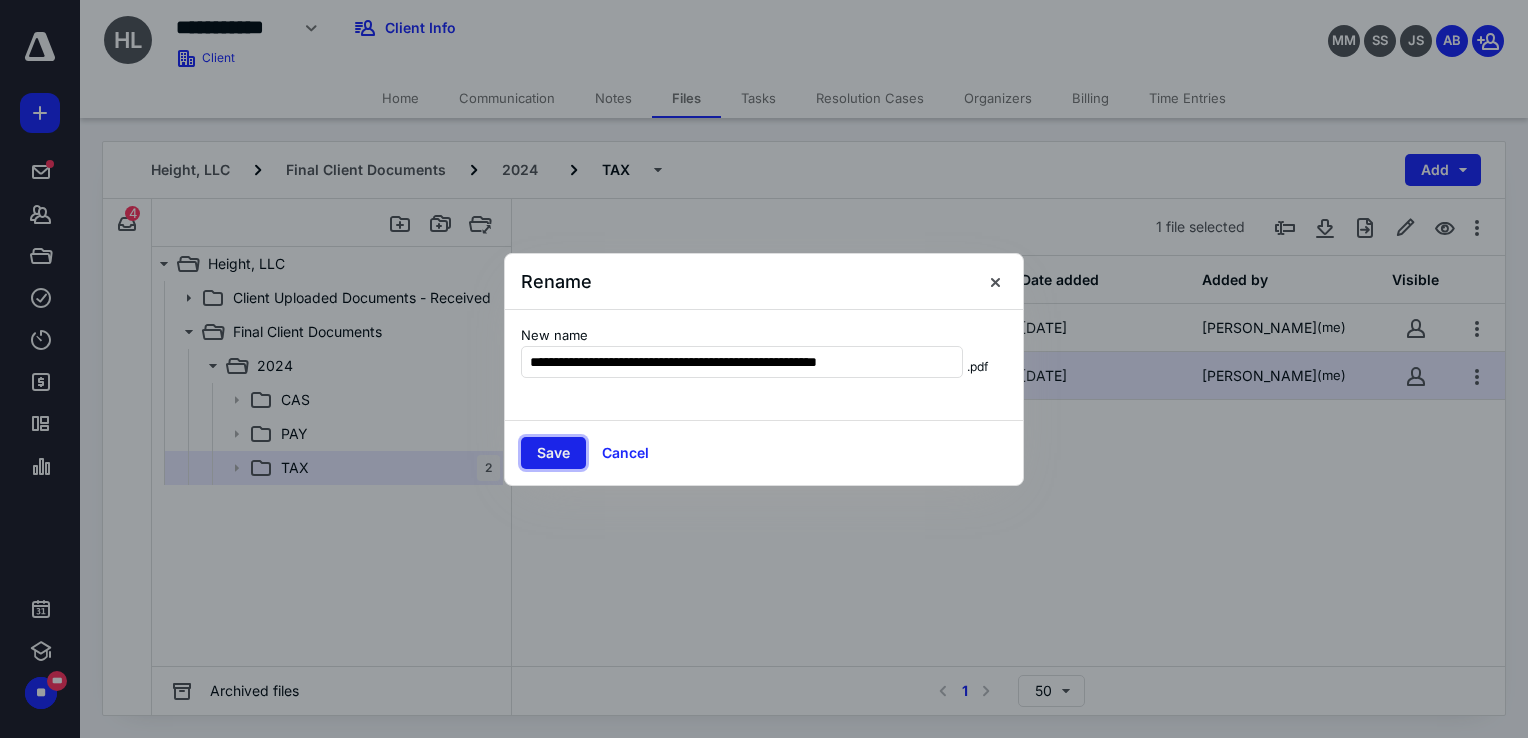 click on "Save" at bounding box center (553, 453) 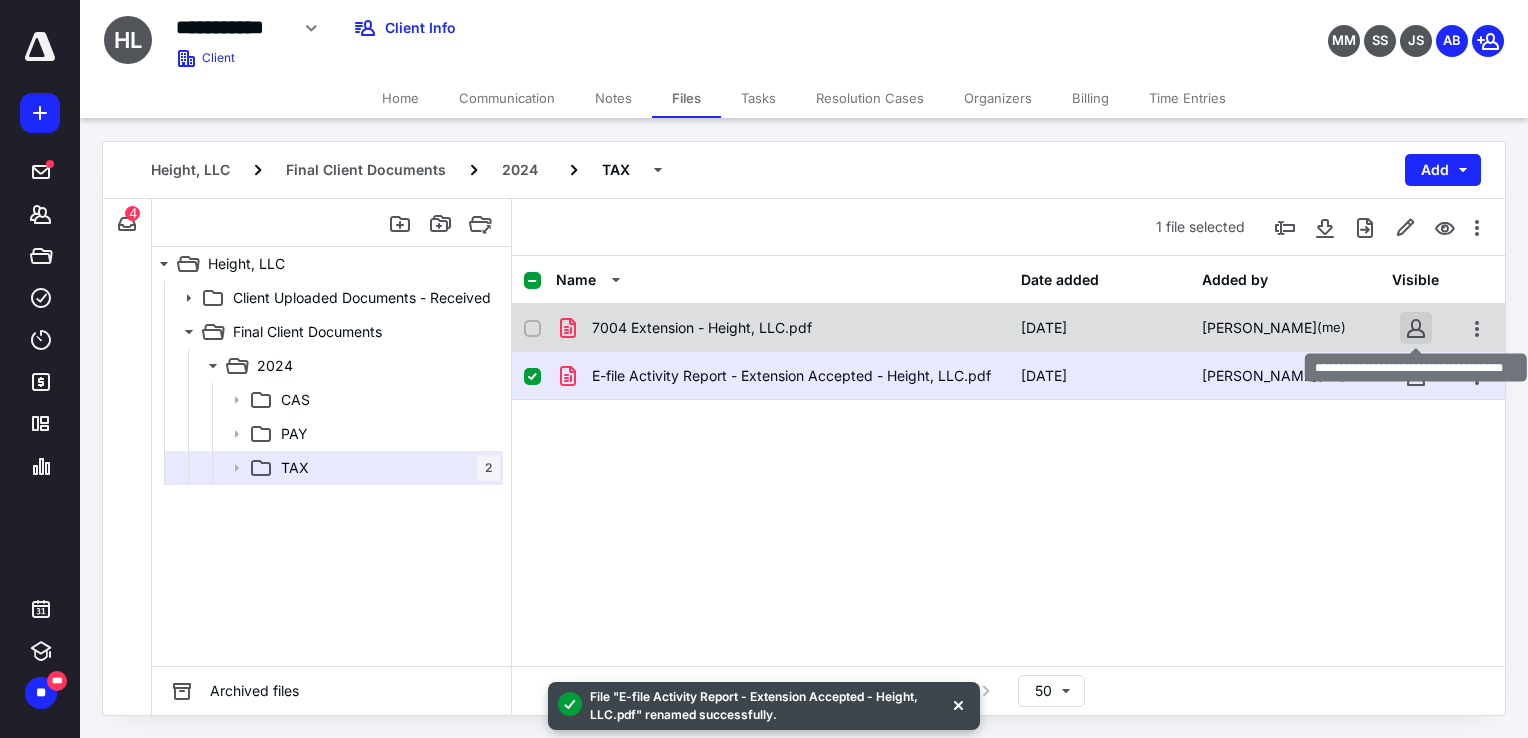 click at bounding box center [1416, 328] 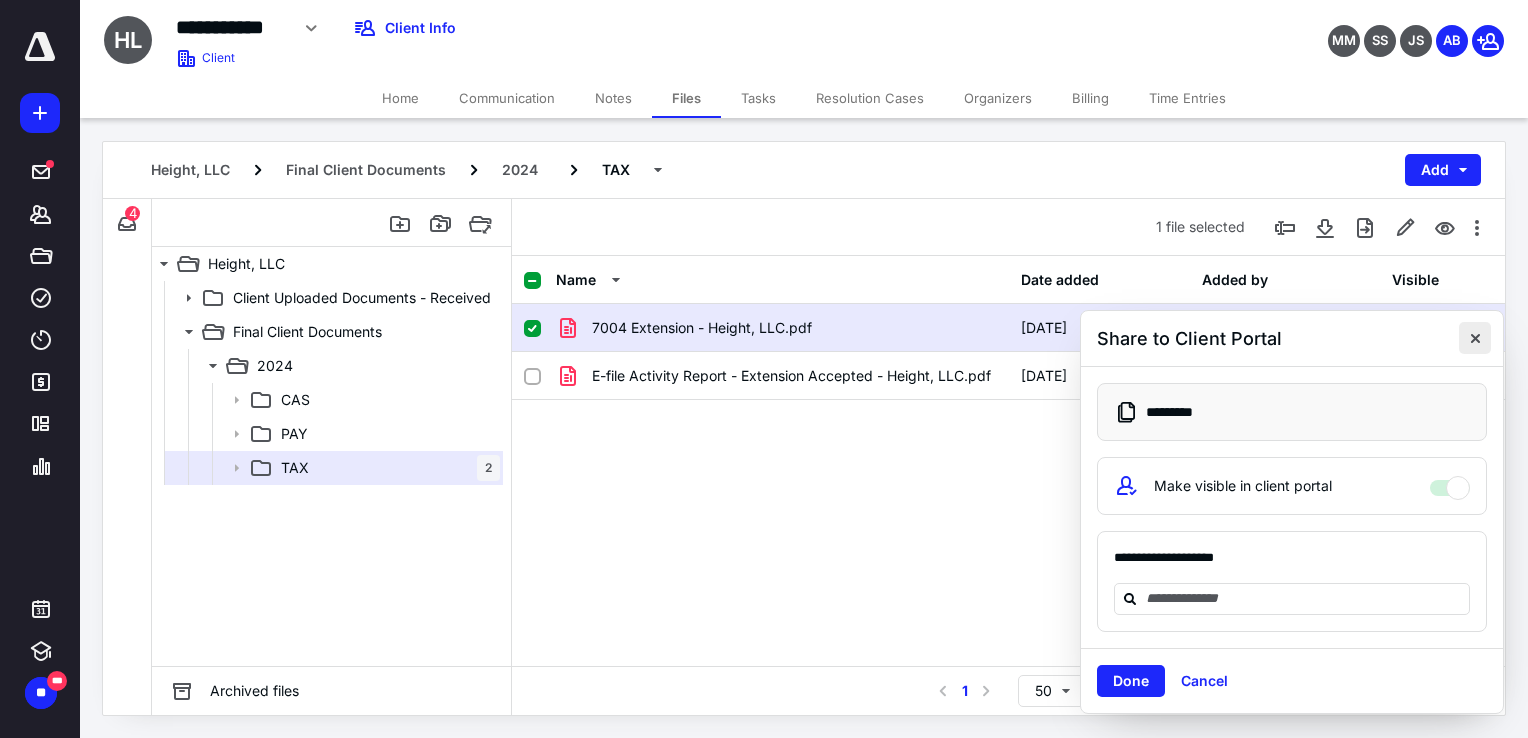 click at bounding box center [1475, 338] 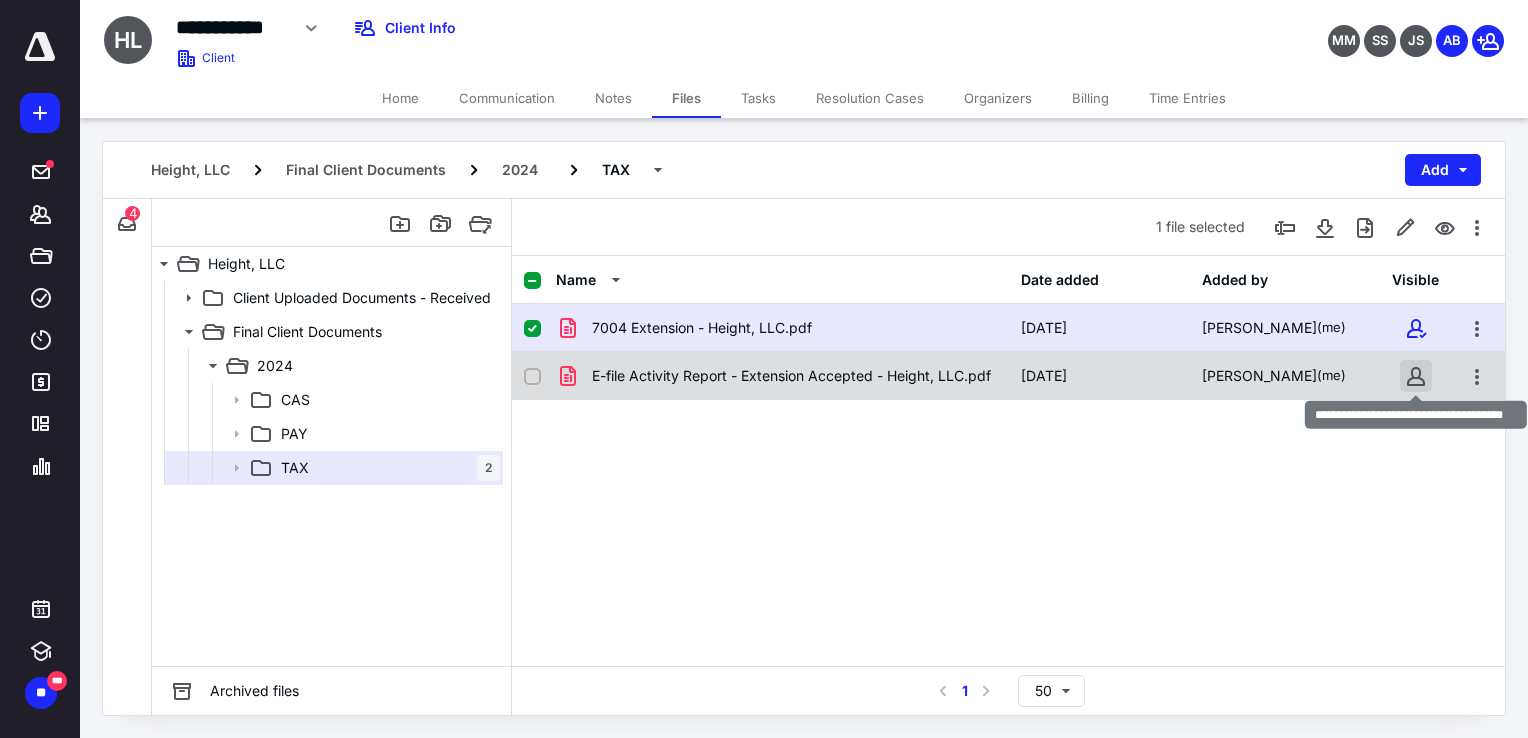 click at bounding box center [1416, 376] 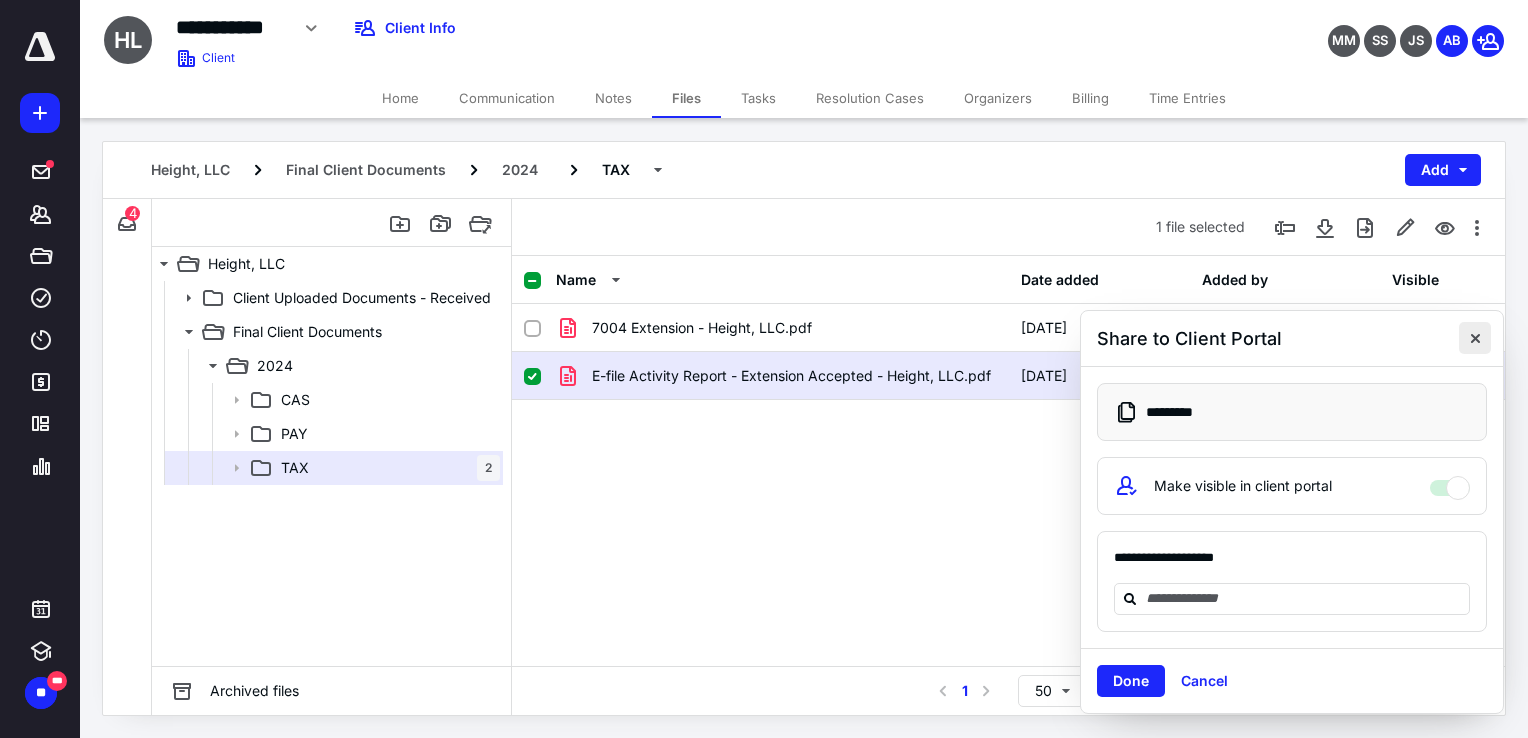 click at bounding box center [1475, 338] 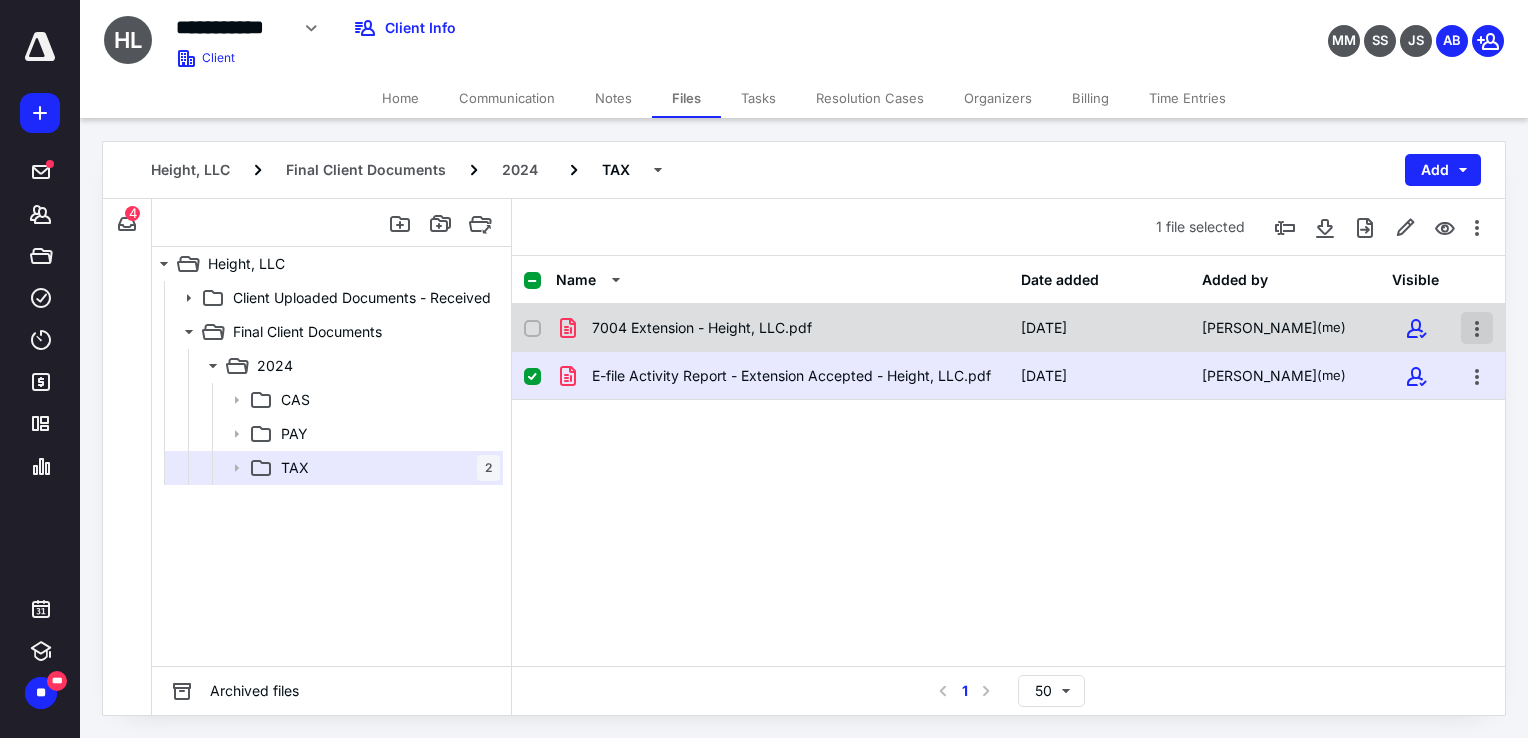 click at bounding box center (1477, 328) 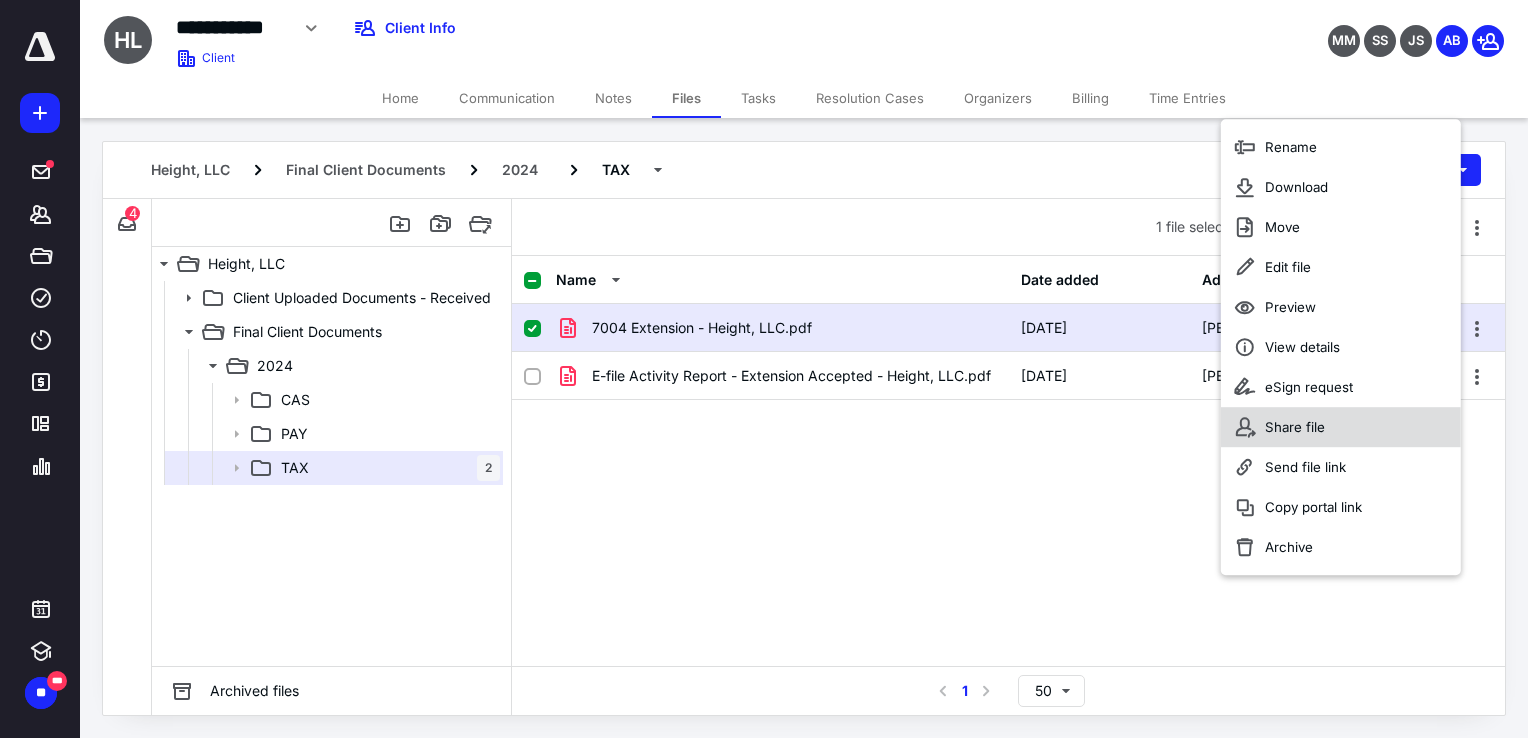 click on "Share file" at bounding box center (1341, 427) 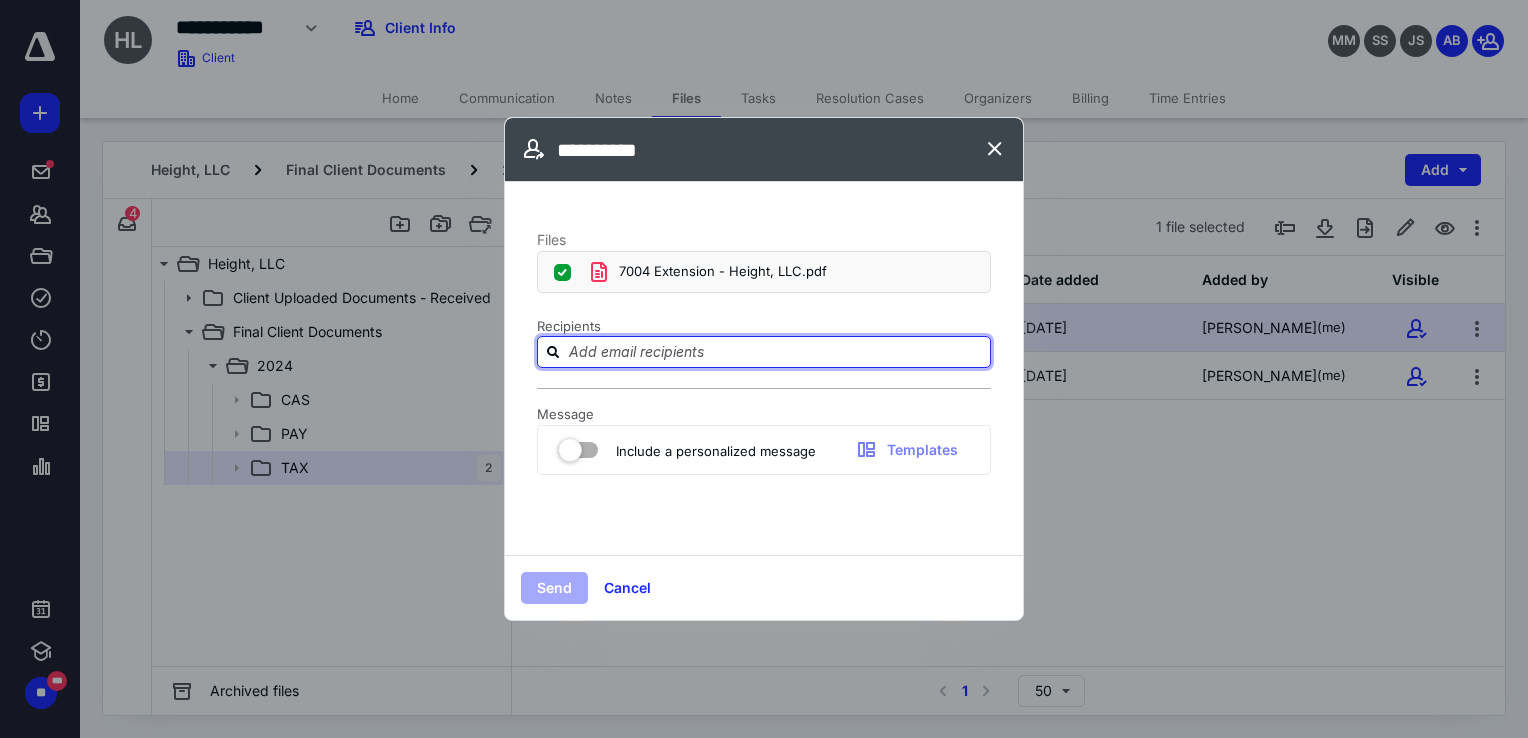 click at bounding box center [776, 351] 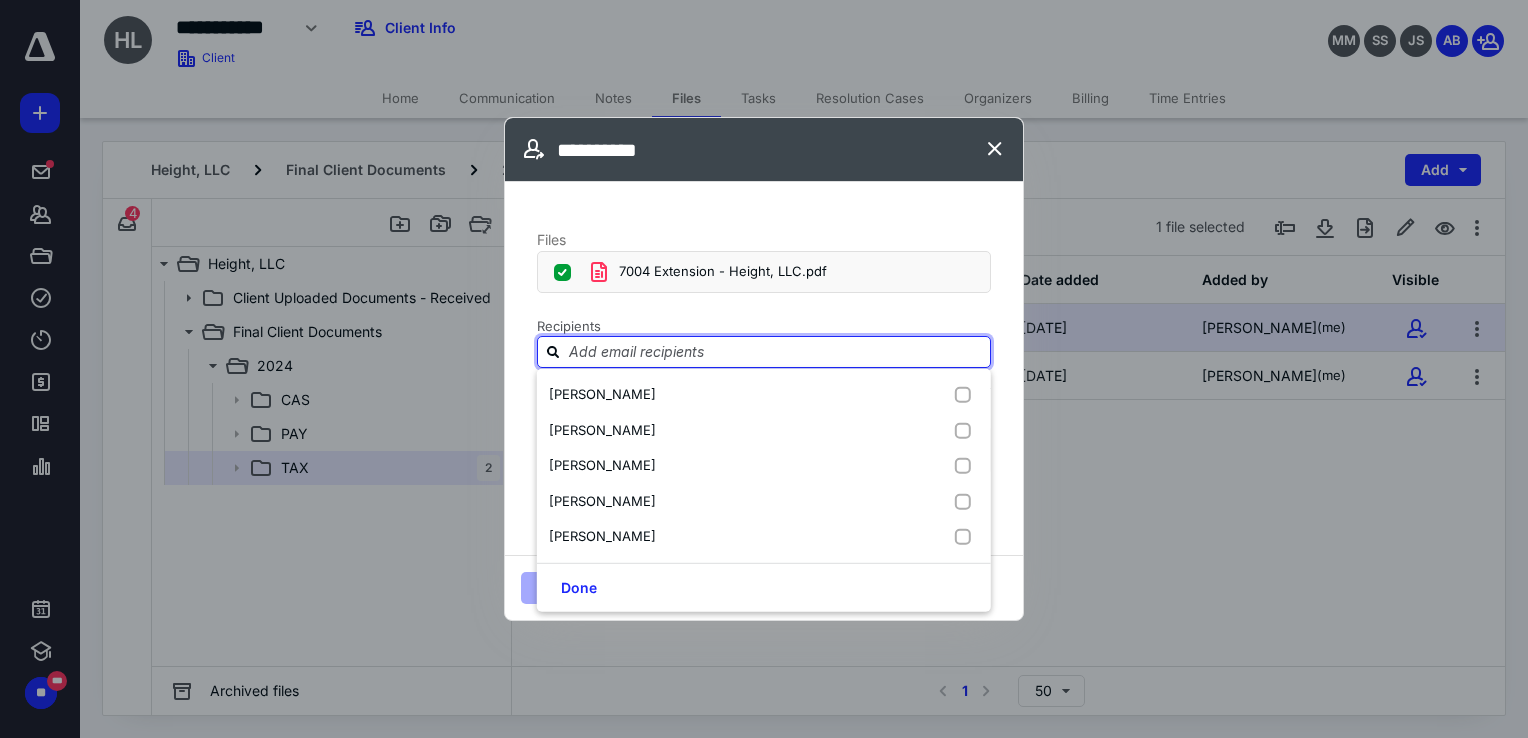click on "Files 7004 Extension - Height, LLC.pdf Recipients Message Include a personalized message Templates" at bounding box center (764, 368) 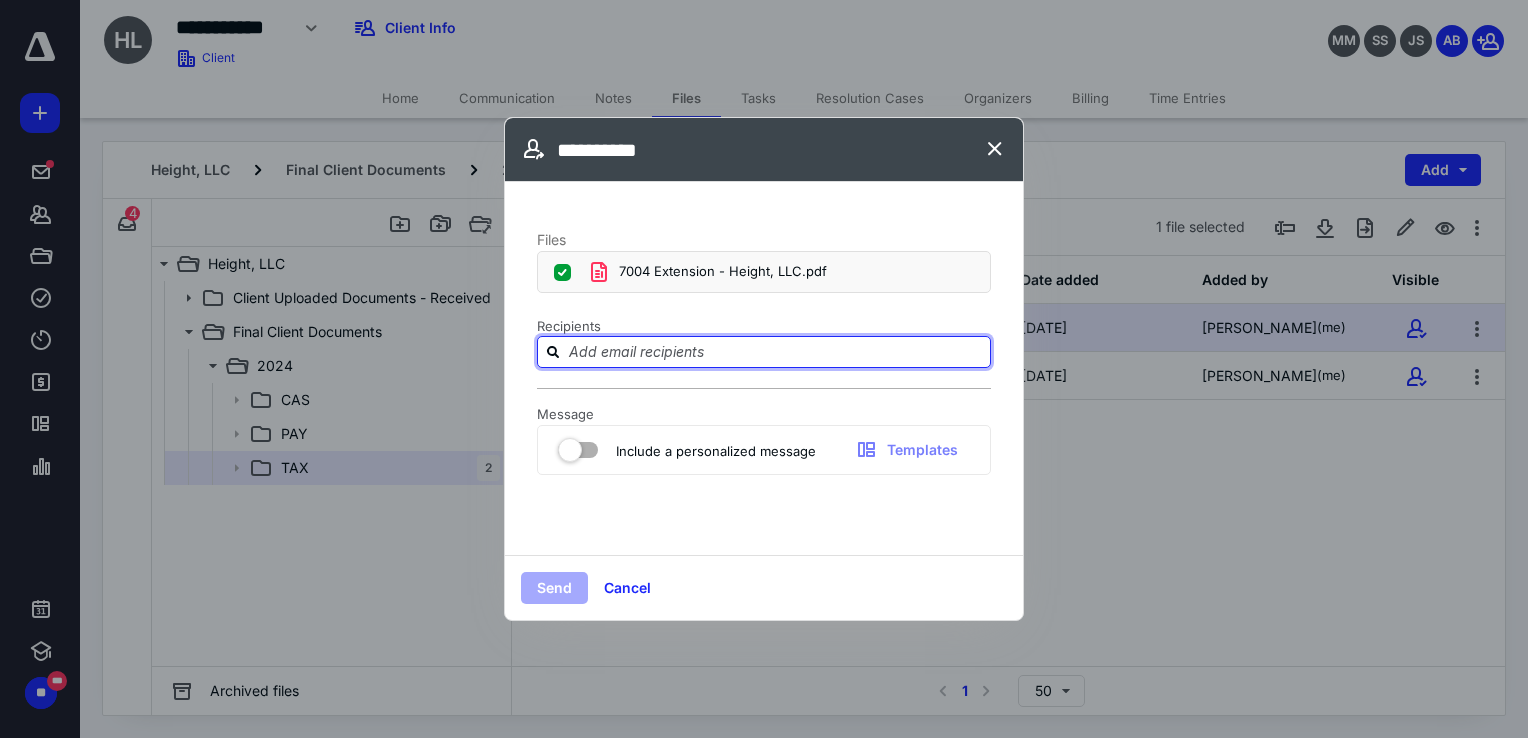 click at bounding box center (776, 351) 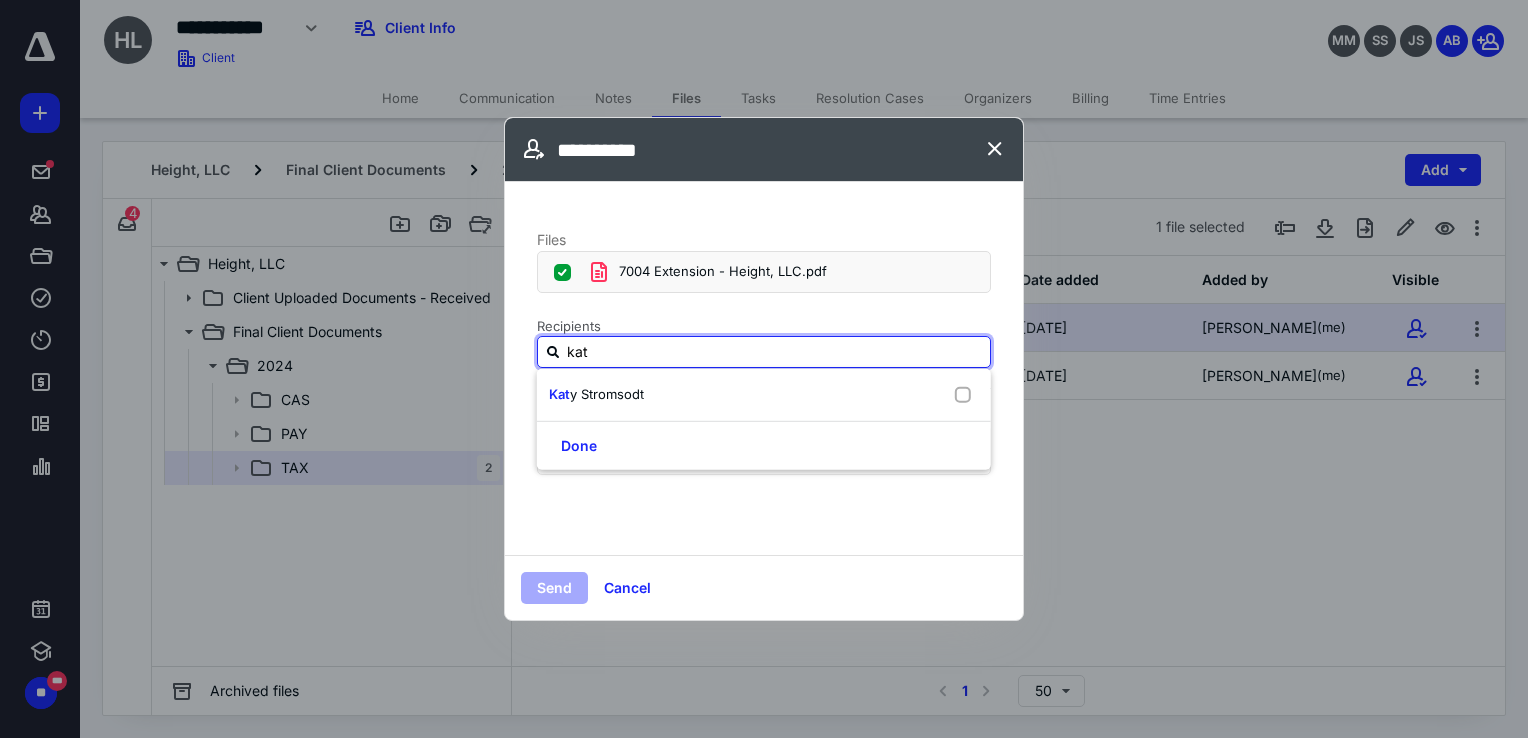 type on "katy" 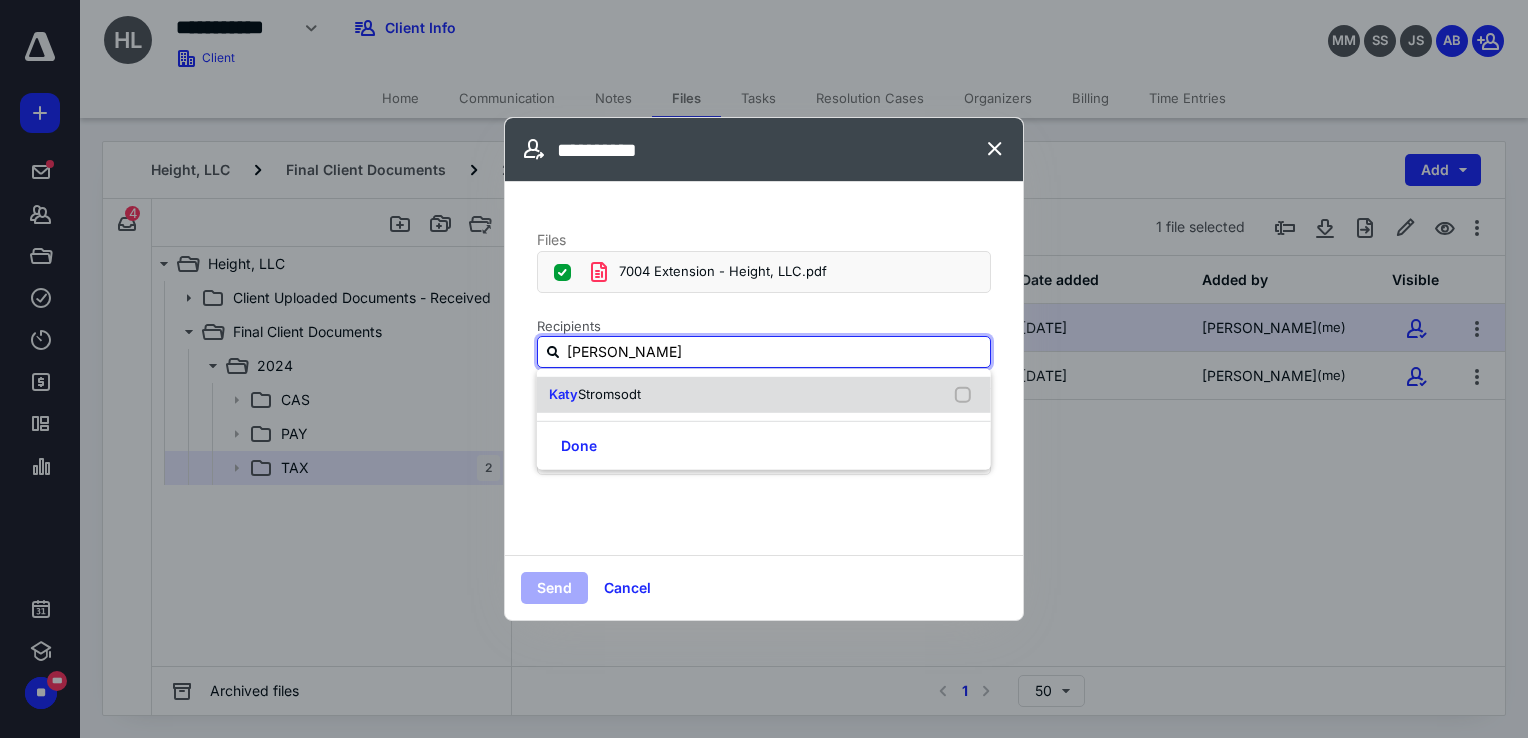 click on "Stromsodt" at bounding box center [609, 394] 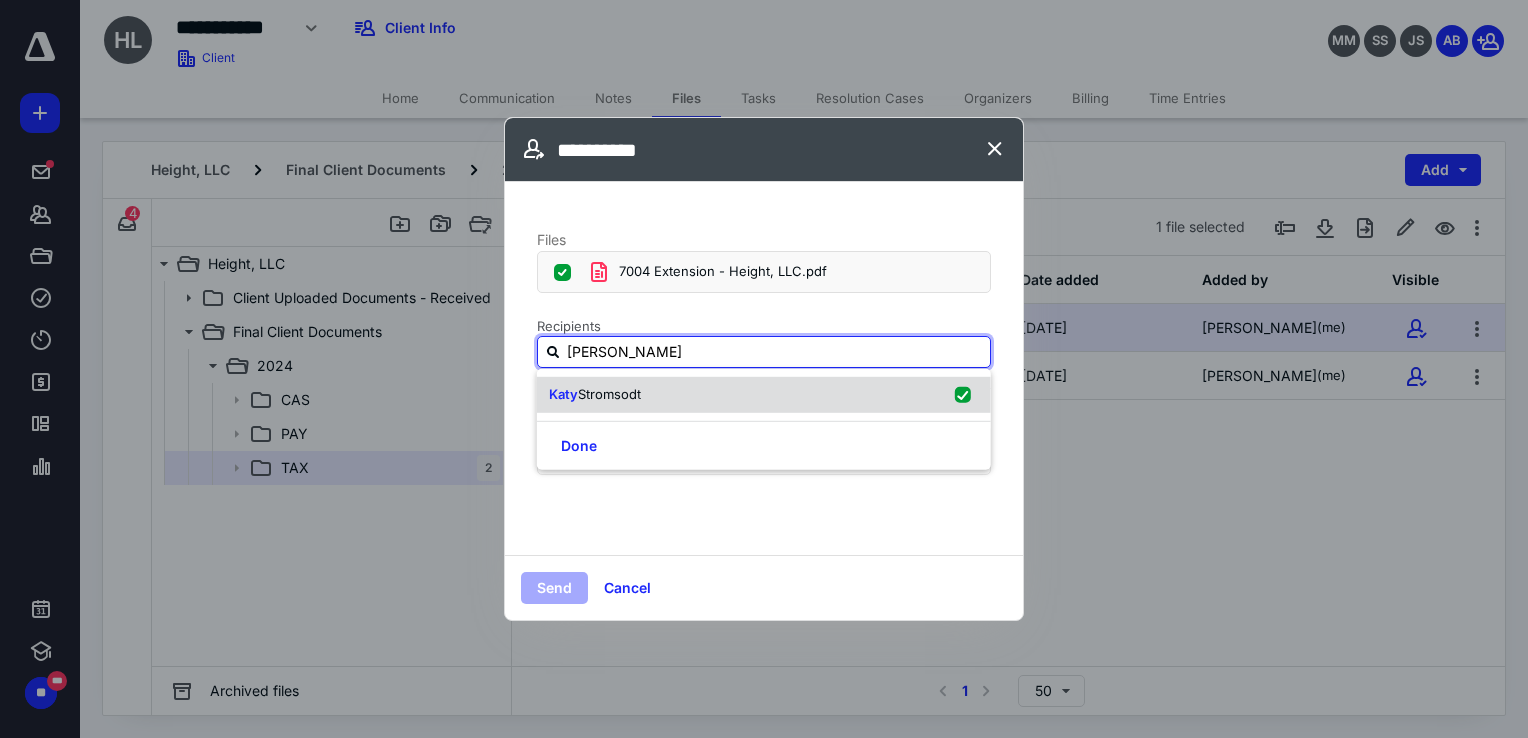 checkbox on "true" 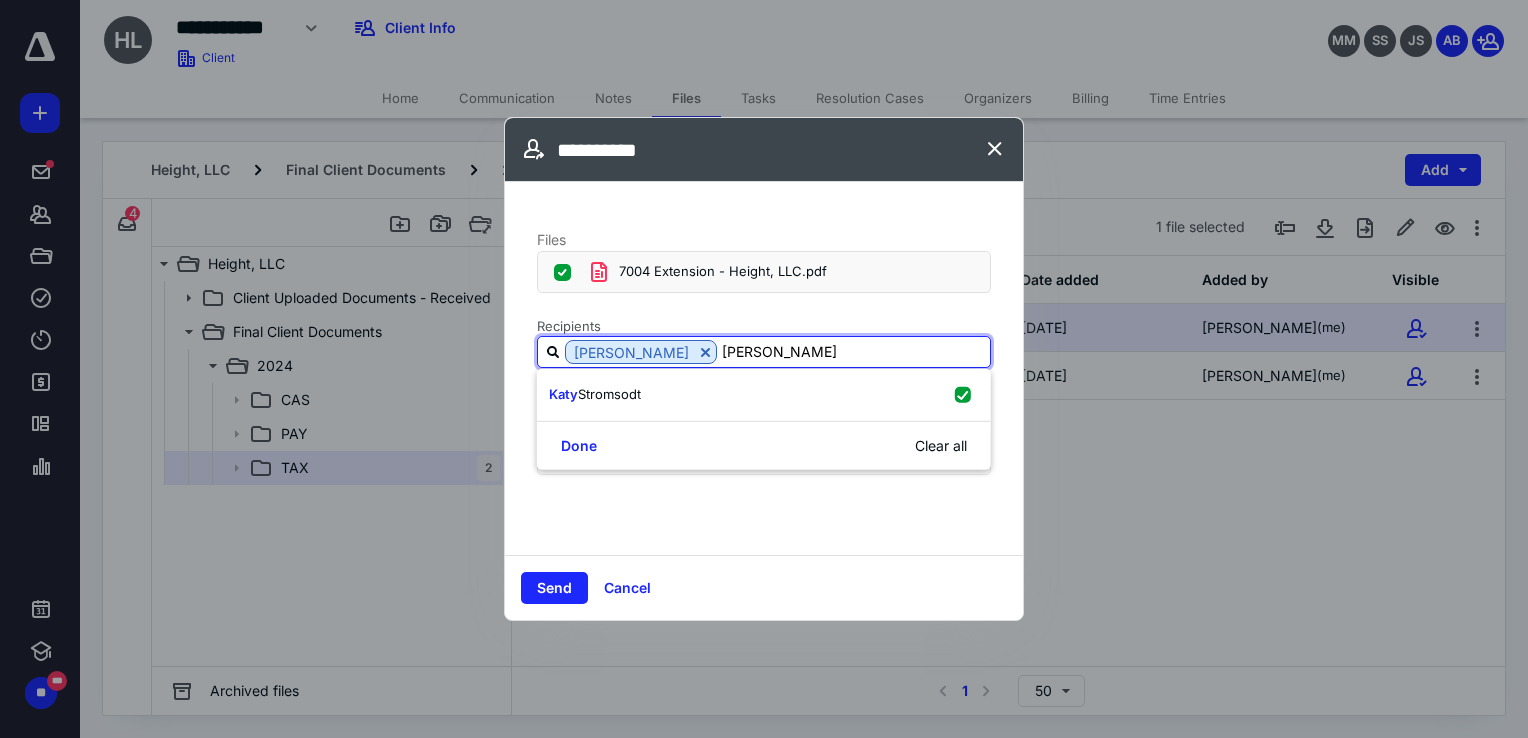 type on "katy" 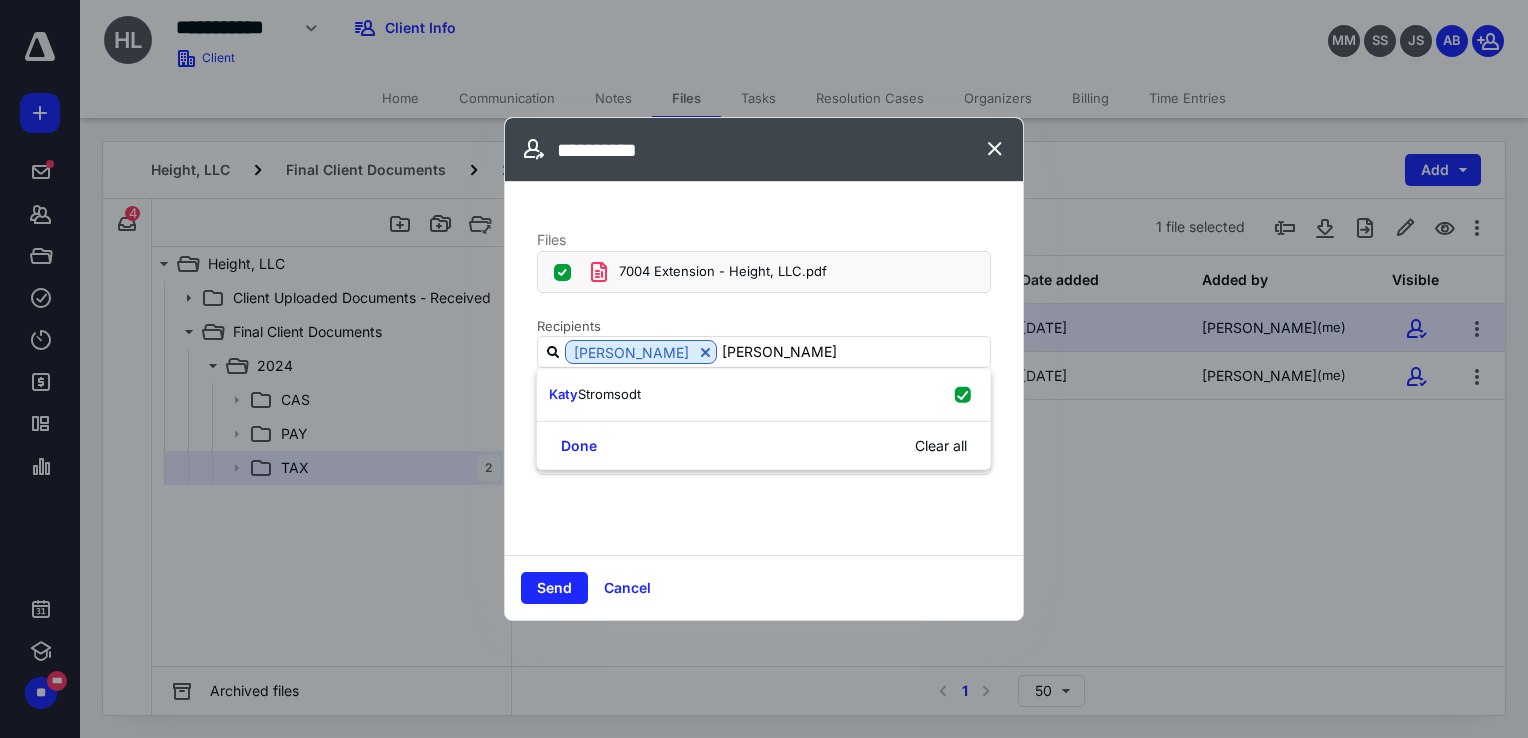 click on "Files 7004 Extension - Height, LLC.pdf Recipients Katy Stromsodt katy Message Include a personalized message Templates" at bounding box center (764, 368) 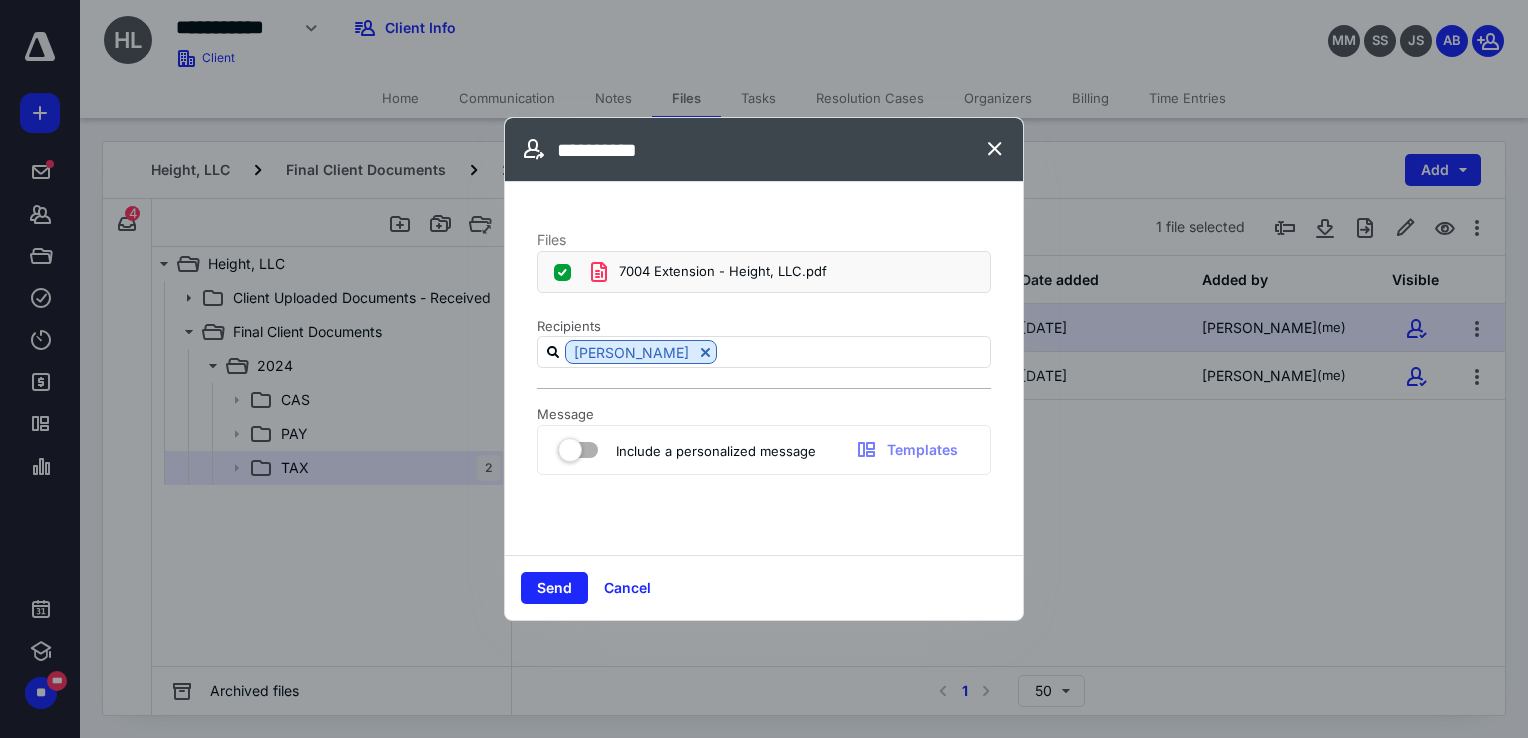 click at bounding box center [578, 446] 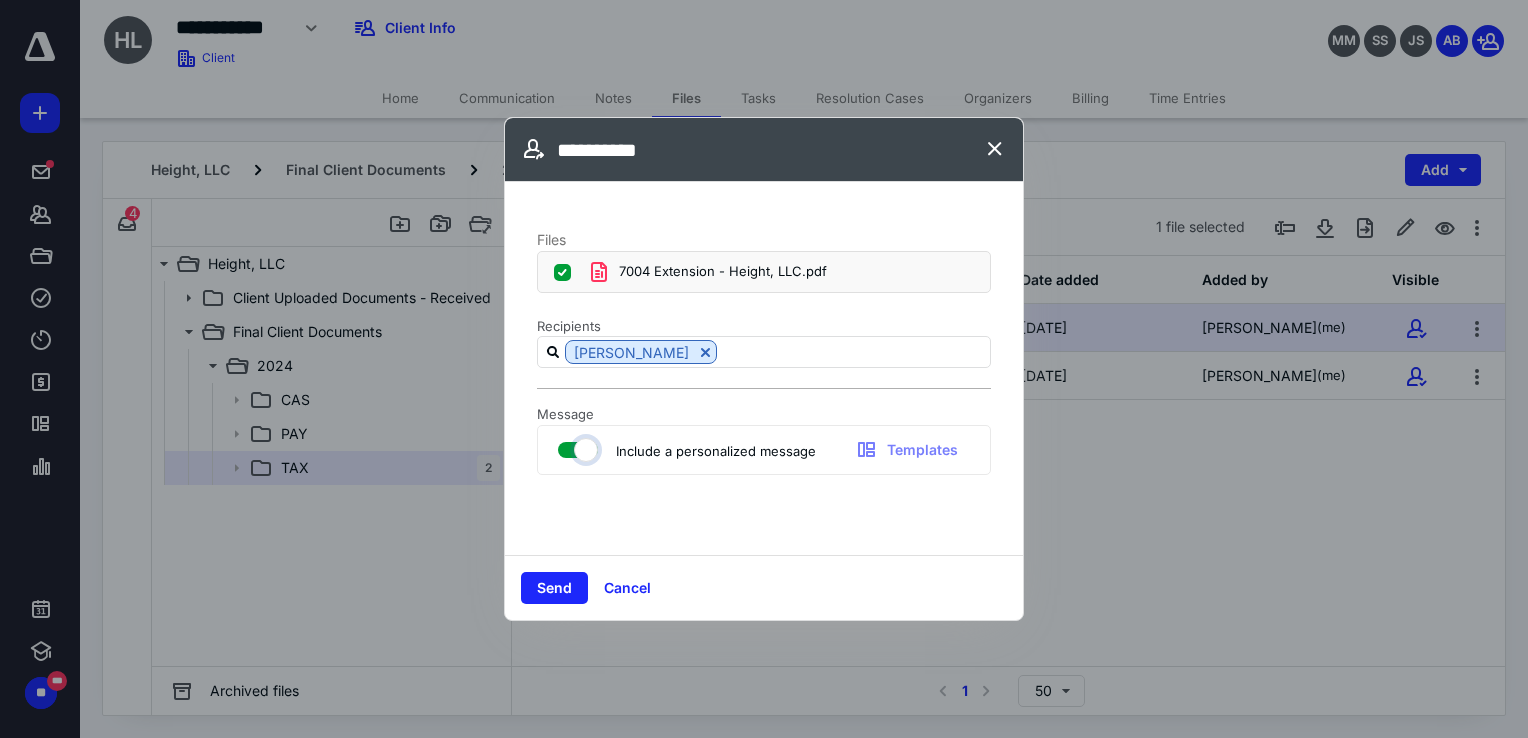 checkbox on "true" 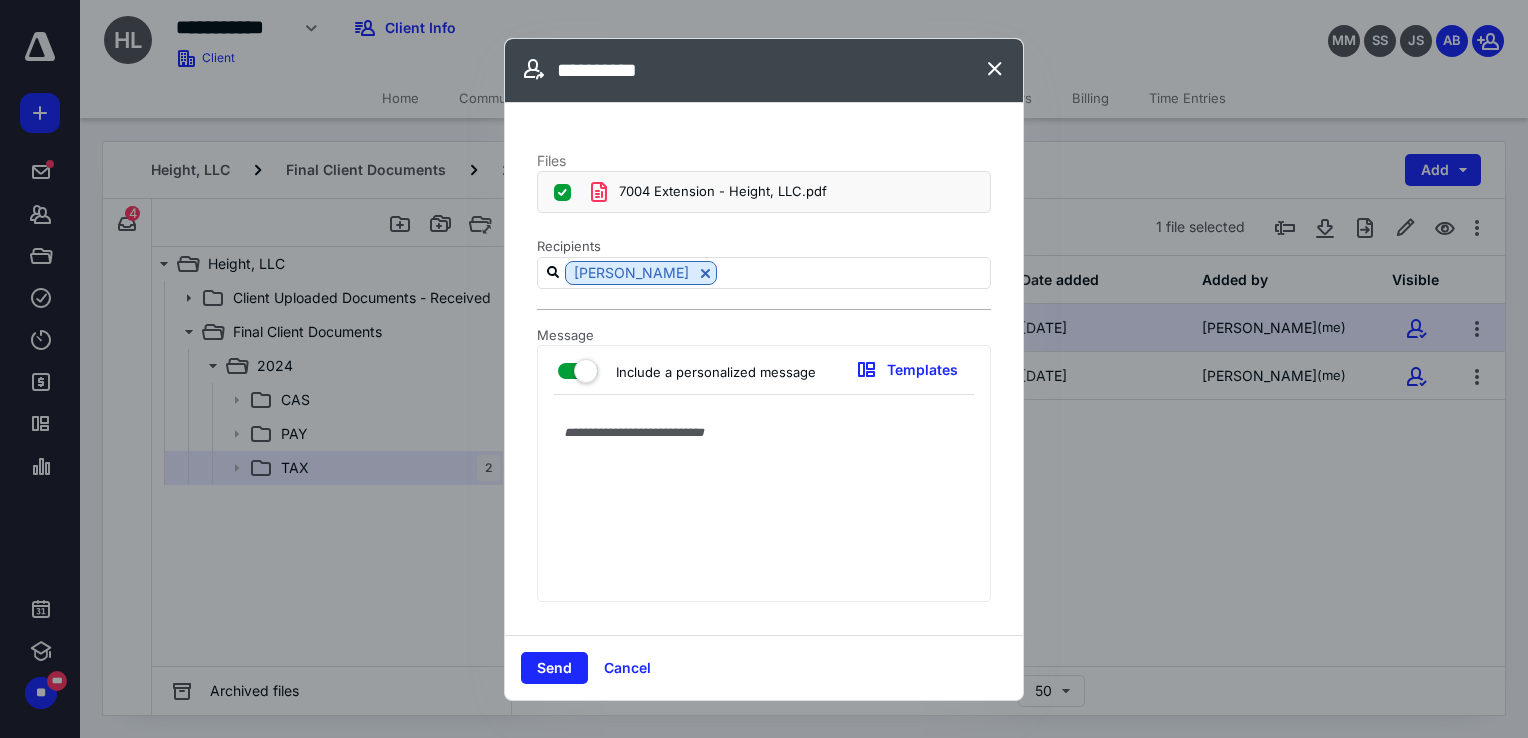 click at bounding box center [764, 503] 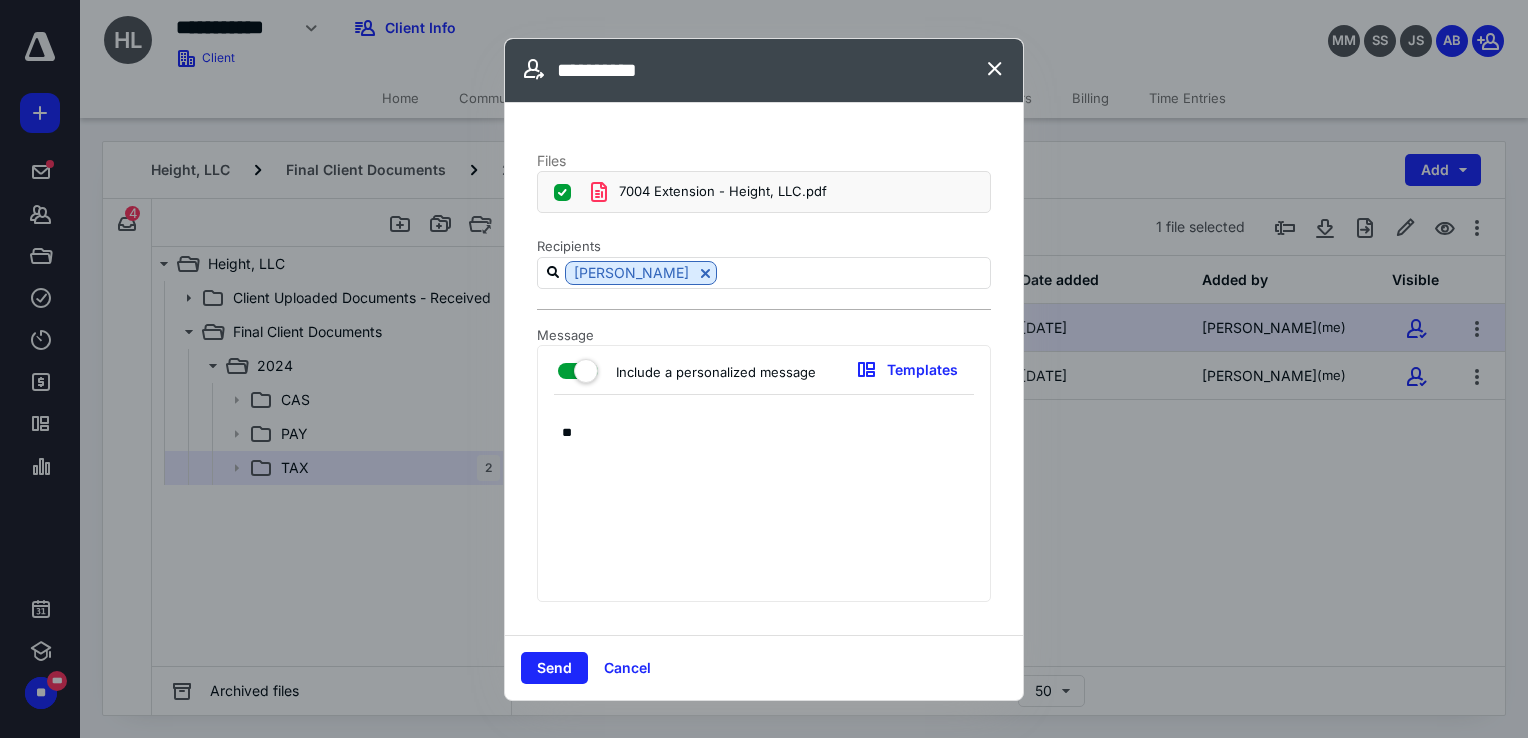 type on "*" 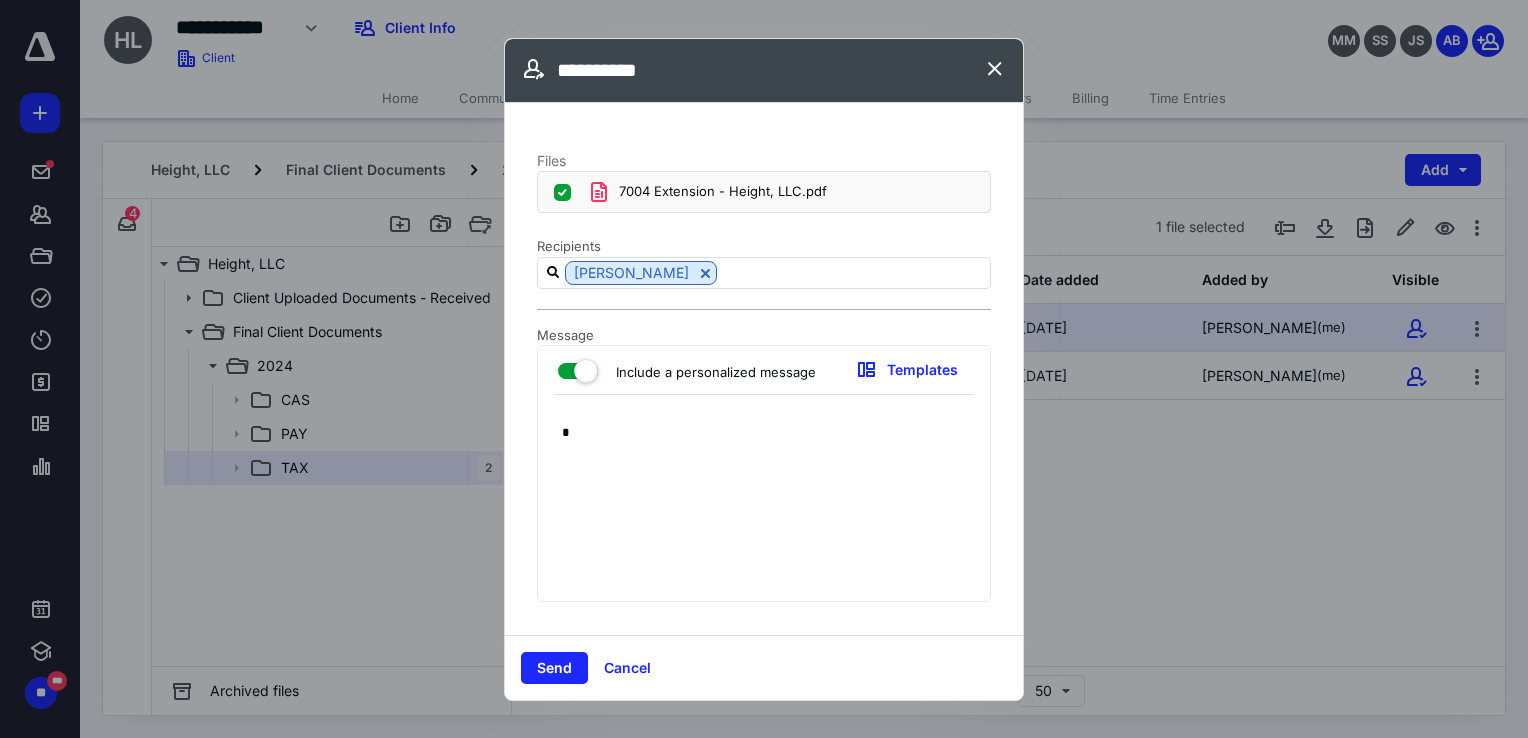 type 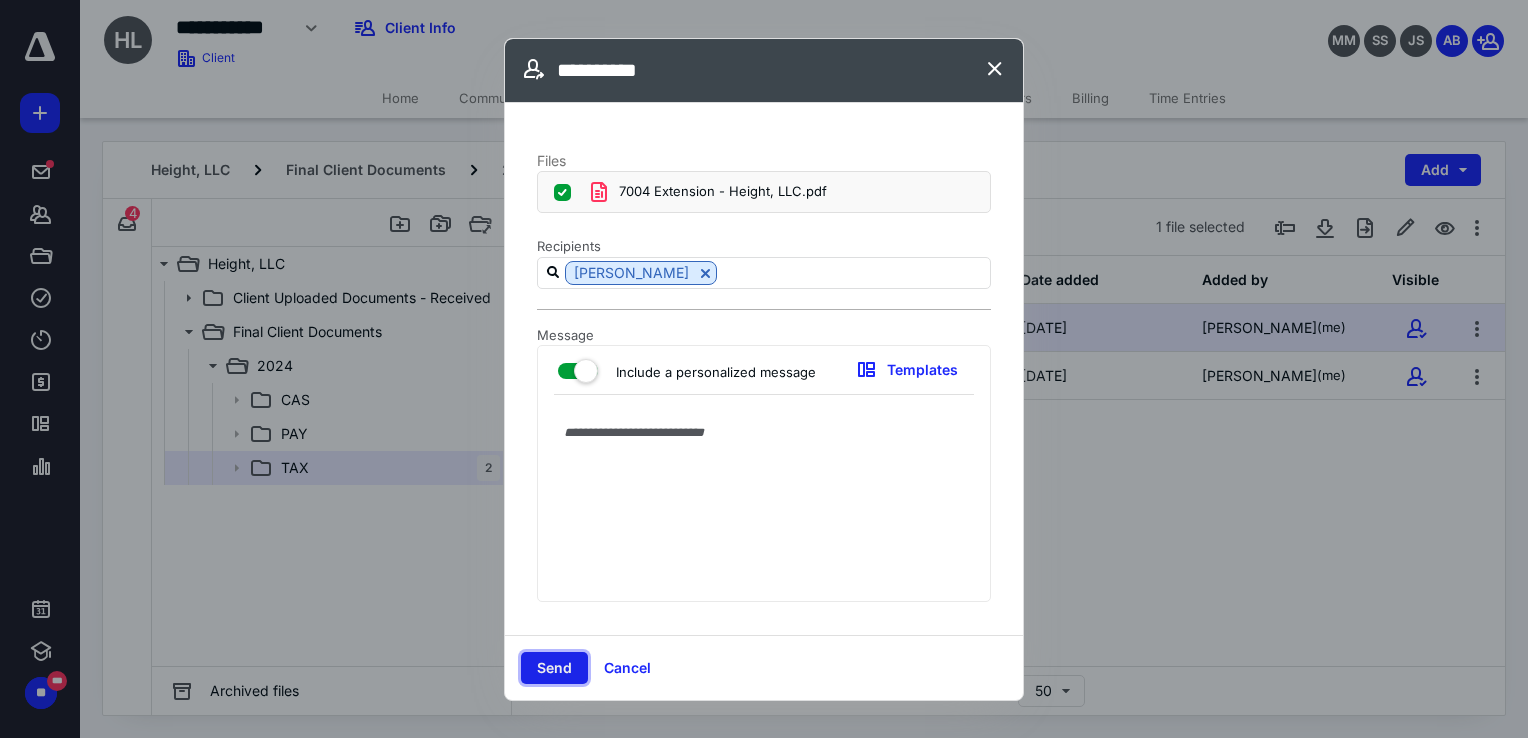 click on "Send" at bounding box center (554, 668) 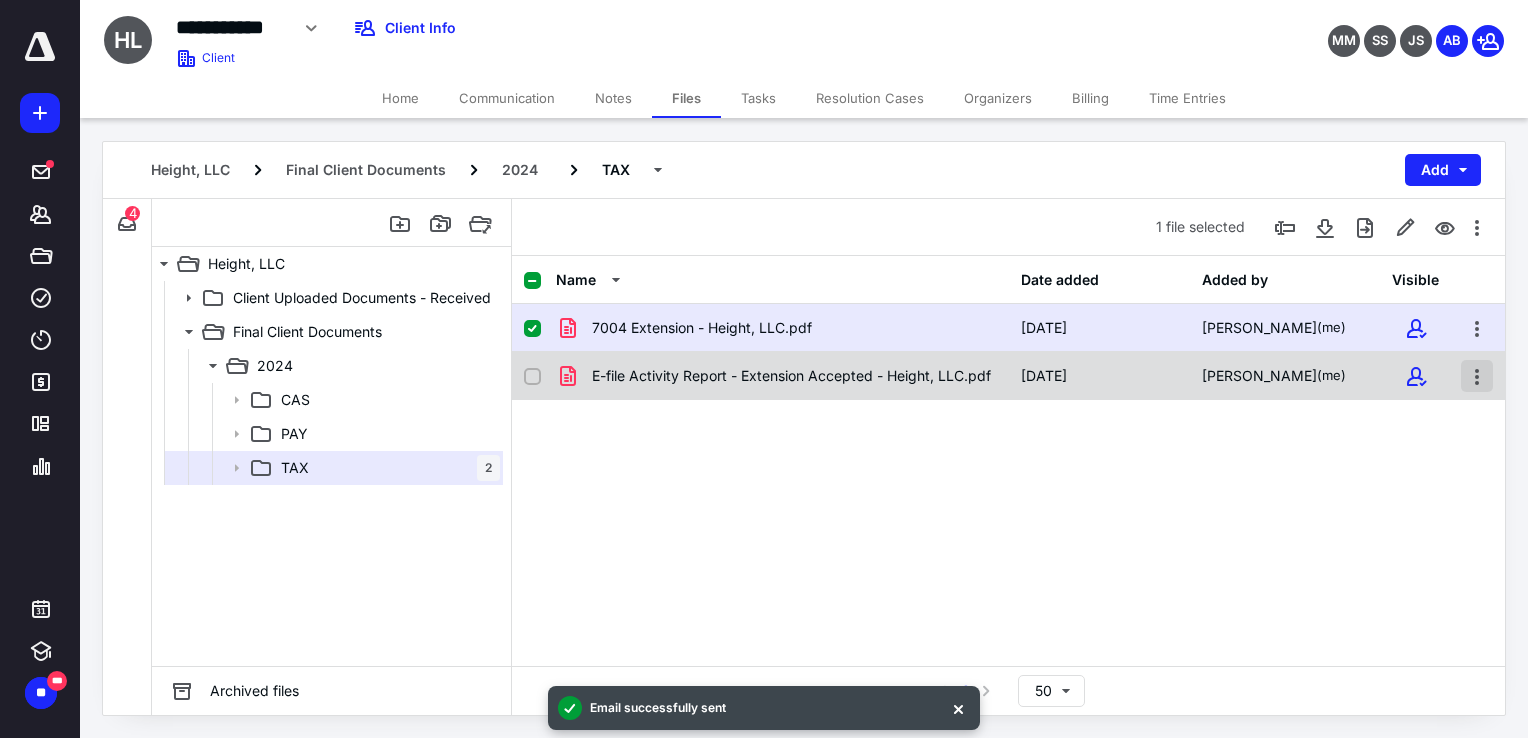 click at bounding box center [1477, 376] 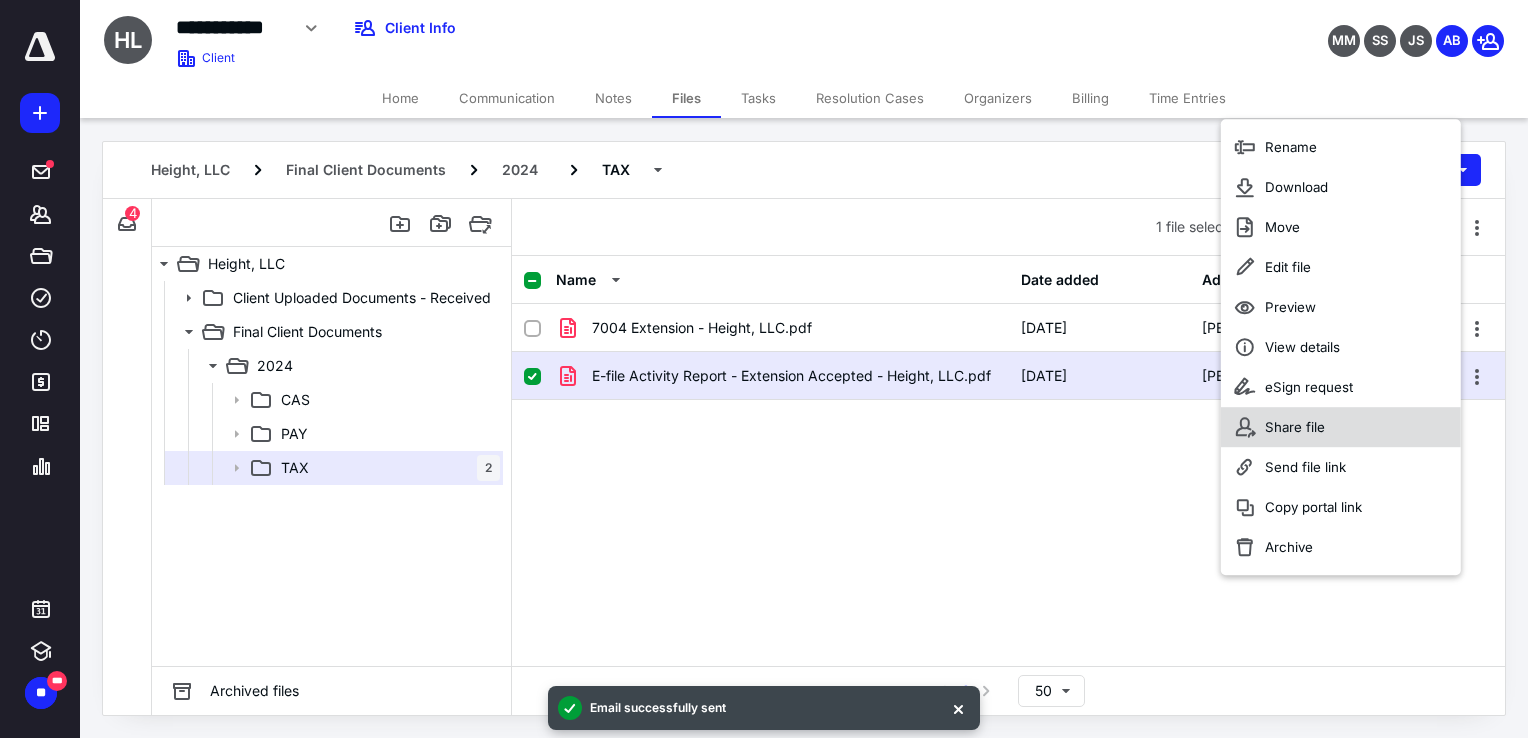 click on "Share file" at bounding box center (1295, 427) 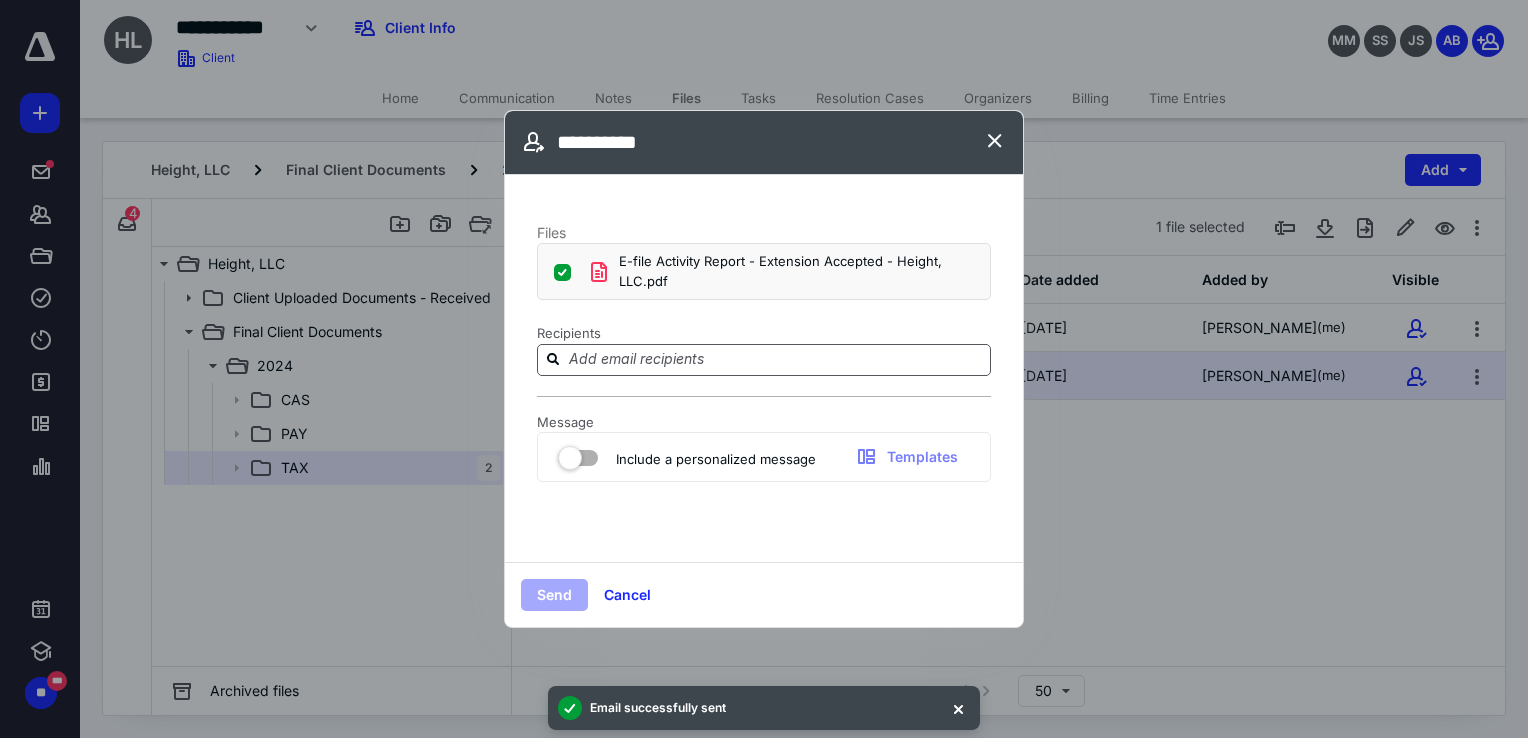 click on "**********" at bounding box center [764, 368] 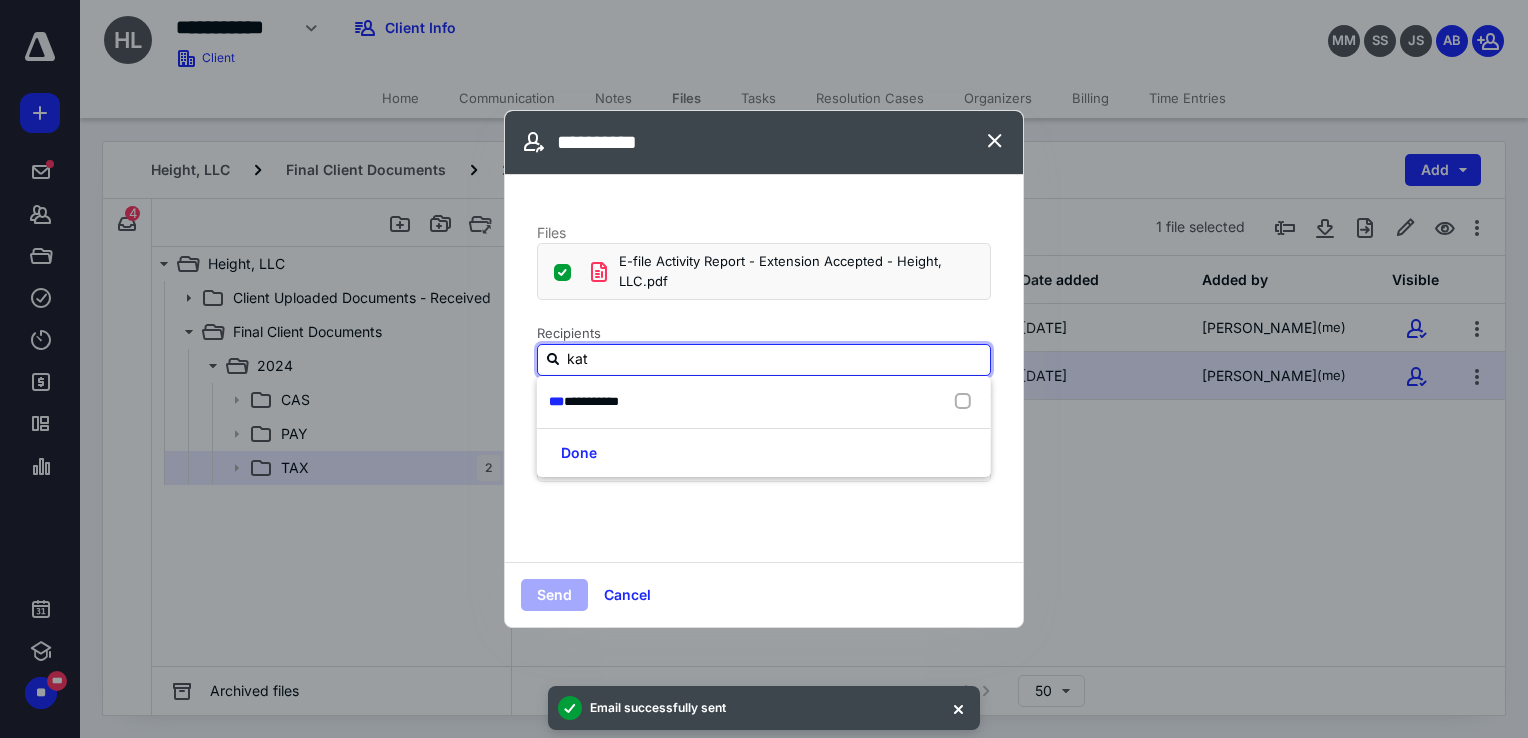 type on "katy" 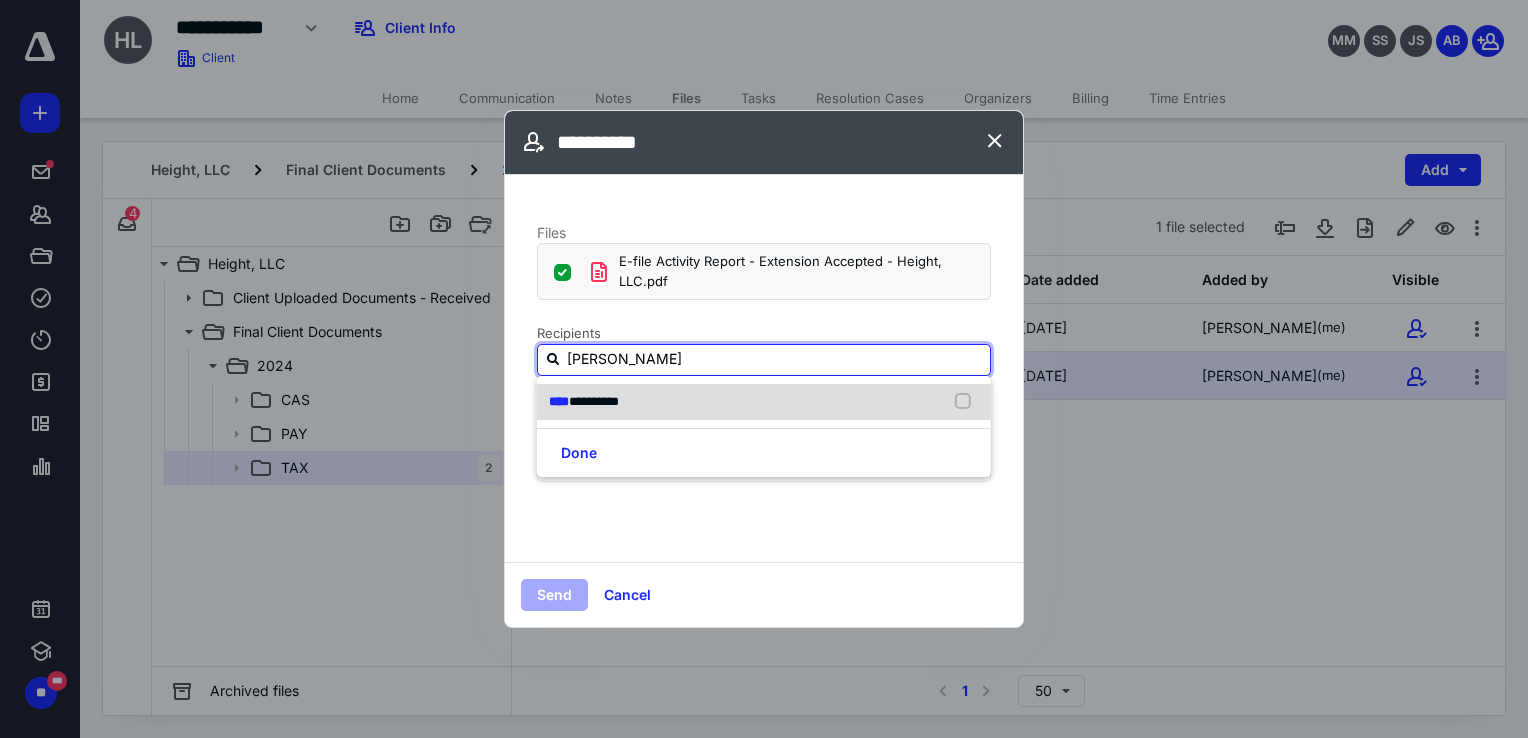 click on "**** *********" at bounding box center (764, 402) 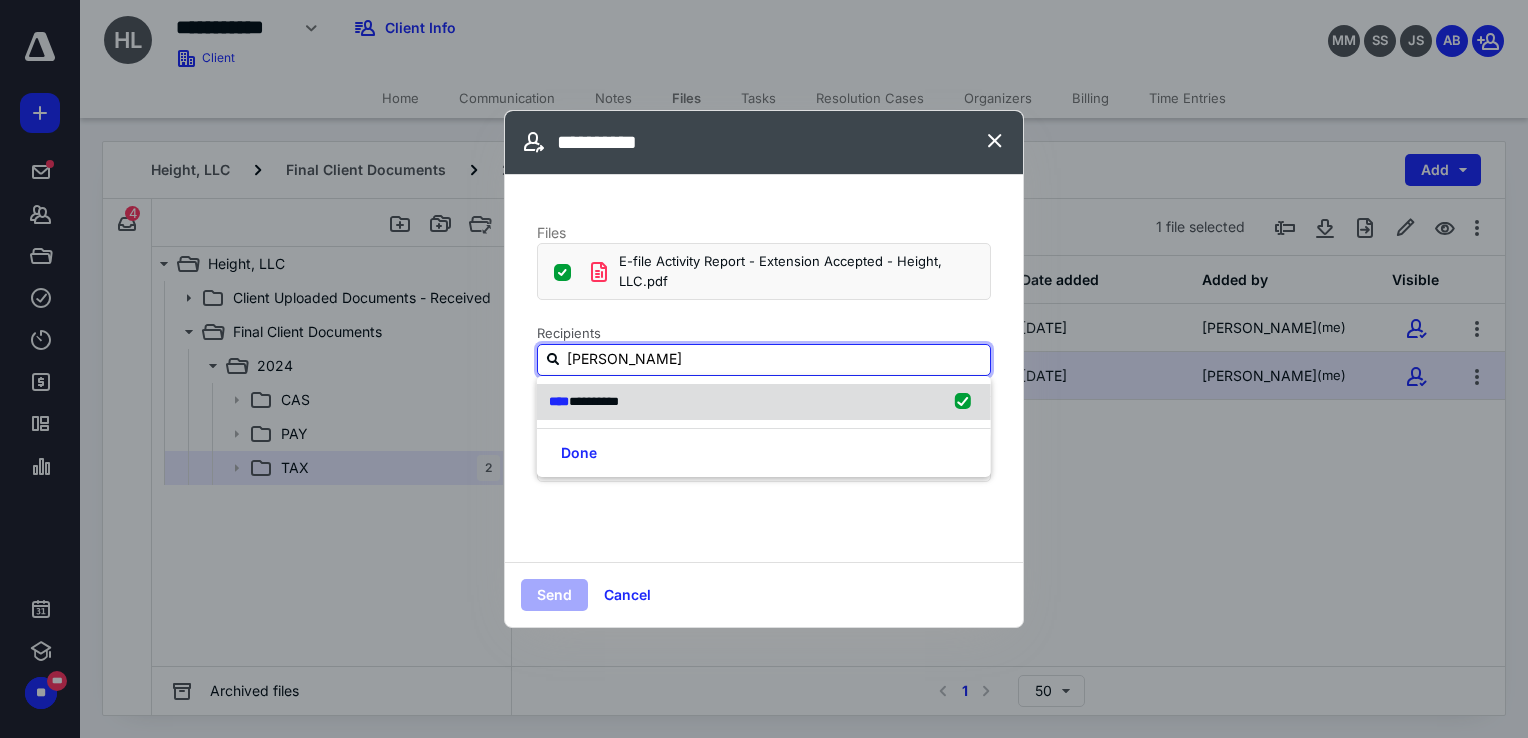 checkbox on "true" 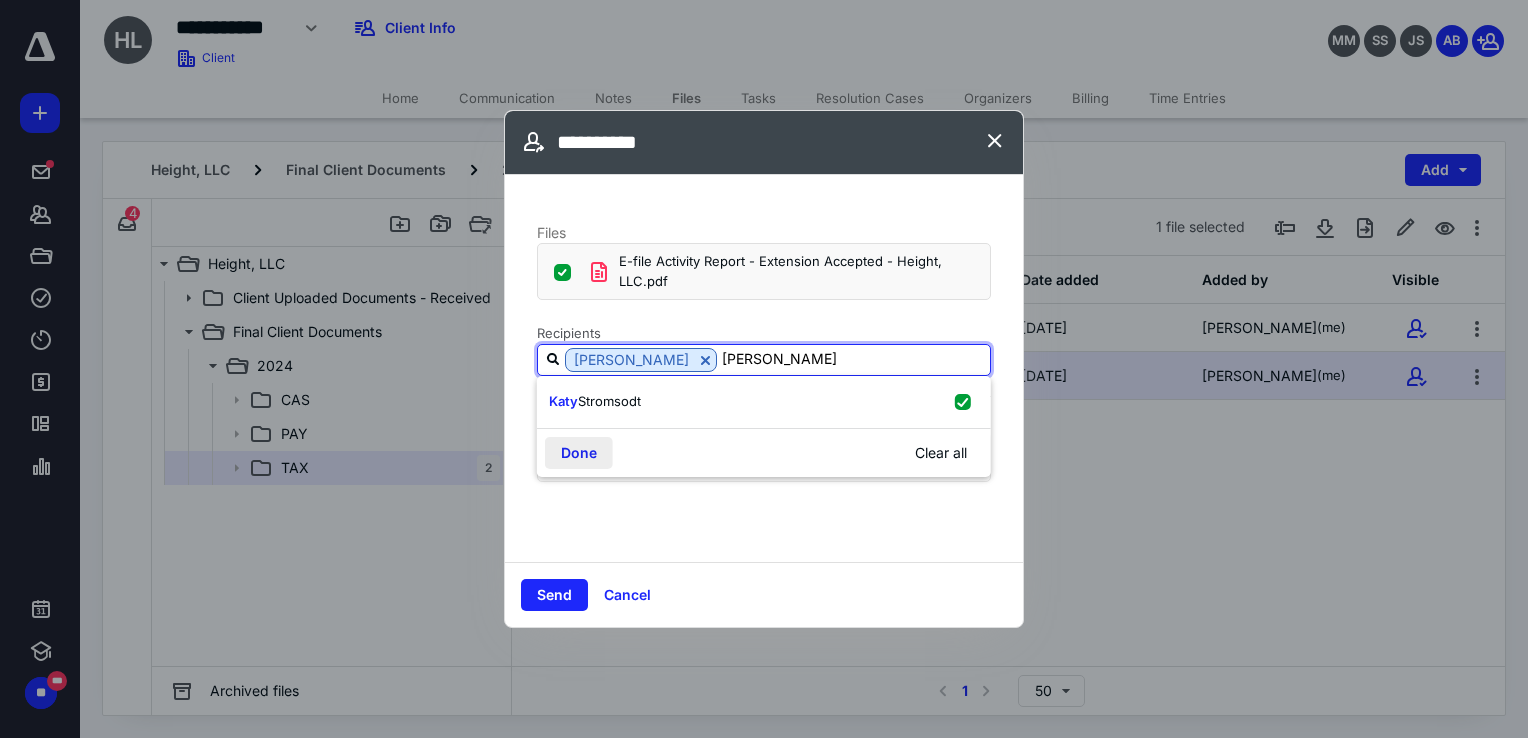 type on "katy" 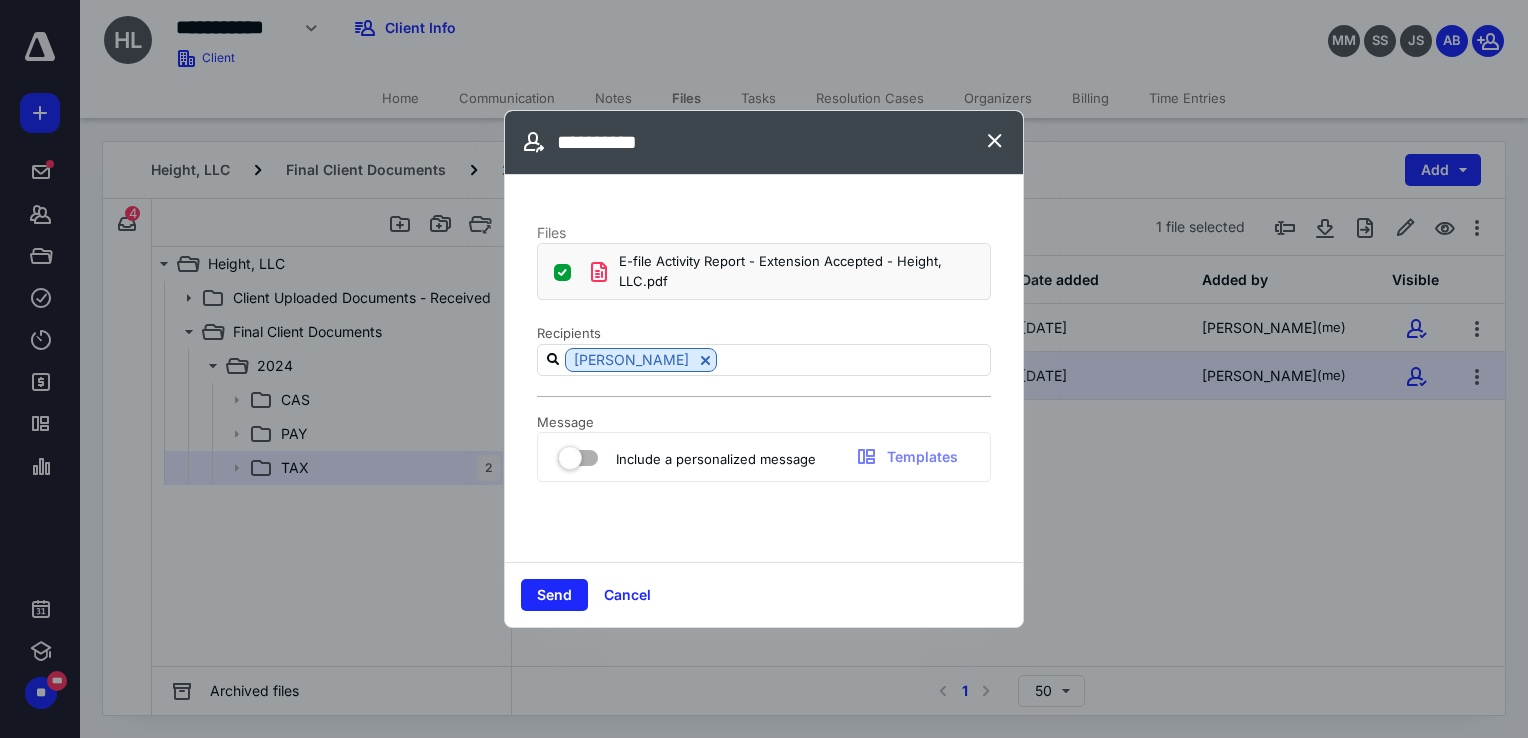click on "Include a personalized message Templates" at bounding box center (764, 457) 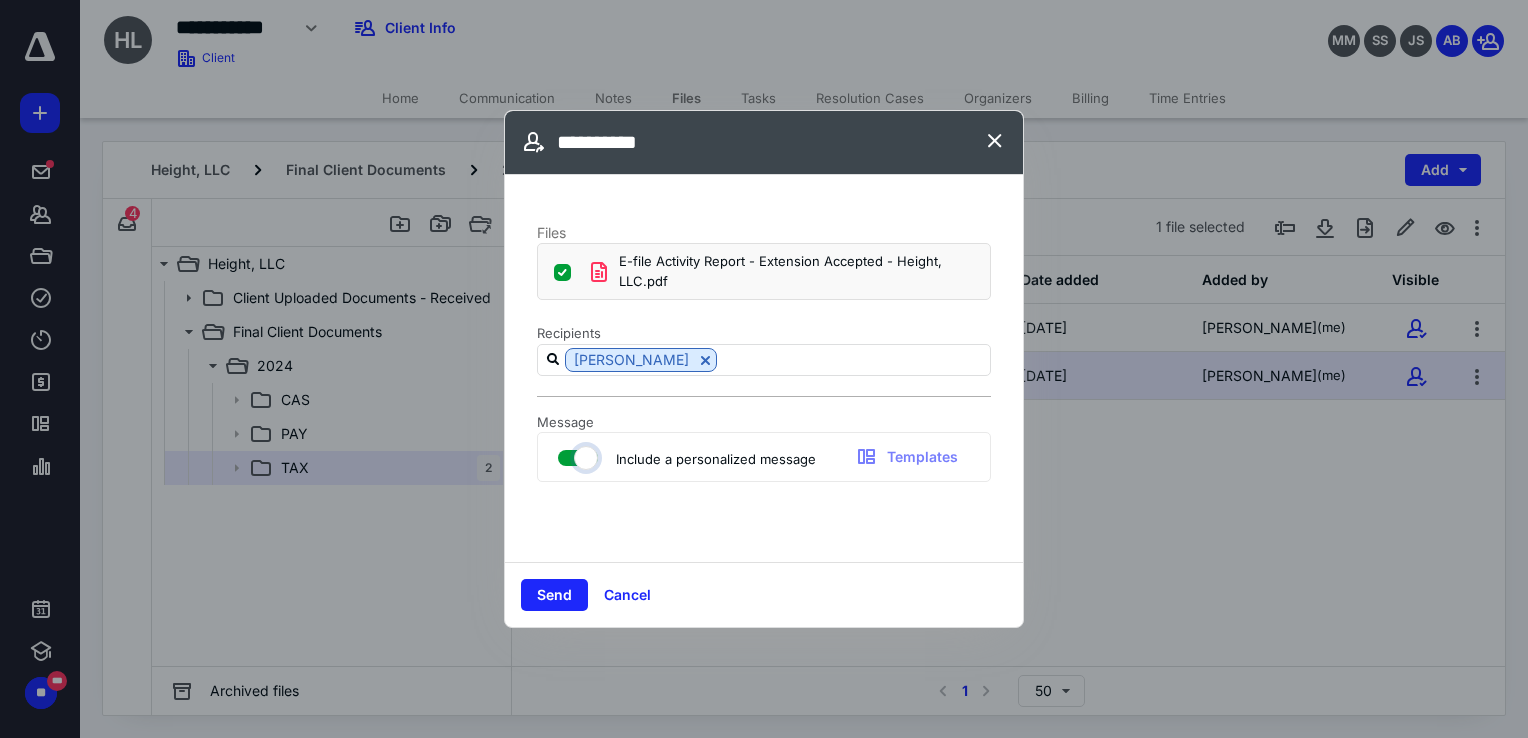 checkbox on "true" 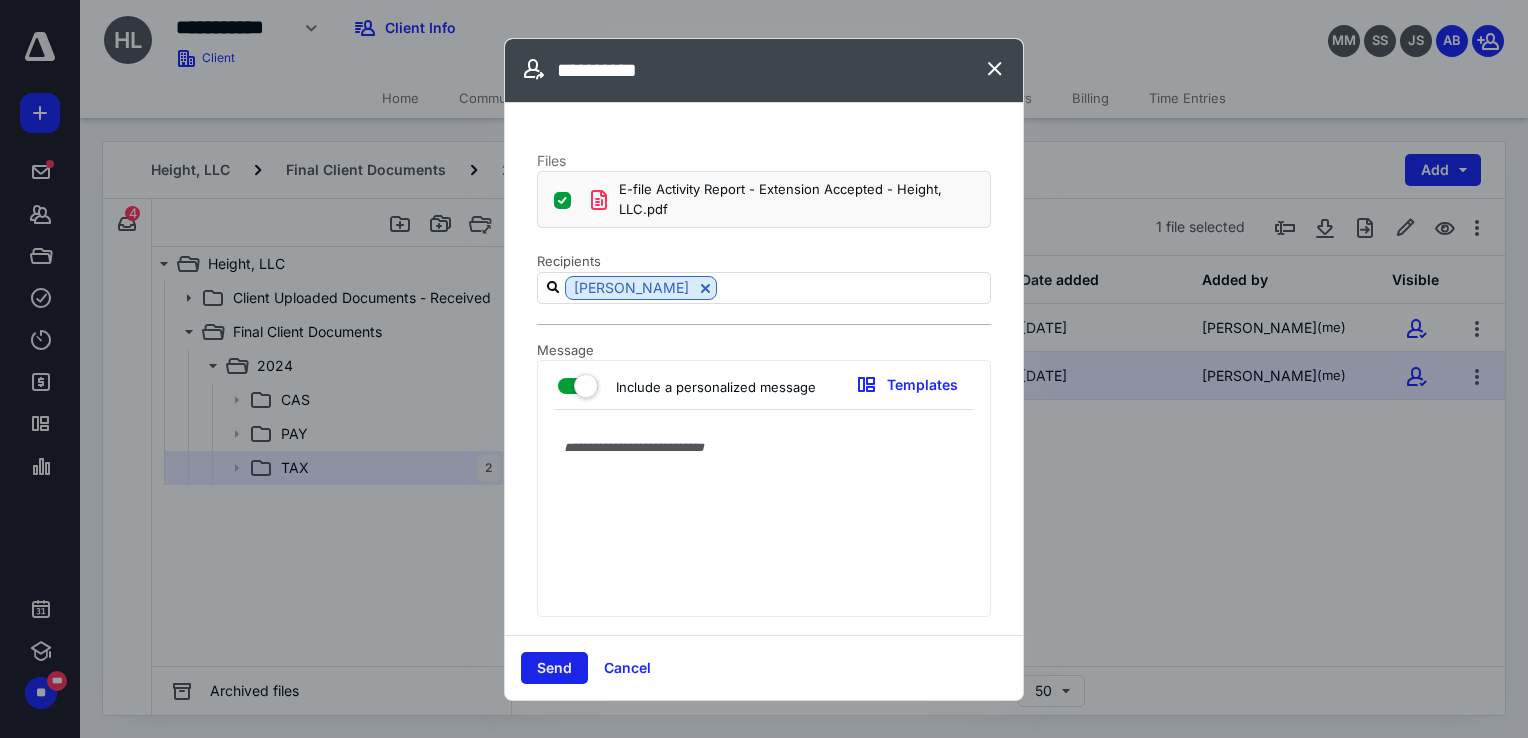 click on "Send" at bounding box center (554, 668) 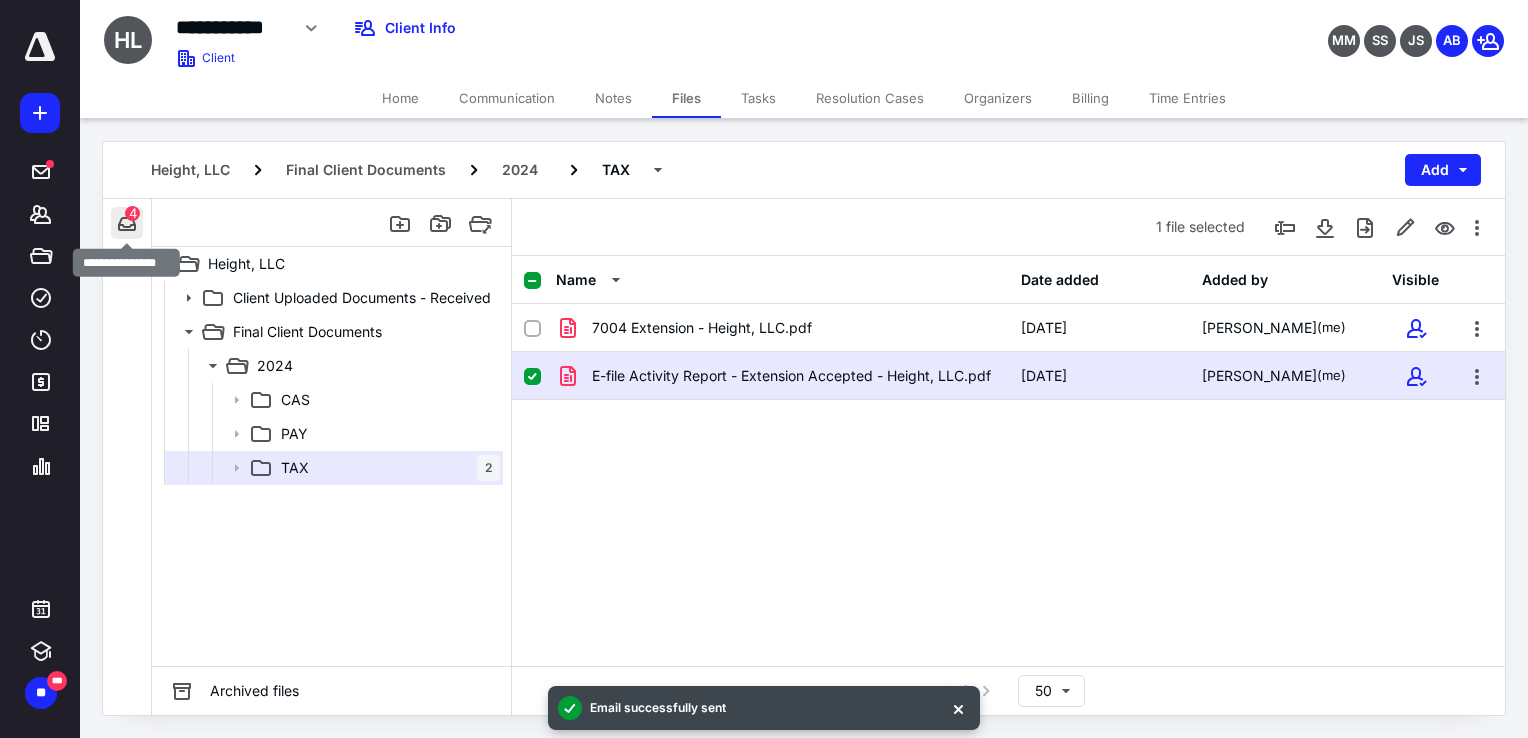 click at bounding box center (127, 223) 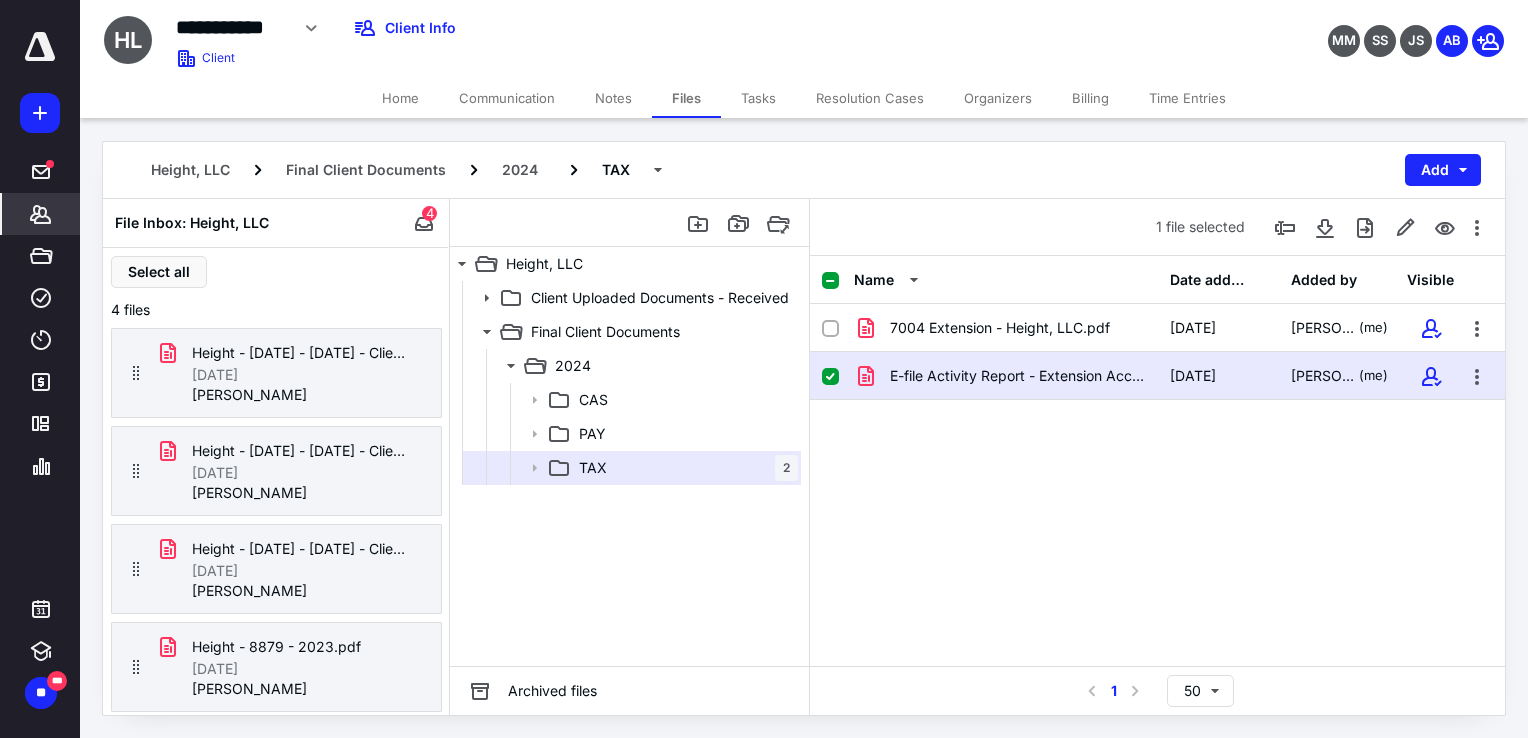 click 